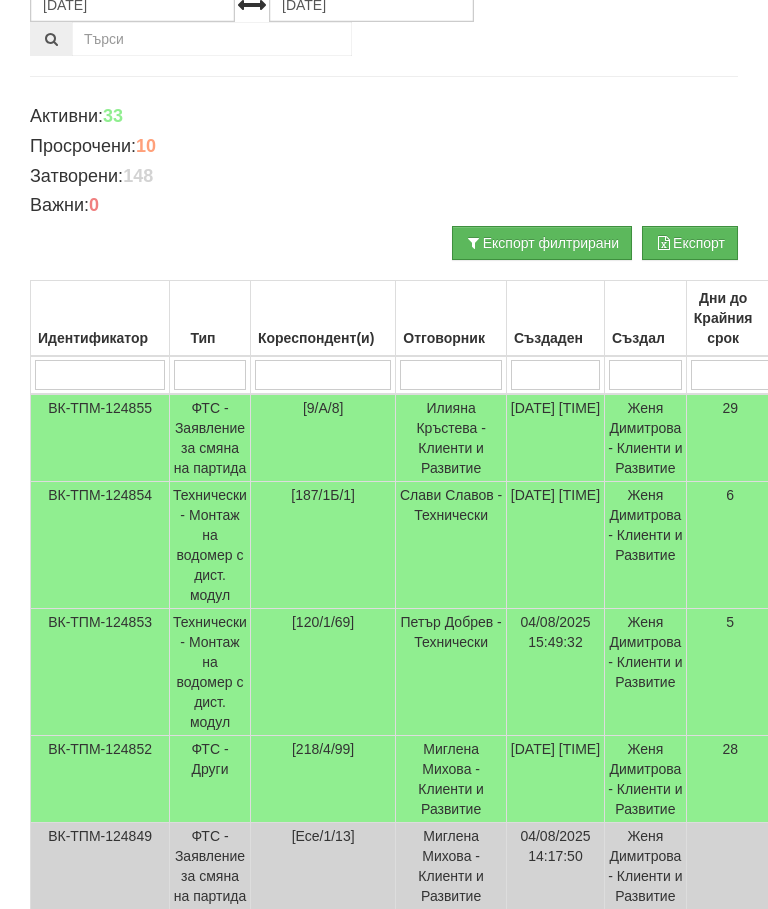 scroll, scrollTop: 0, scrollLeft: 0, axis: both 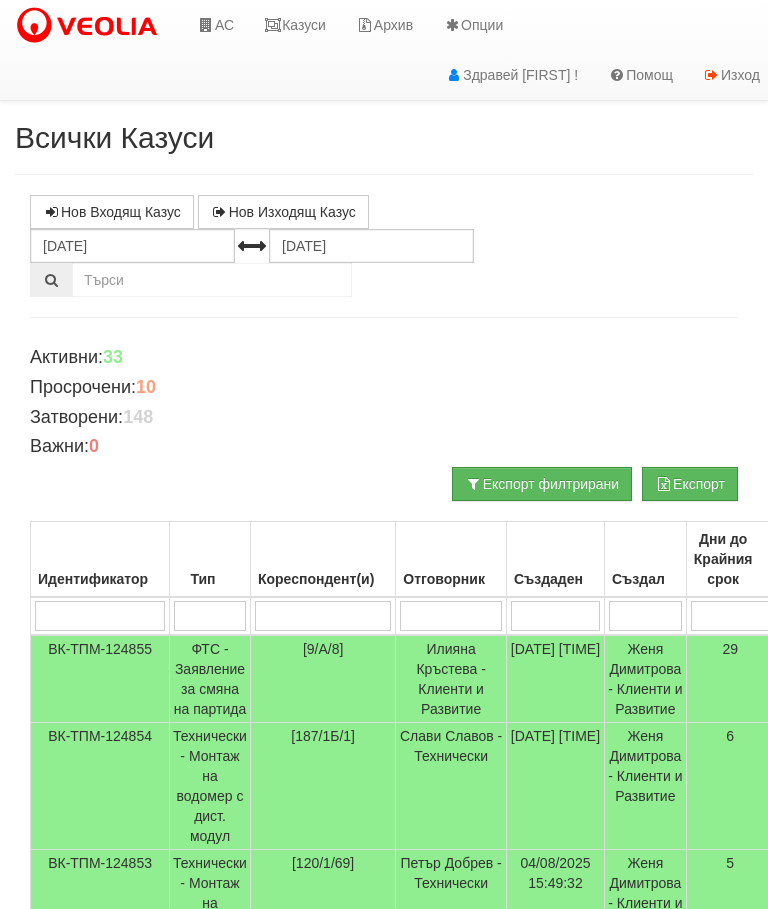click on "Казуси" at bounding box center (295, 25) 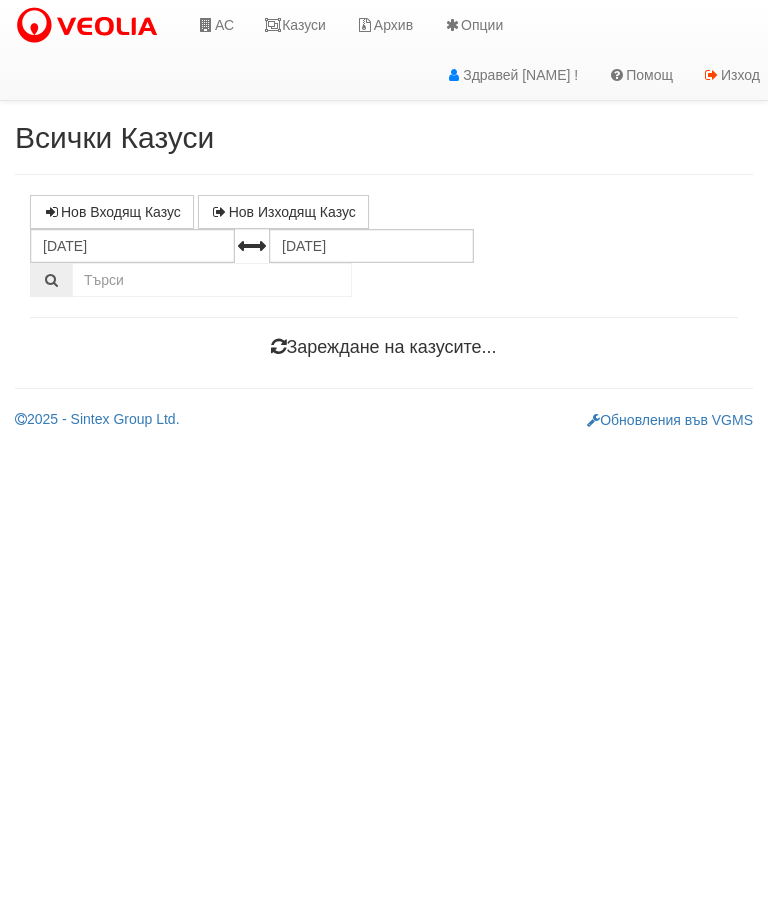 scroll, scrollTop: 0, scrollLeft: 0, axis: both 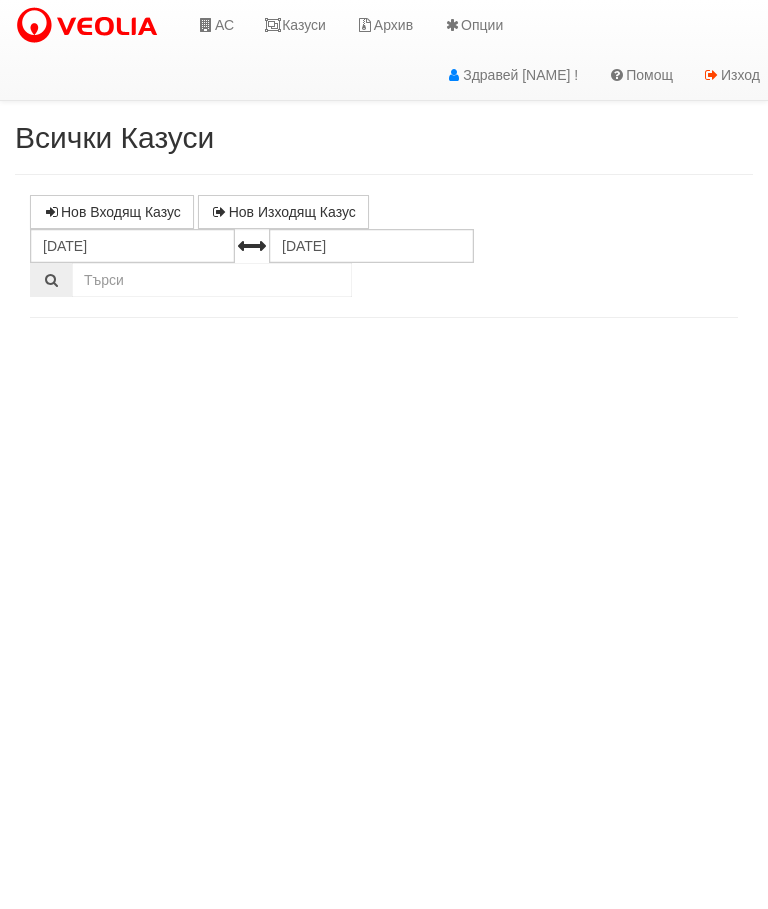select on "10" 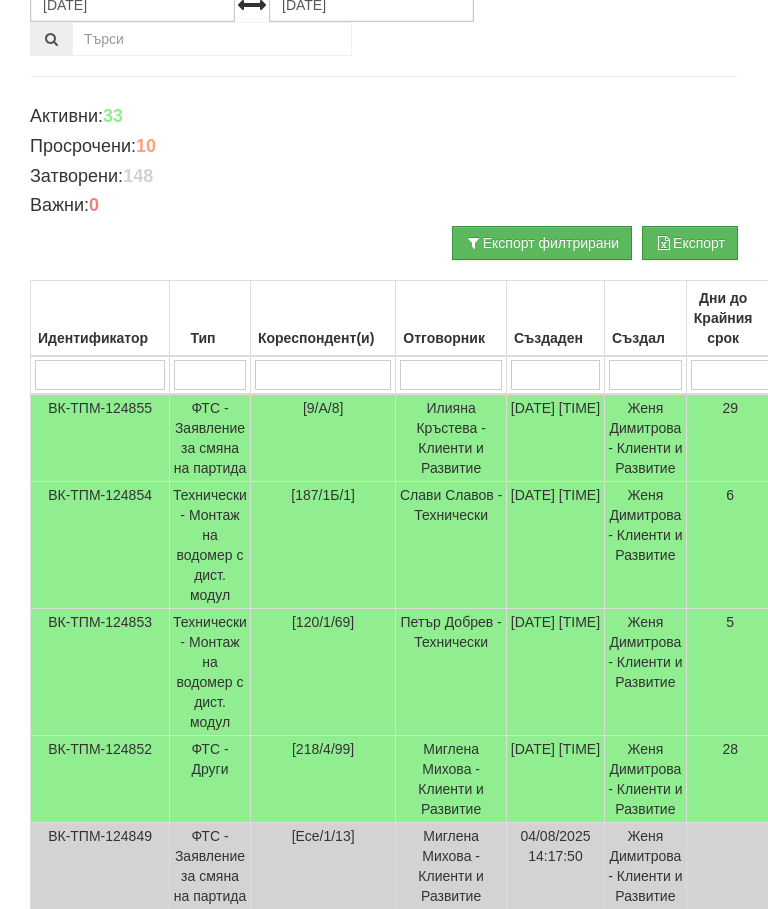 scroll, scrollTop: 0, scrollLeft: 0, axis: both 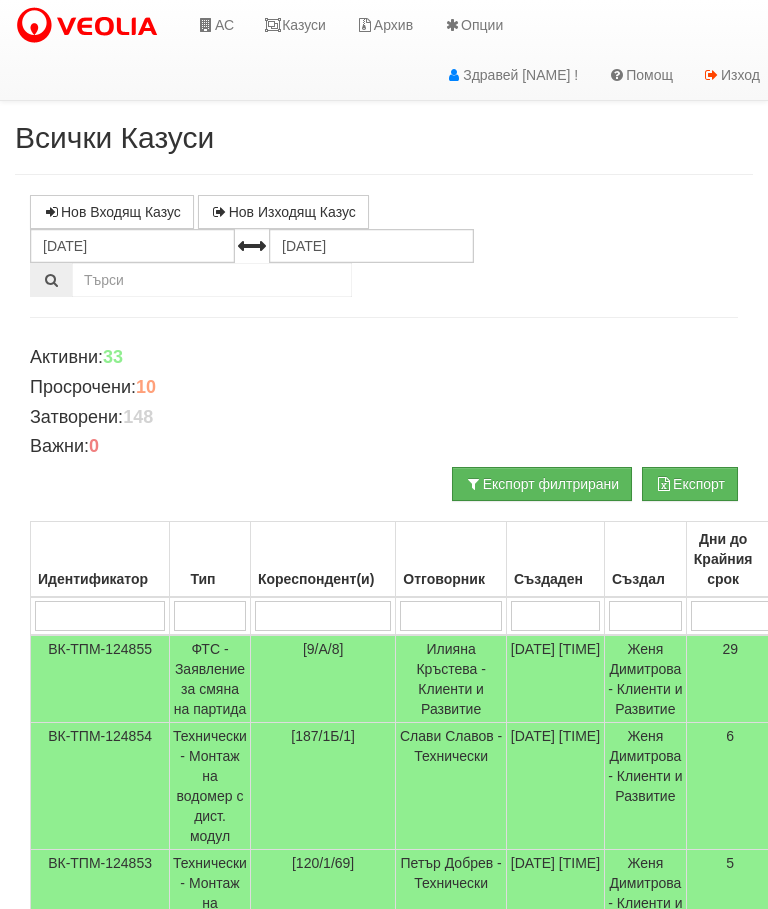 click at bounding box center [206, 25] 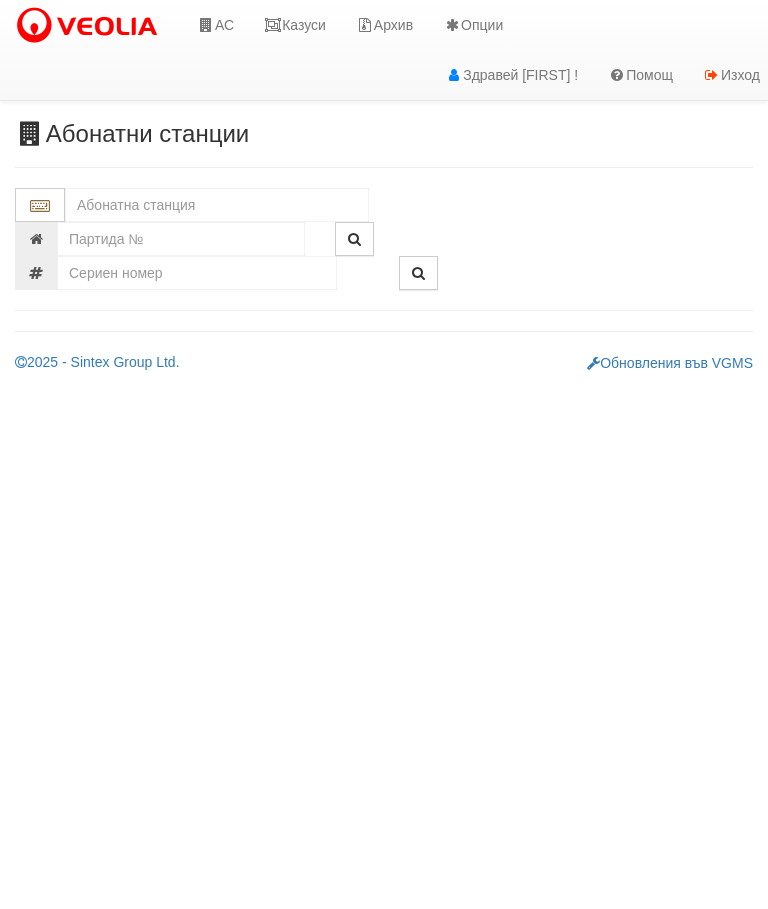 scroll, scrollTop: 0, scrollLeft: 0, axis: both 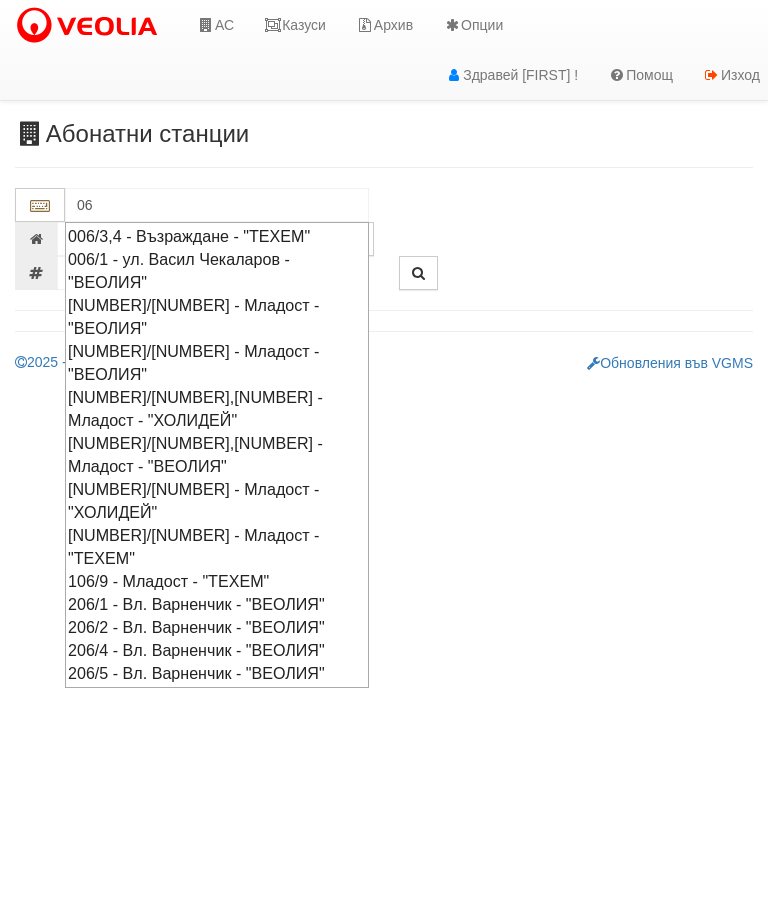 click on "006/1 - ул. Васил Чекаларов - "ВЕОЛИЯ"" at bounding box center [217, 271] 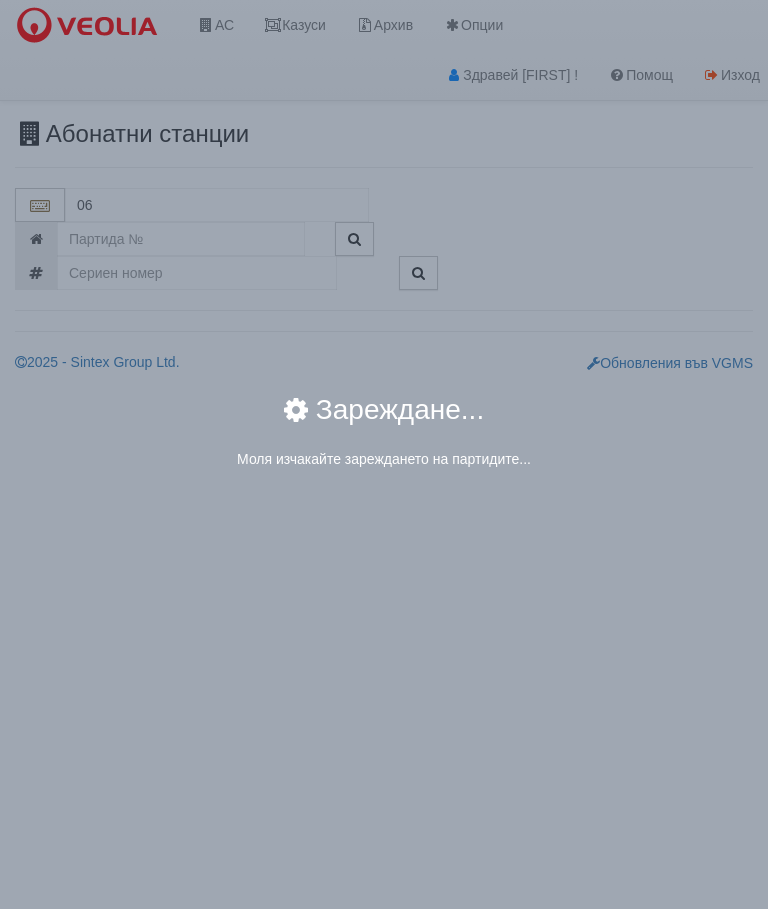 type on "006/1 - ул. Васил Чекаларов - "ВЕОЛИЯ"" 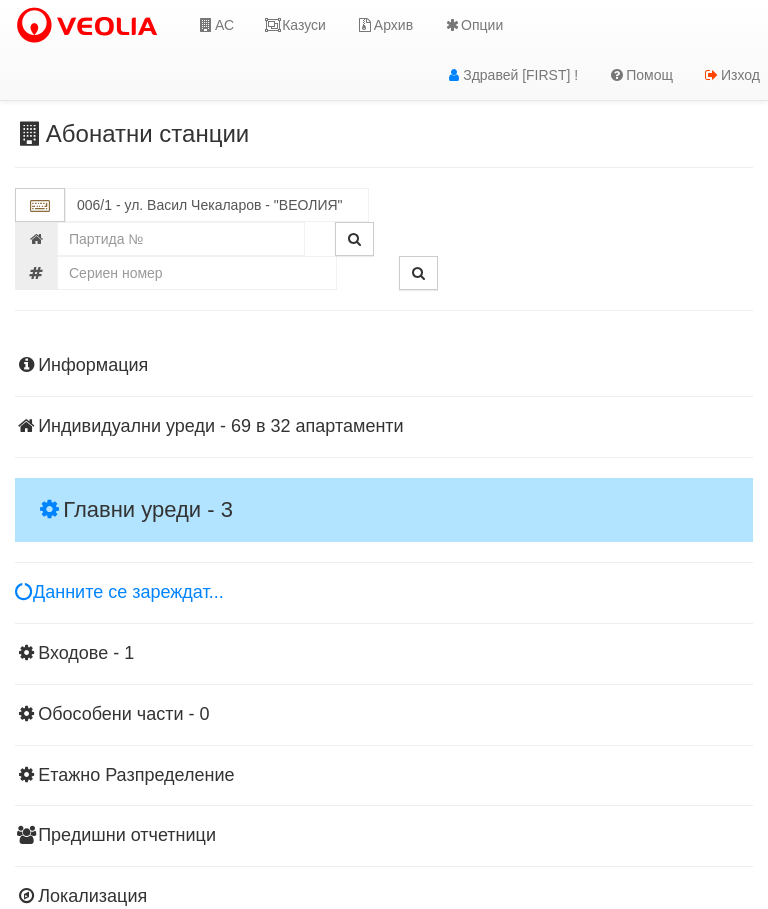 click on "Главни уреди - 3" at bounding box center (384, 510) 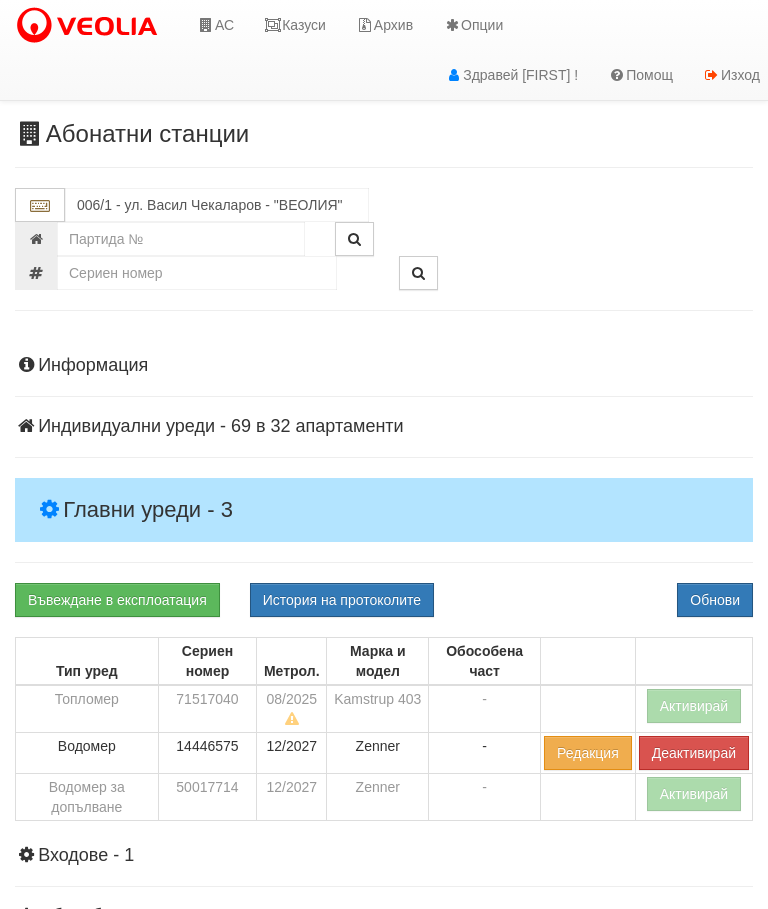 click on "Активирай" at bounding box center [694, 706] 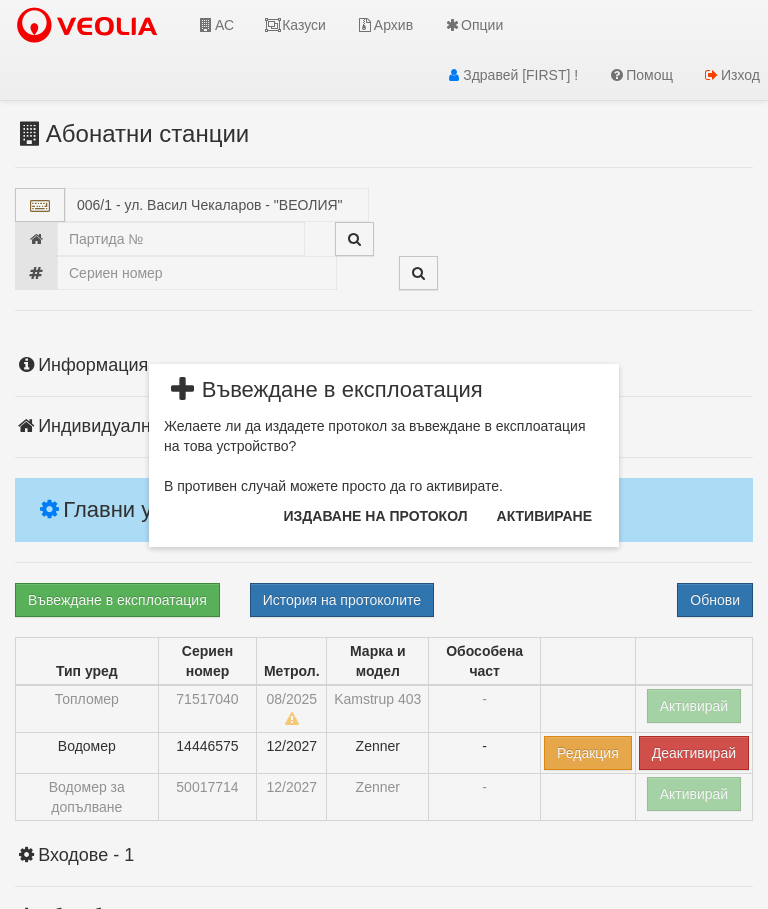 click on "Издаване на протокол" at bounding box center [376, 516] 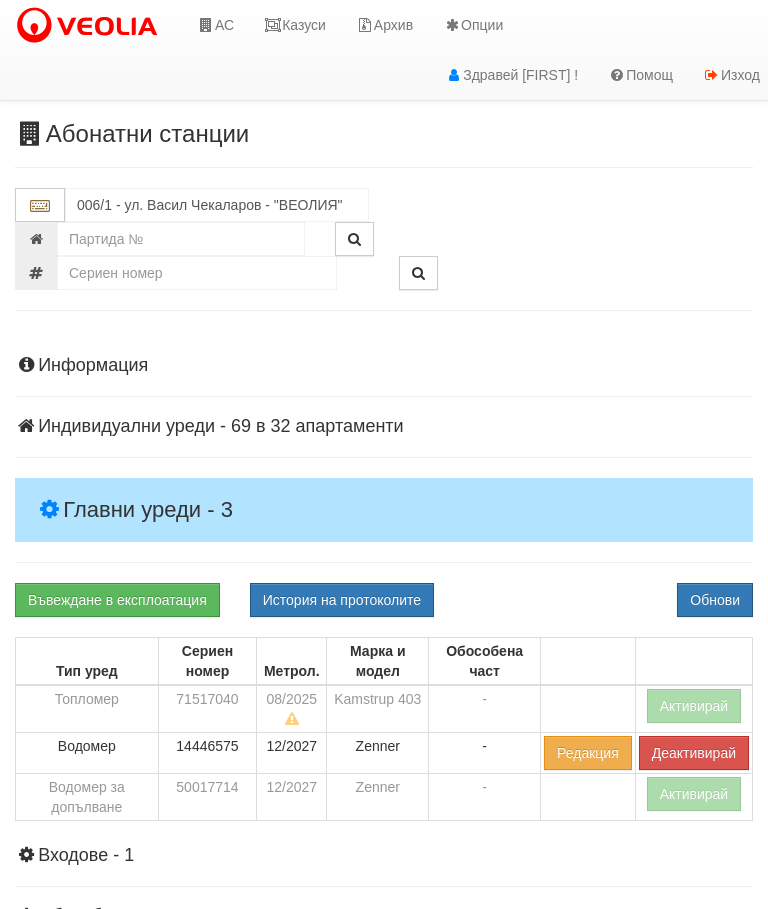 click on "Обнови" at bounding box center [715, 600] 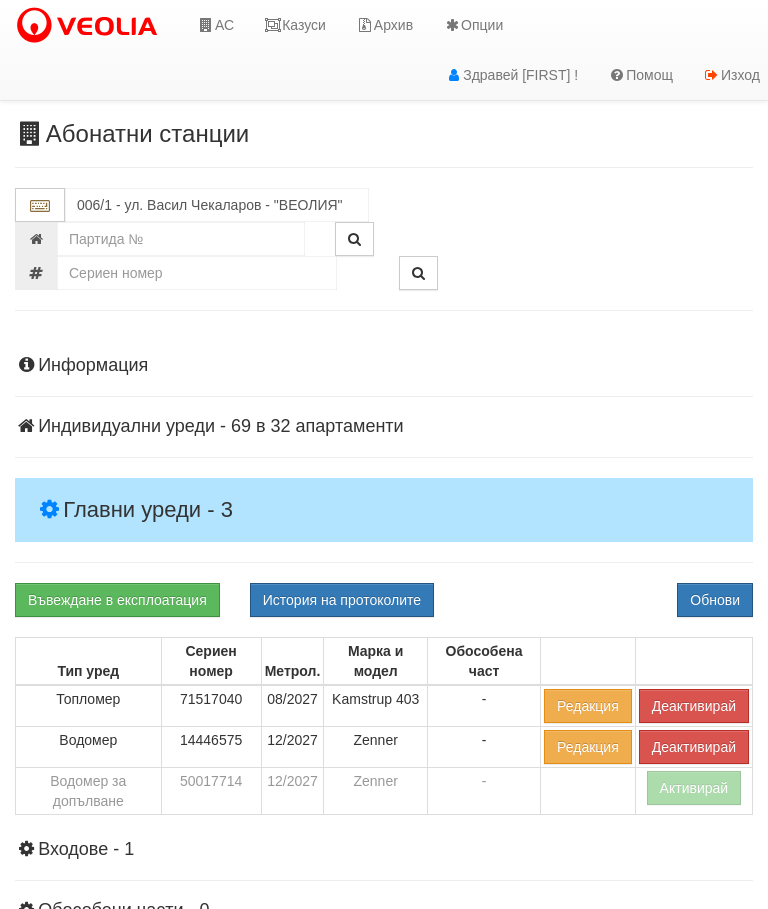 click on "Активирай" at bounding box center [694, 788] 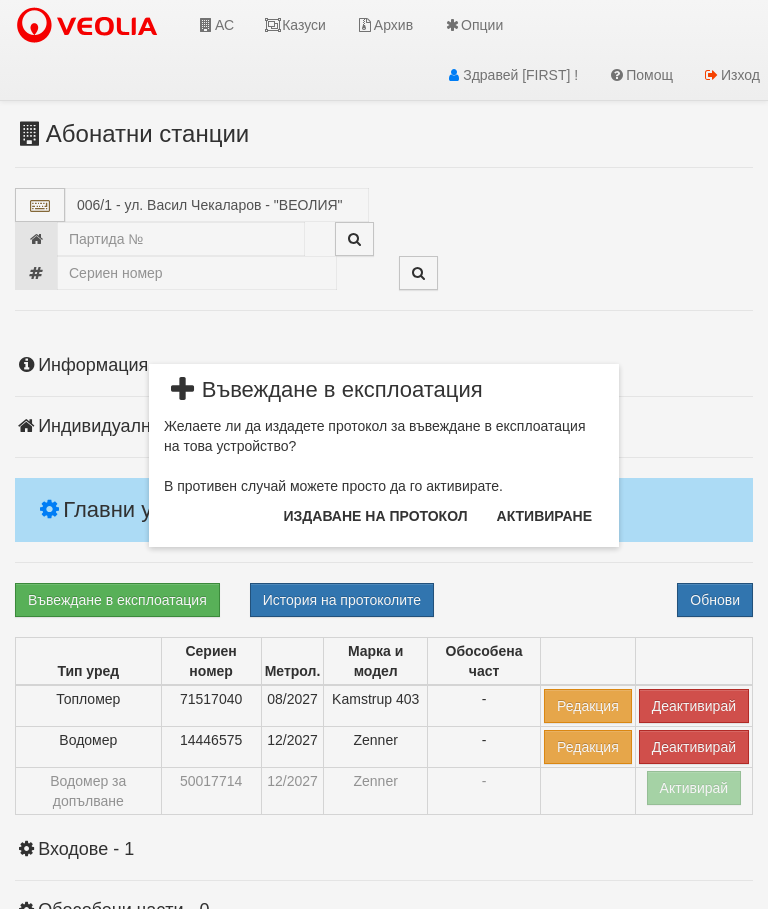 click on "Издаване на протокол" at bounding box center [376, 516] 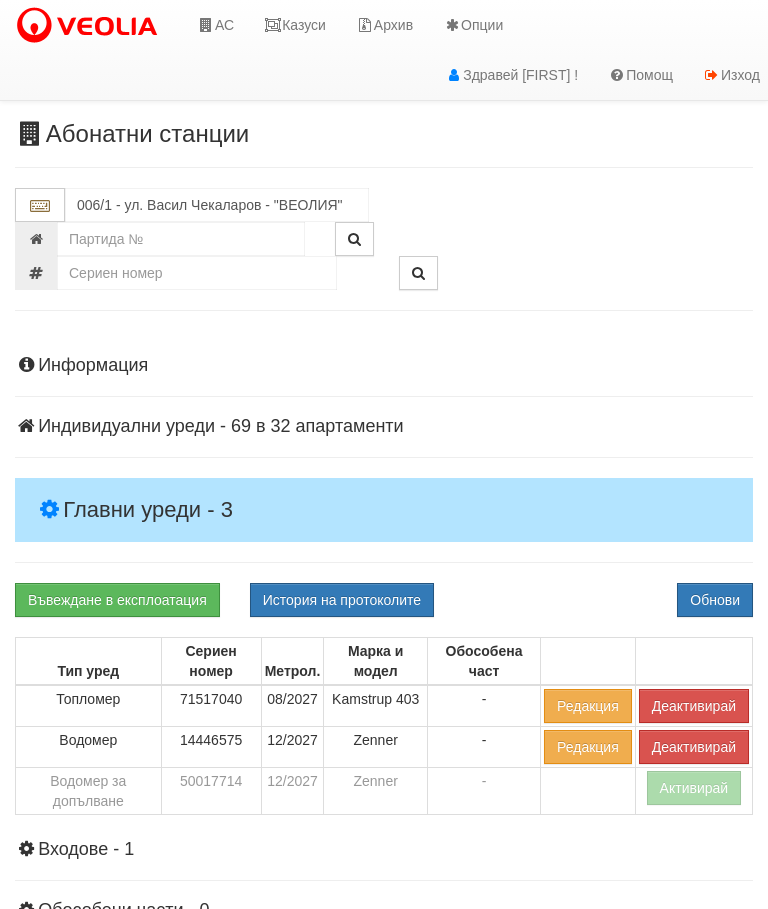 click on "Обнови" at bounding box center [715, 600] 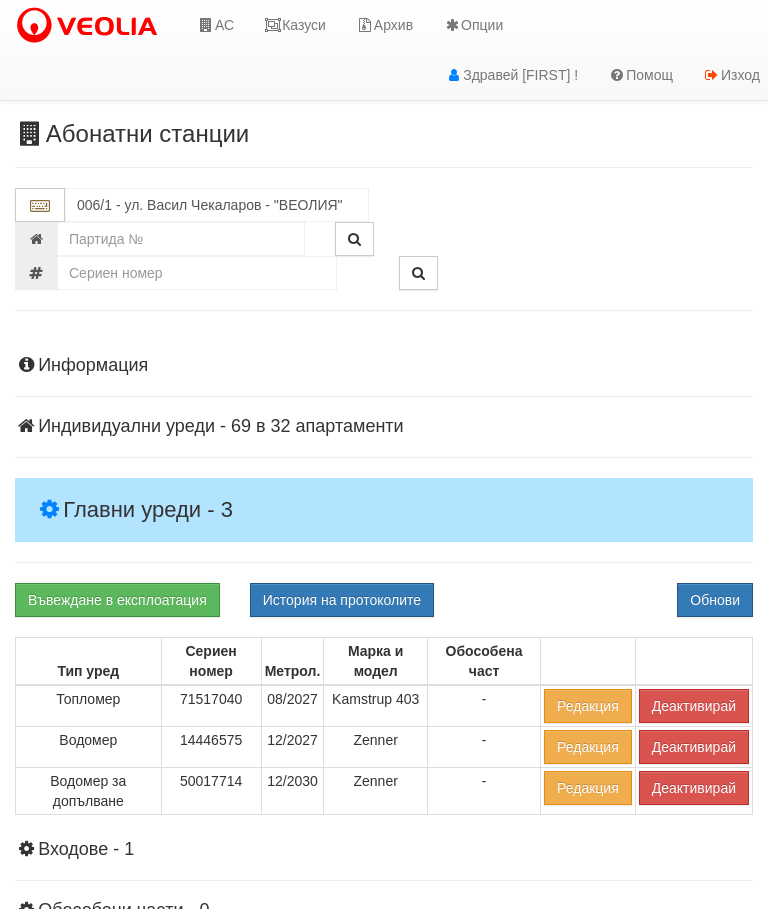 click at bounding box center [206, 25] 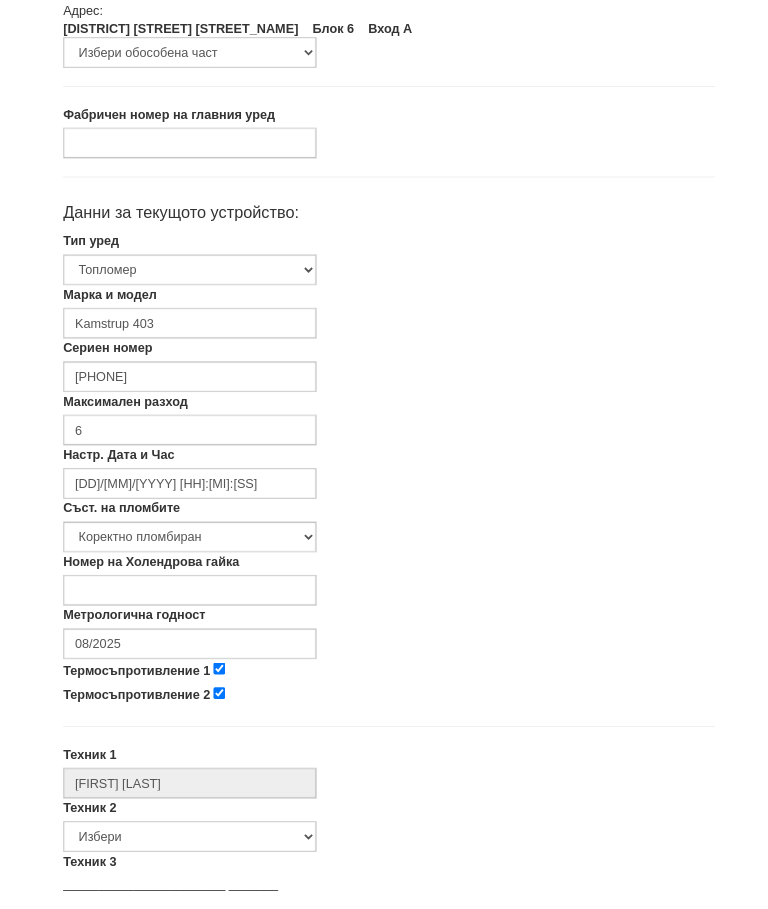 scroll, scrollTop: 259, scrollLeft: 0, axis: vertical 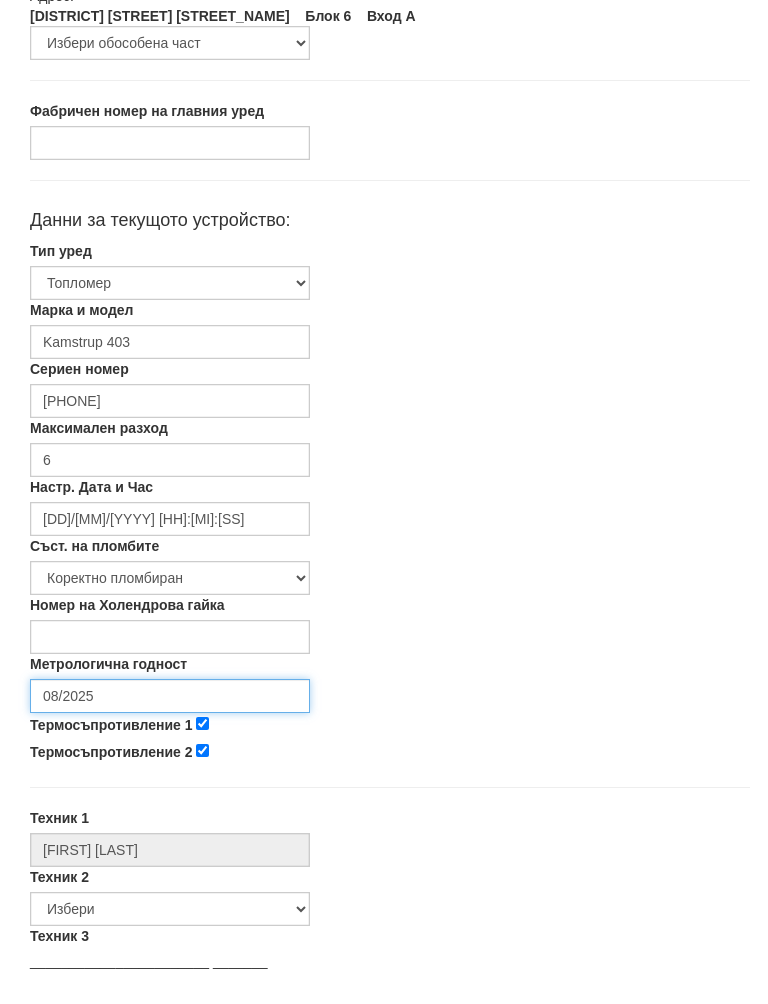click on "08/2025" at bounding box center [170, 716] 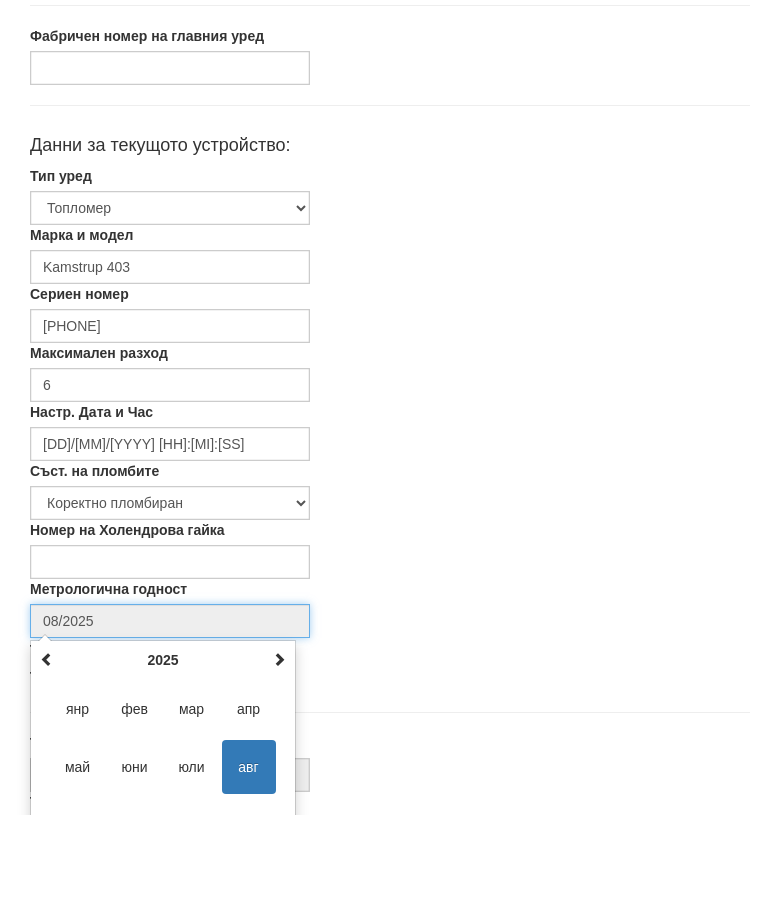 scroll, scrollTop: 336, scrollLeft: 0, axis: vertical 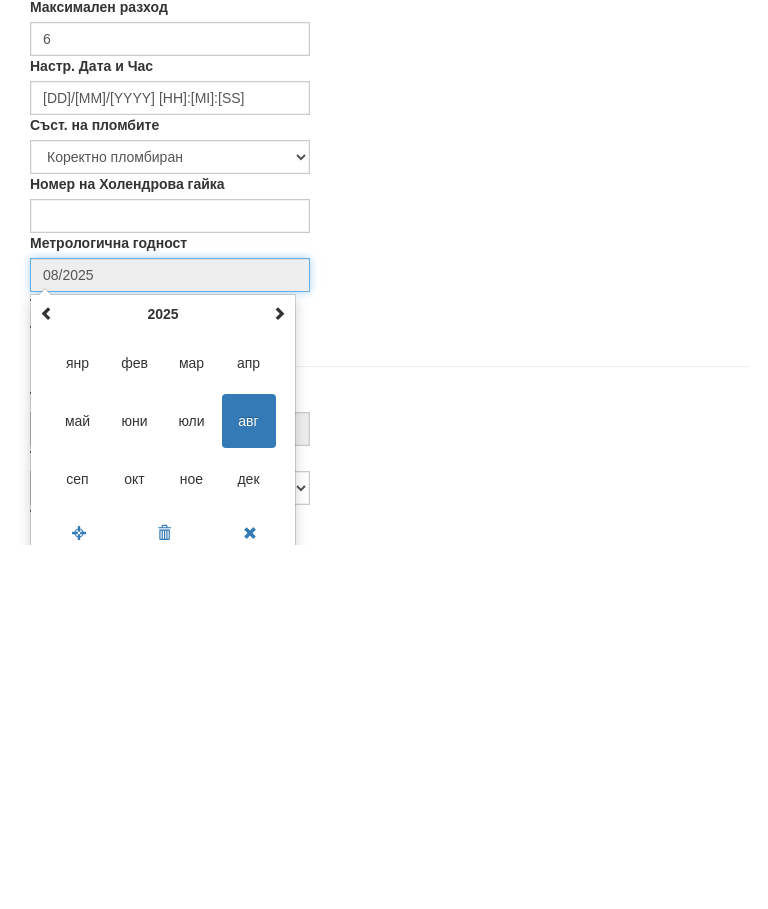 click at bounding box center (279, 678) 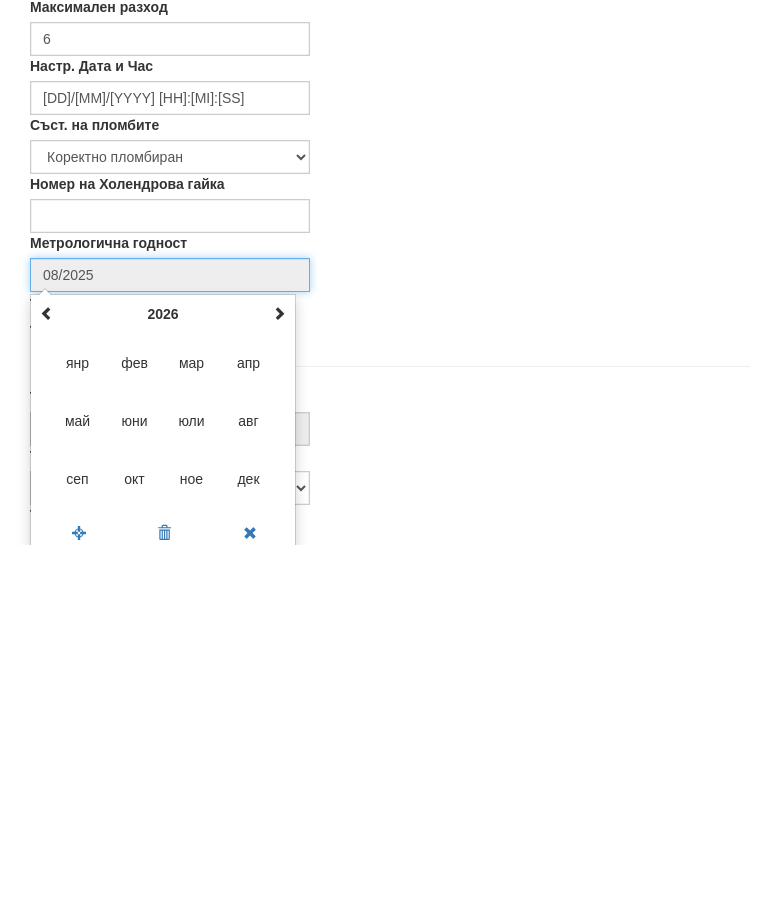 click at bounding box center [279, 678] 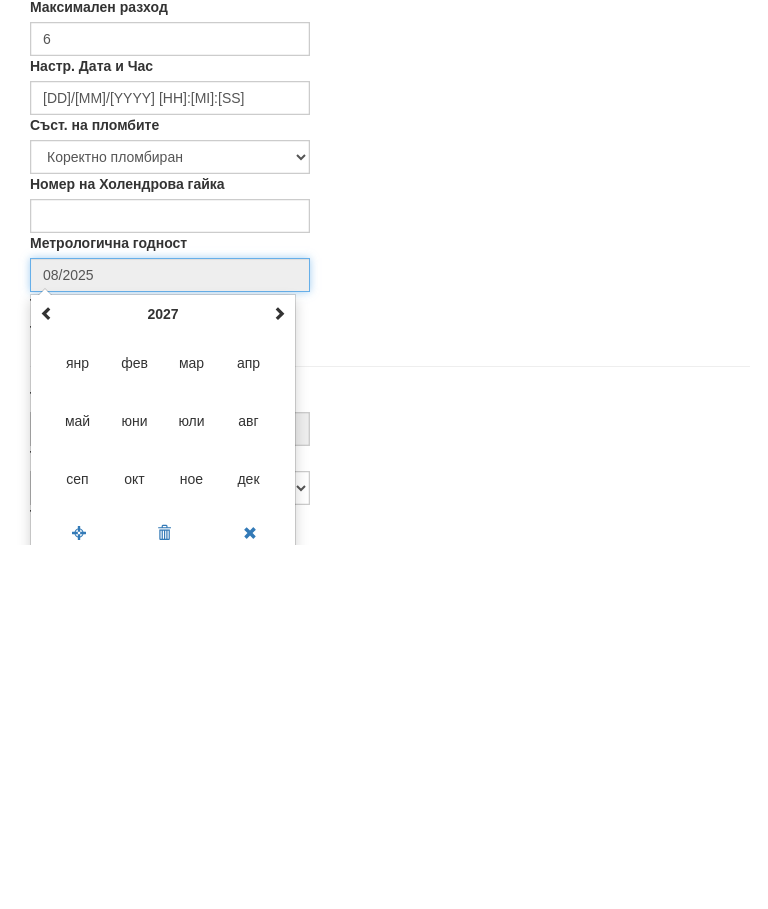 click on "авг" at bounding box center [249, 785] 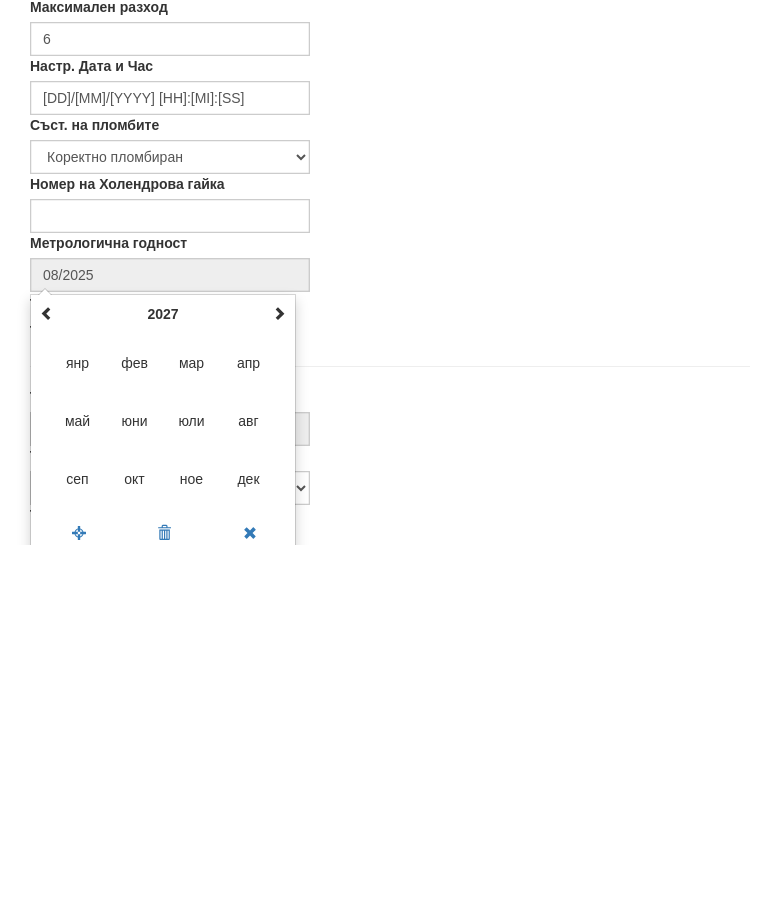 type on "08/2027" 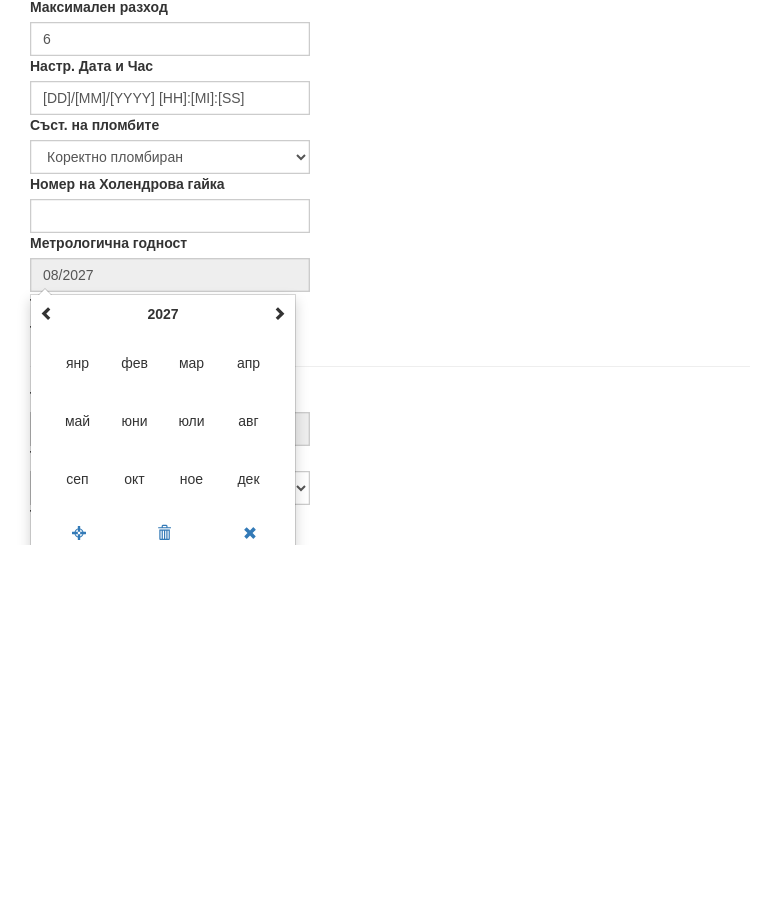 scroll, scrollTop: 700, scrollLeft: 0, axis: vertical 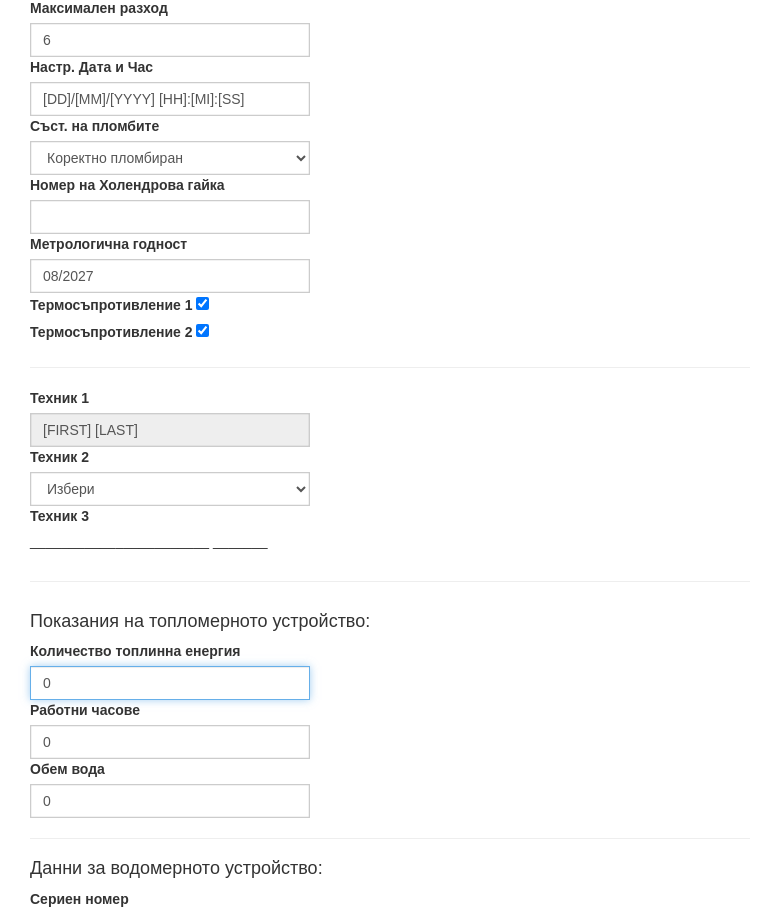 click on "0" at bounding box center [170, 684] 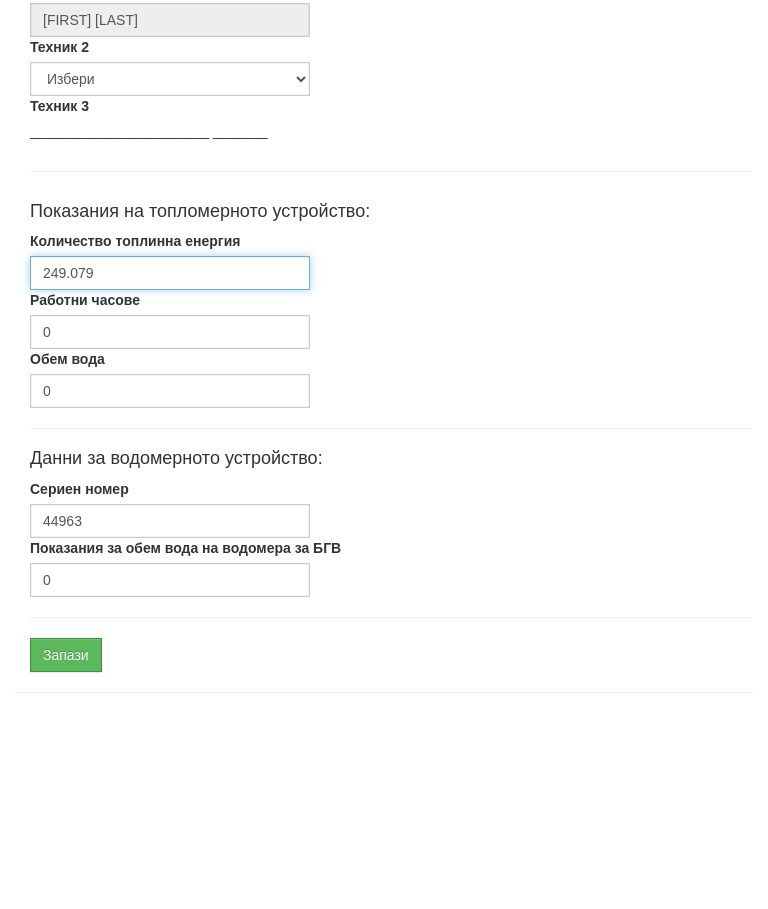 scroll, scrollTop: 948, scrollLeft: 0, axis: vertical 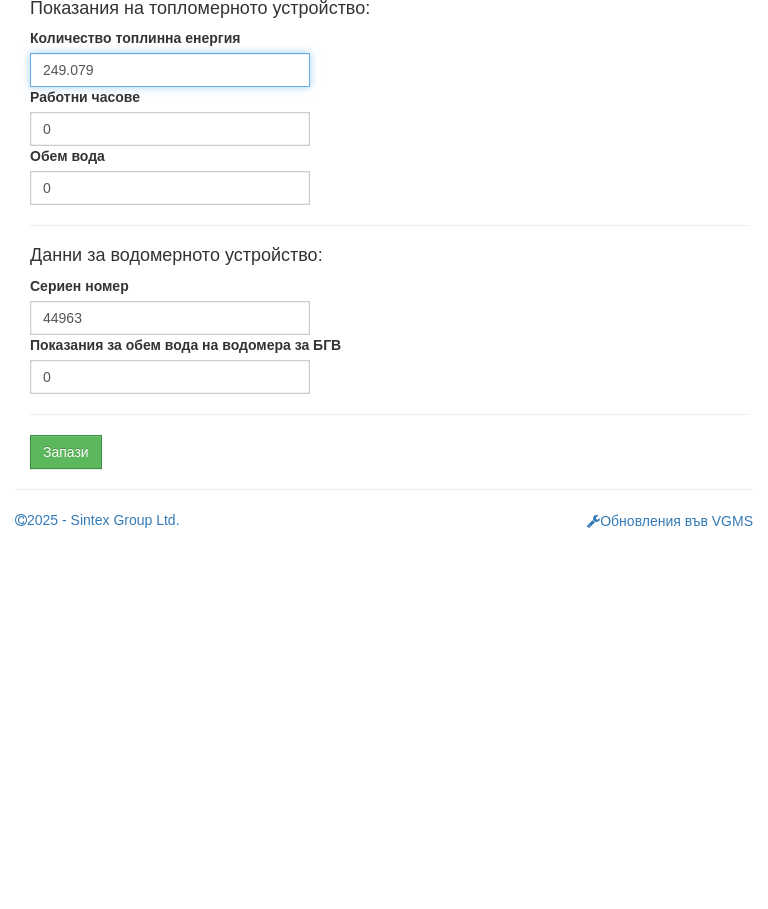 type on "249.079" 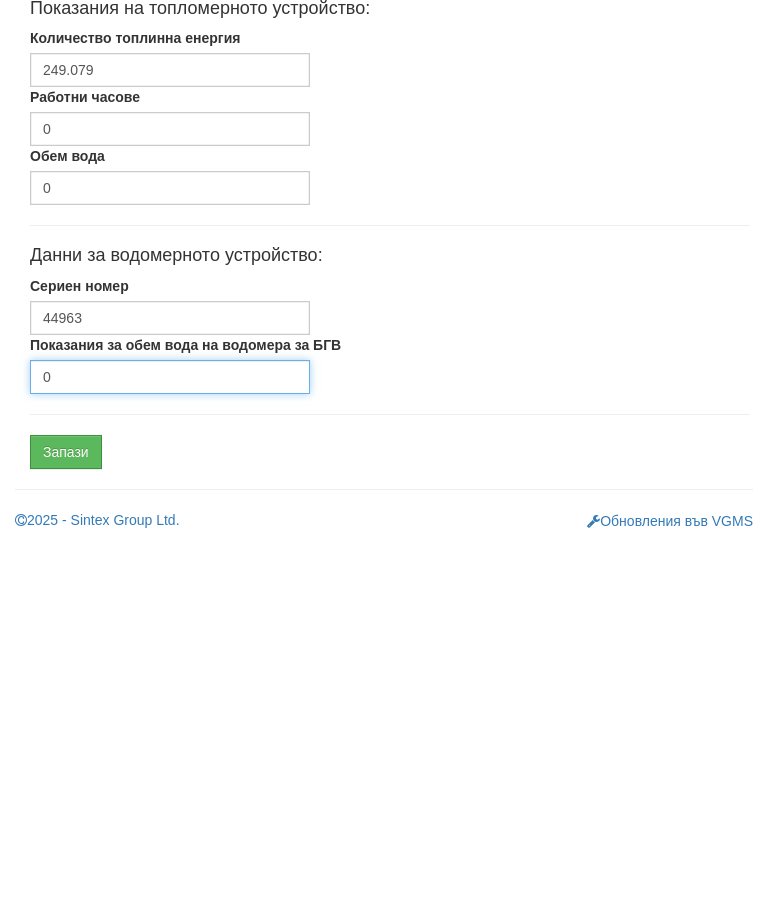 click on "0" at bounding box center [170, 741] 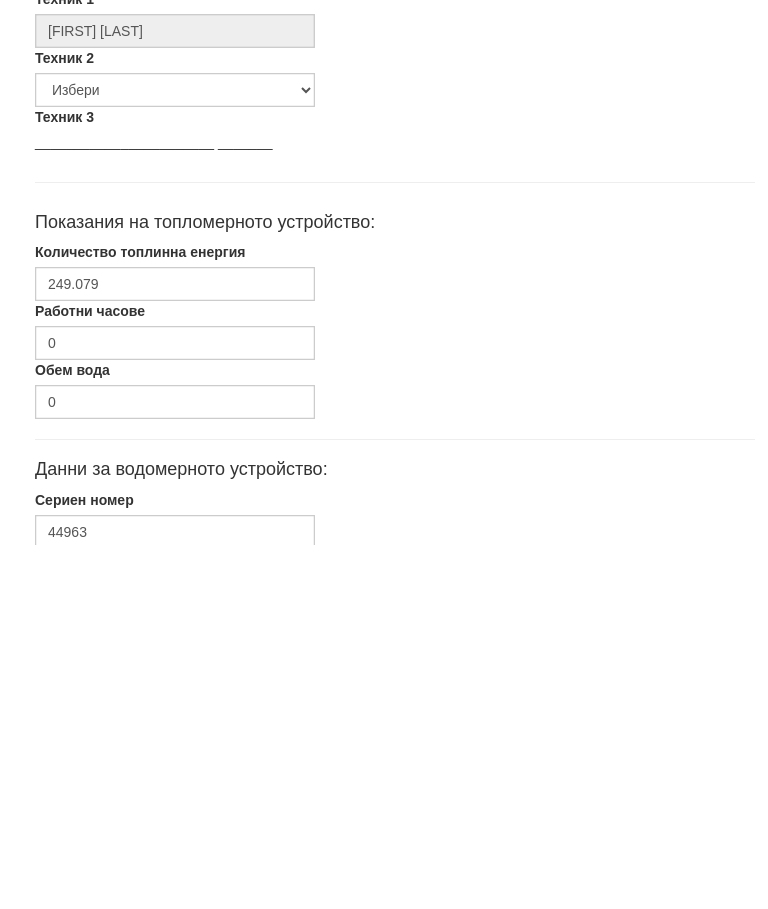scroll, scrollTop: 948, scrollLeft: 0, axis: vertical 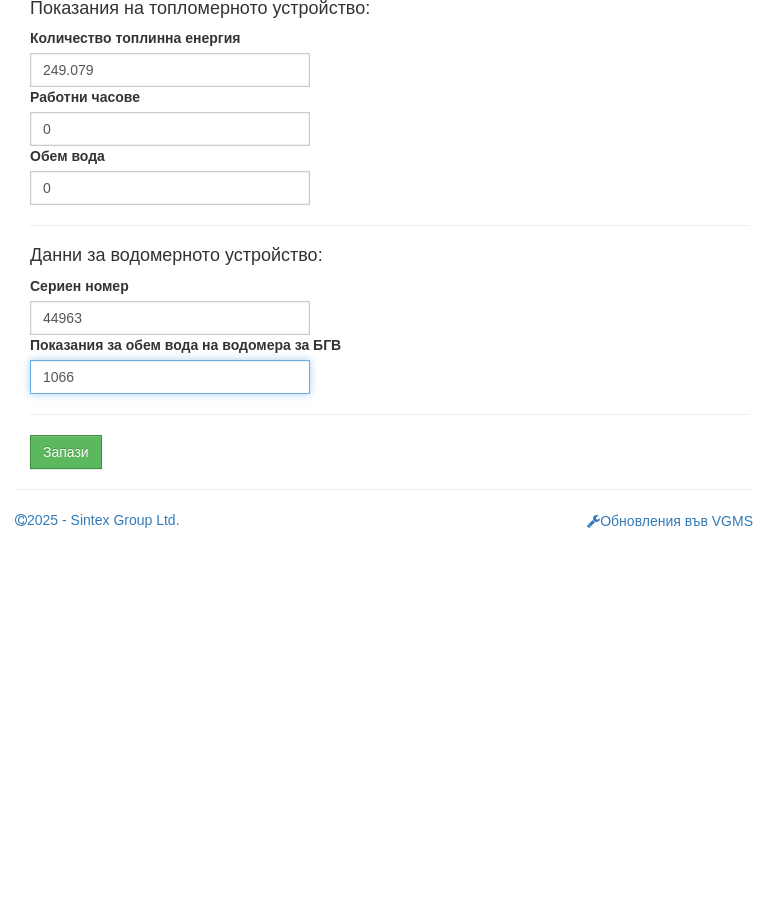 type on "1066" 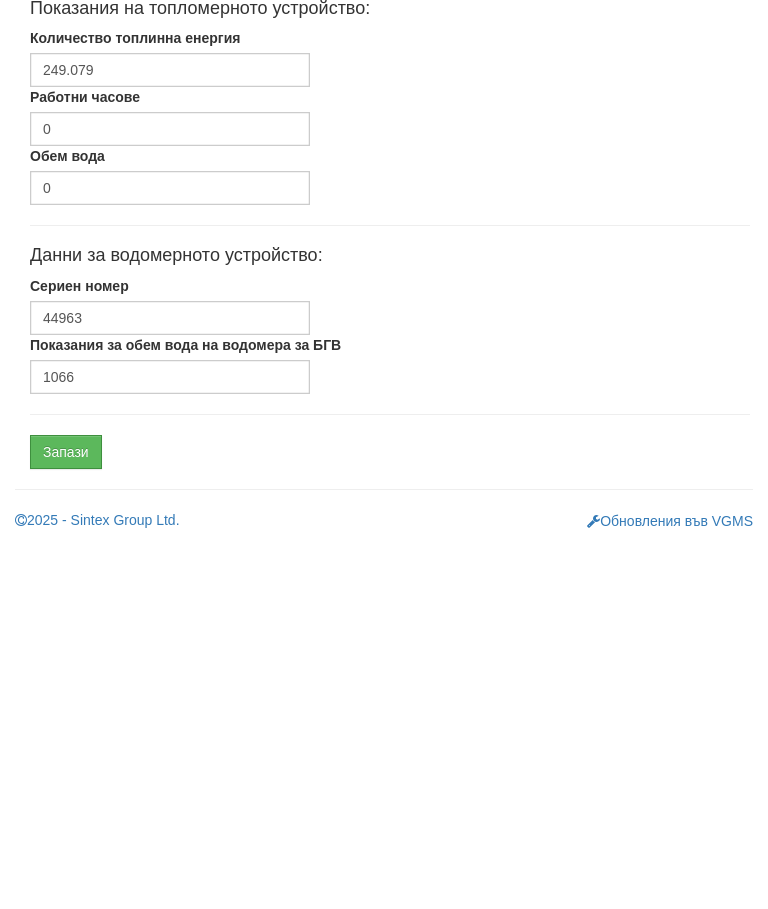click on "Запази" at bounding box center (66, 816) 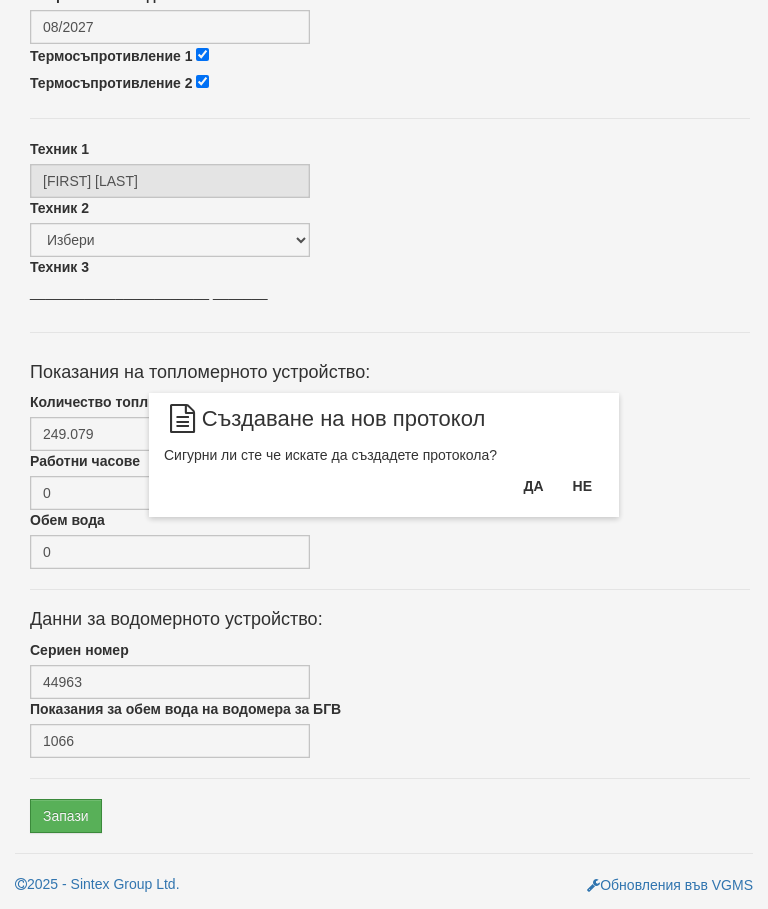 click on "Да" at bounding box center (533, 486) 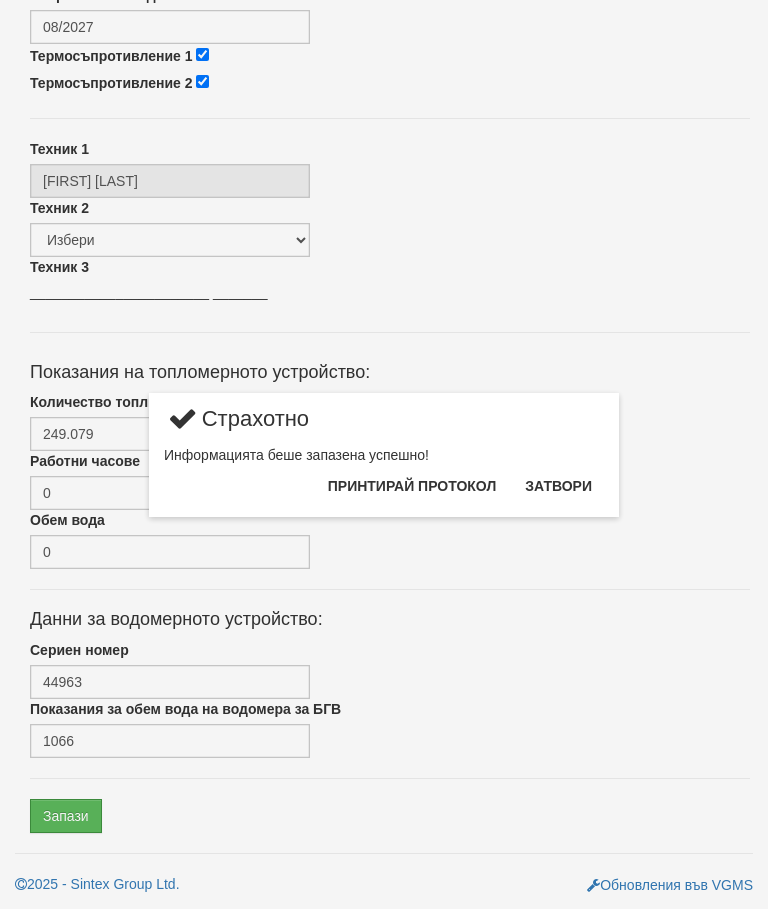 click on "Затвори" at bounding box center [558, 486] 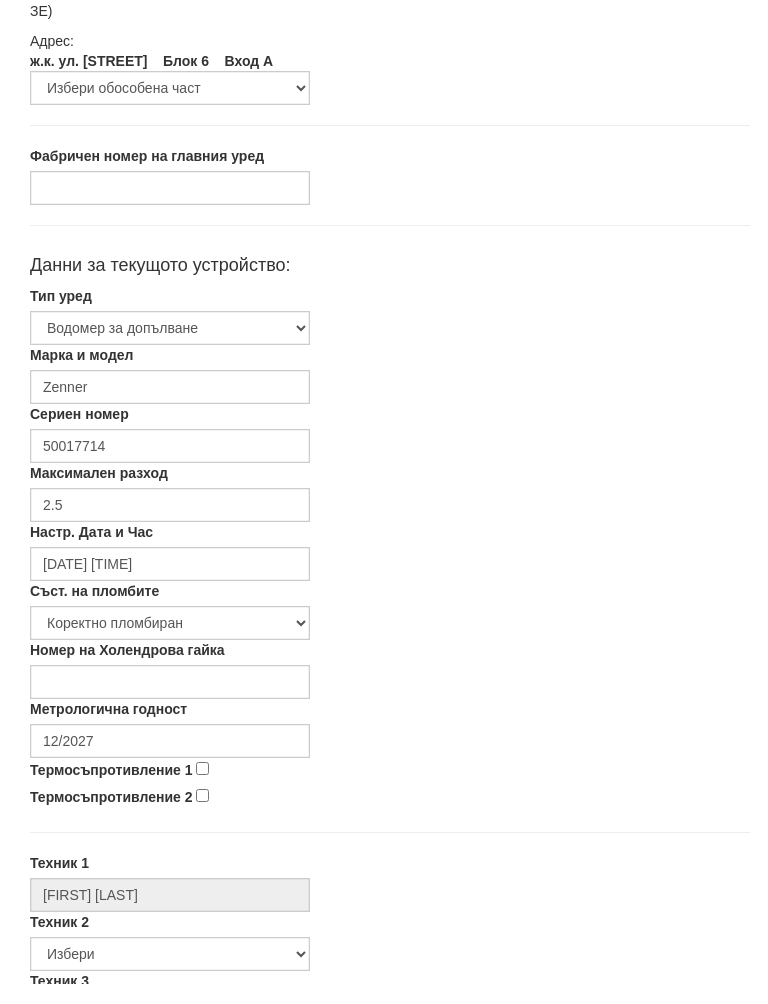 scroll, scrollTop: 214, scrollLeft: 0, axis: vertical 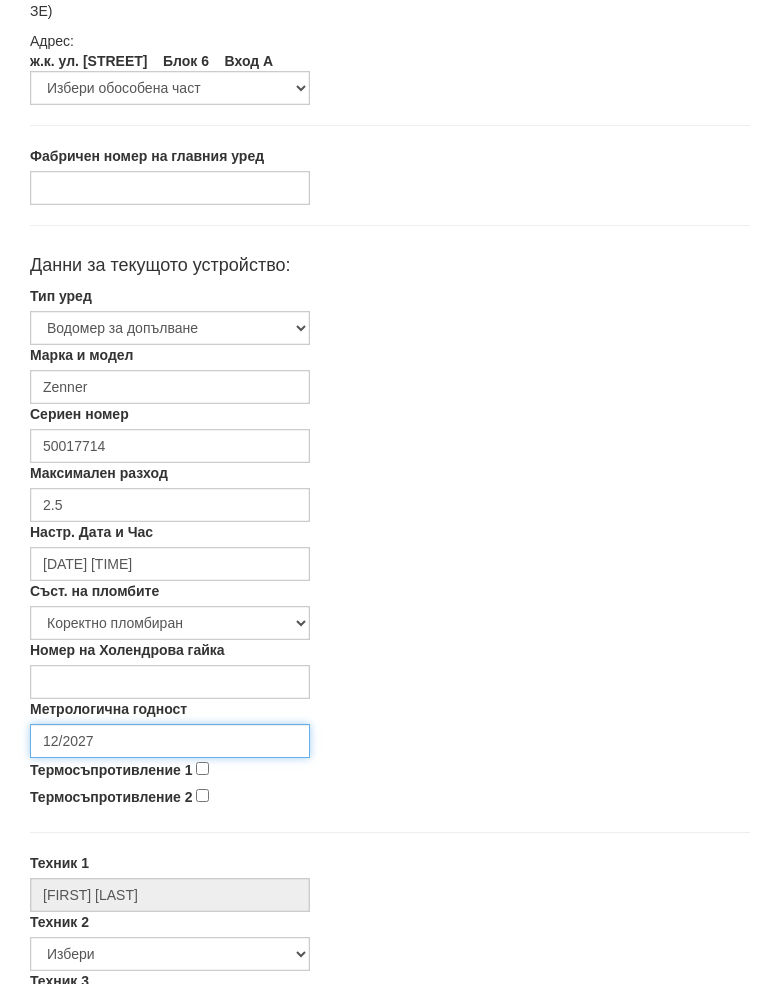 click on "12/2027" at bounding box center [170, 761] 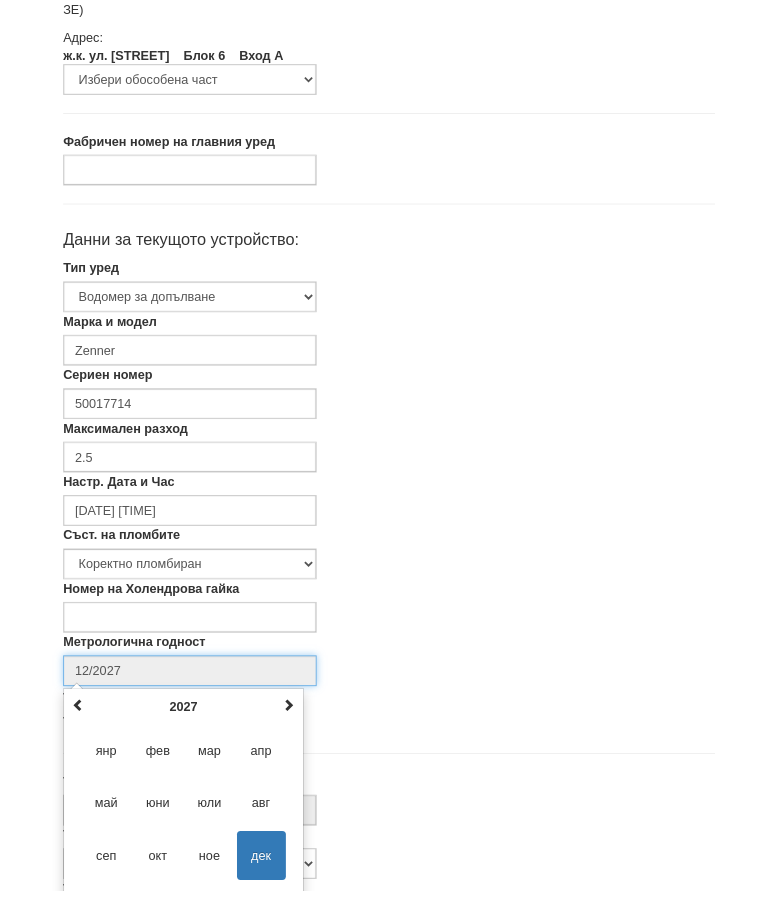 scroll, scrollTop: 336, scrollLeft: 0, axis: vertical 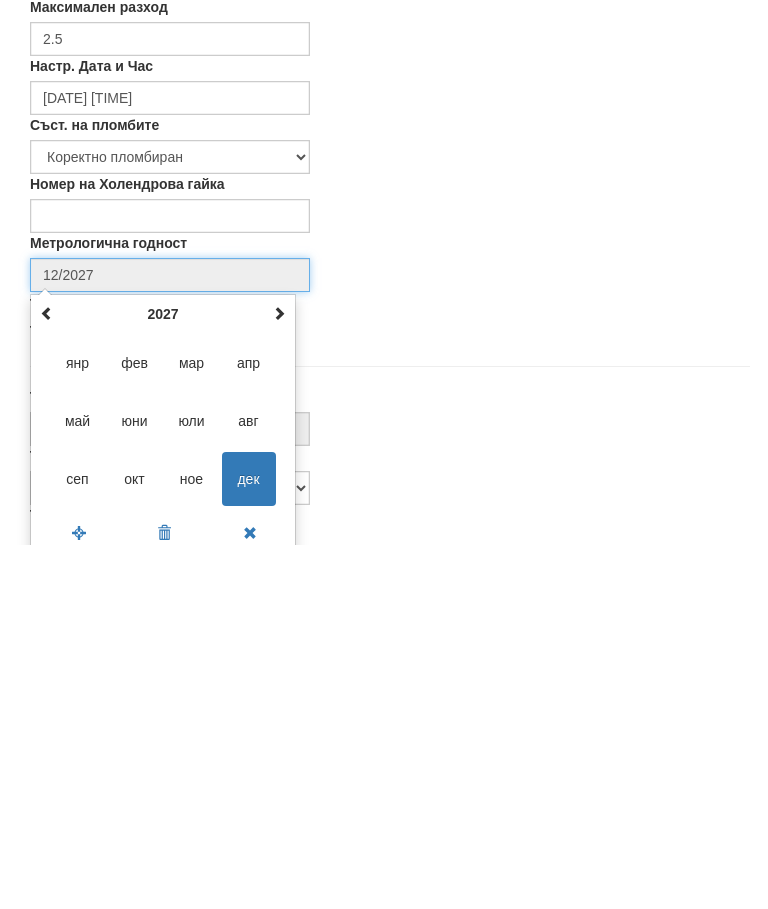 click at bounding box center (279, 677) 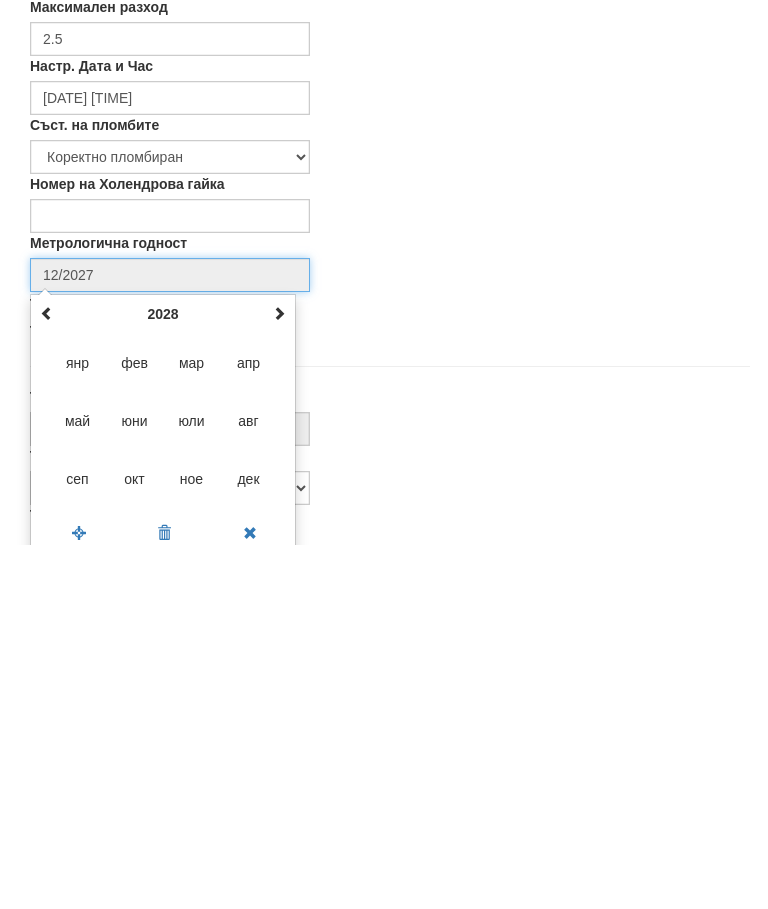 click at bounding box center (279, 678) 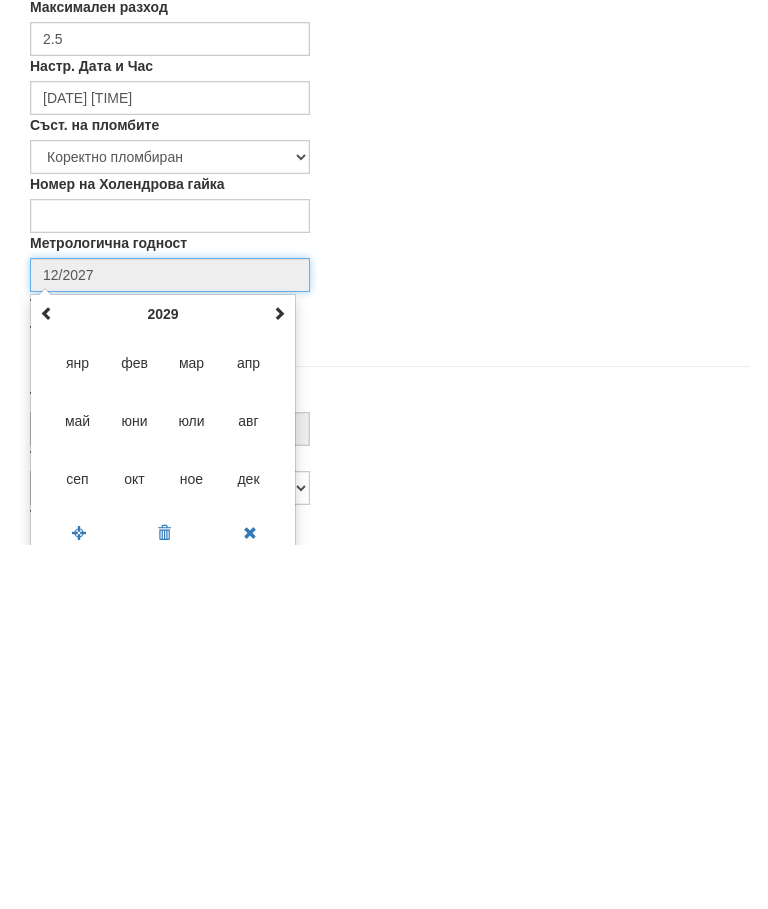 click at bounding box center (279, 677) 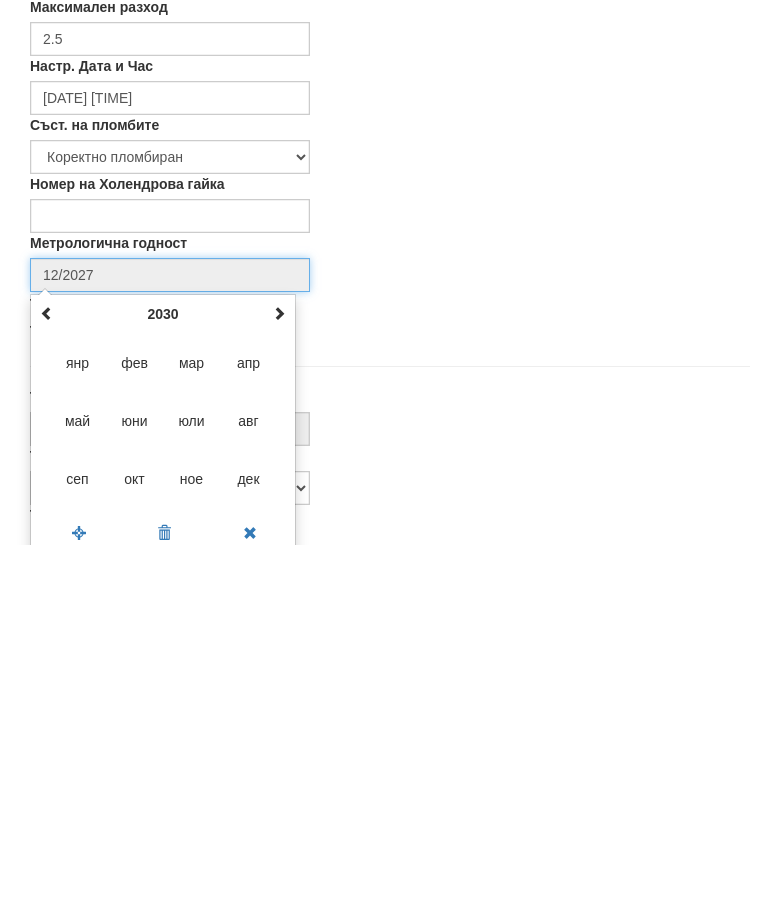 click on "дек" at bounding box center (249, 843) 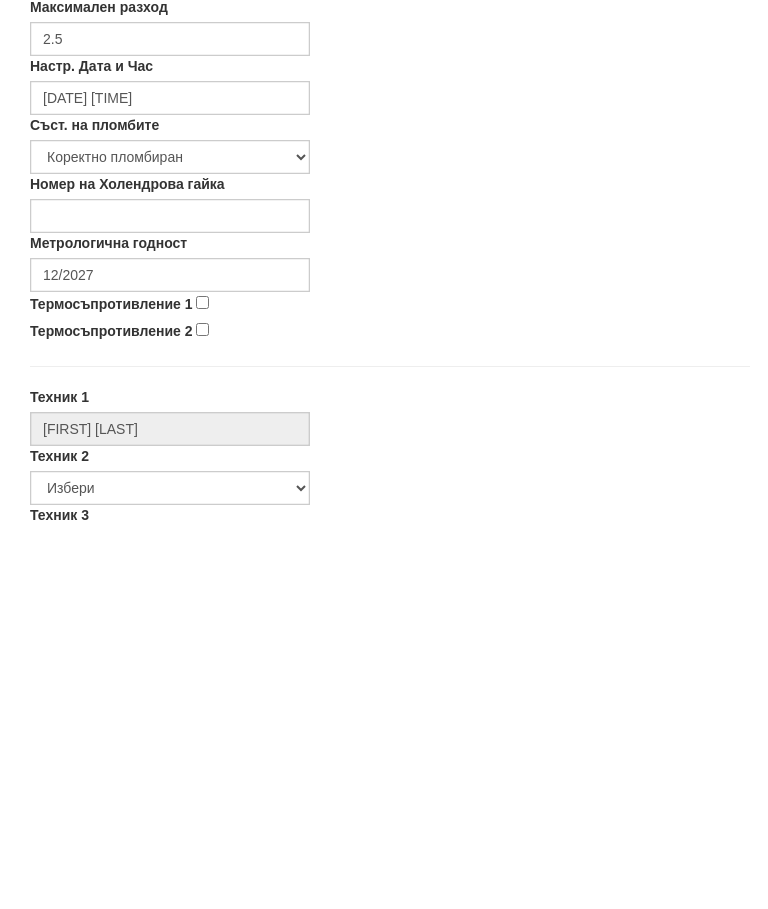 type on "12/2030" 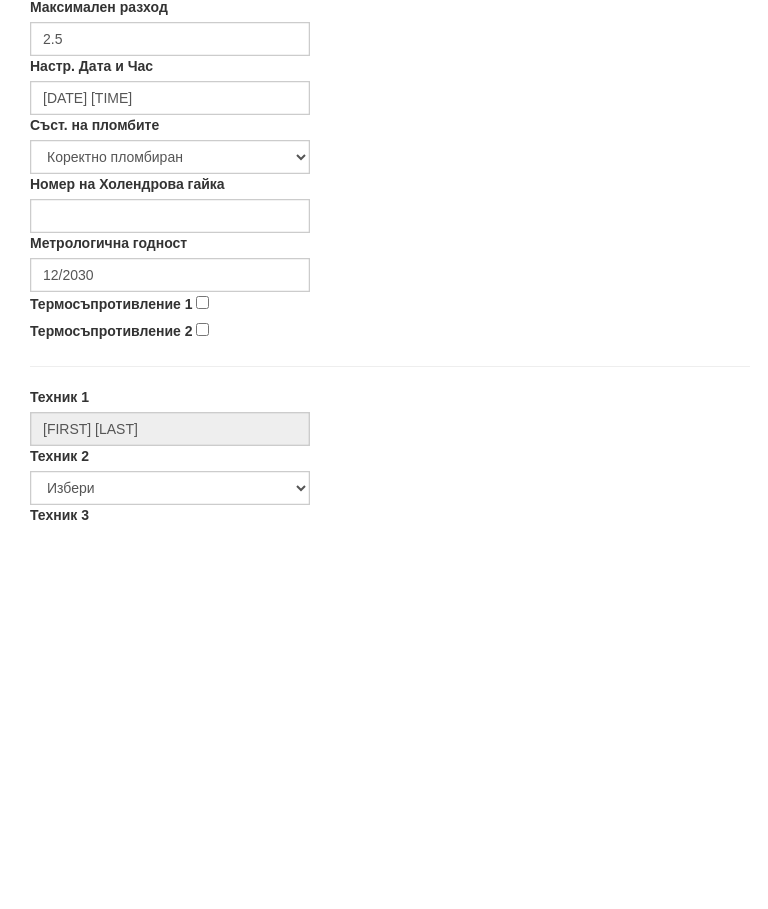 scroll, scrollTop: 700, scrollLeft: 0, axis: vertical 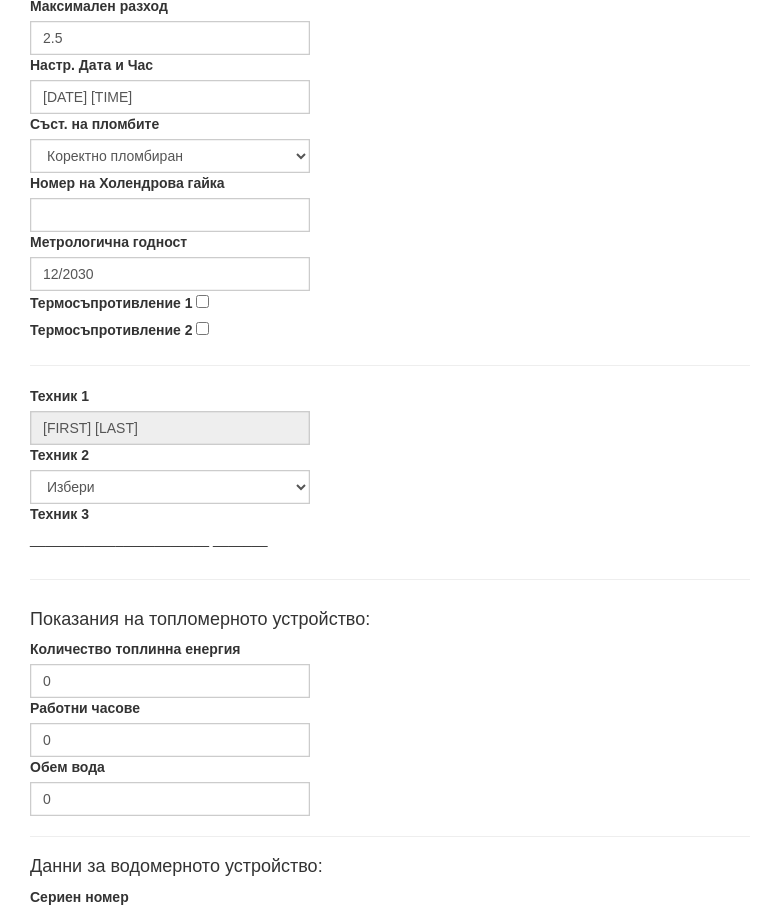 click on "Термосъпротивление 1" at bounding box center (202, 302) 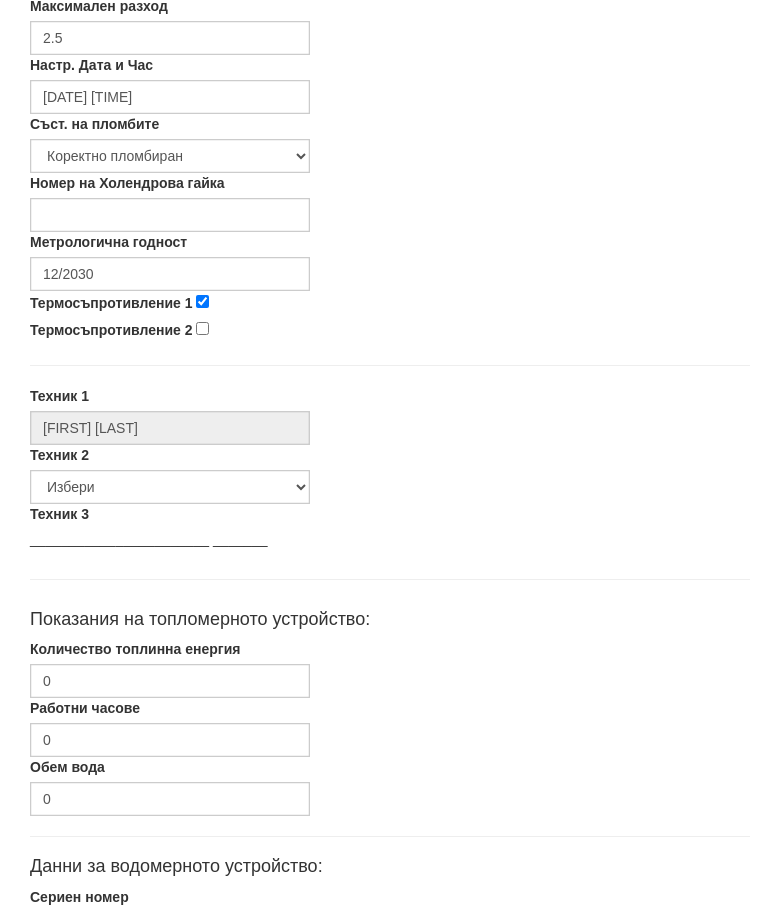 click on "Термосъпротивление 2" at bounding box center [202, 329] 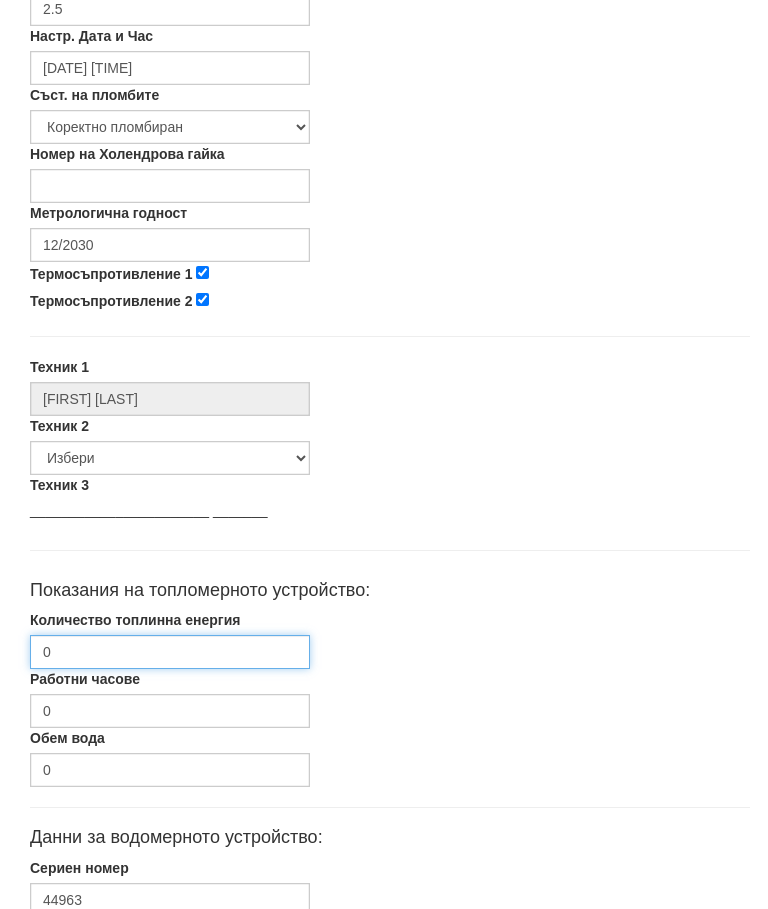 click on "0" at bounding box center [170, 653] 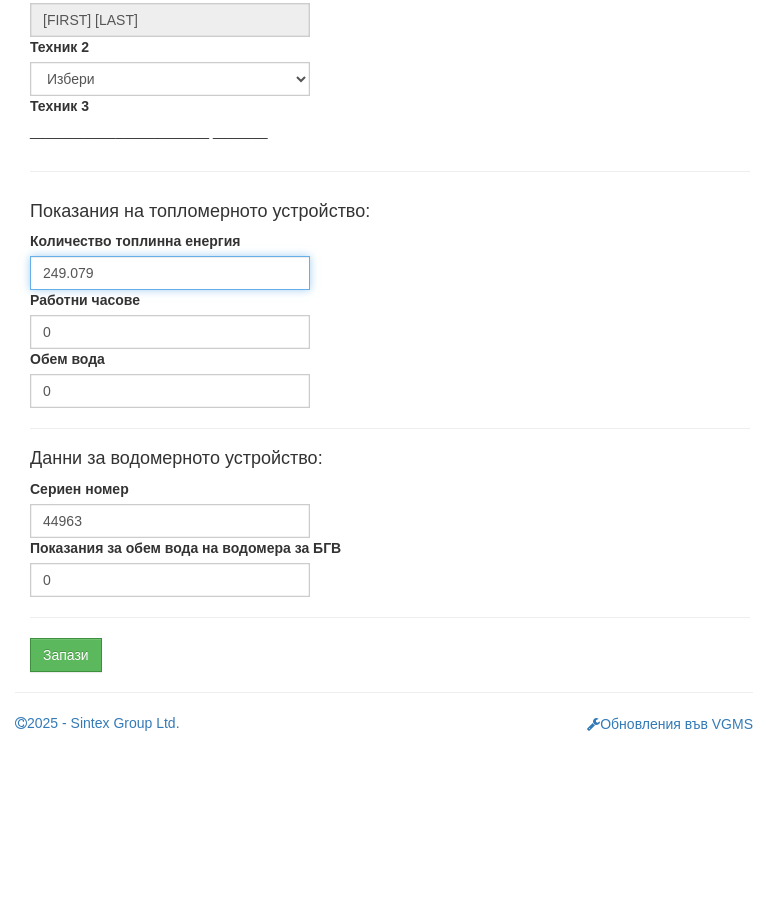 scroll, scrollTop: 948, scrollLeft: 0, axis: vertical 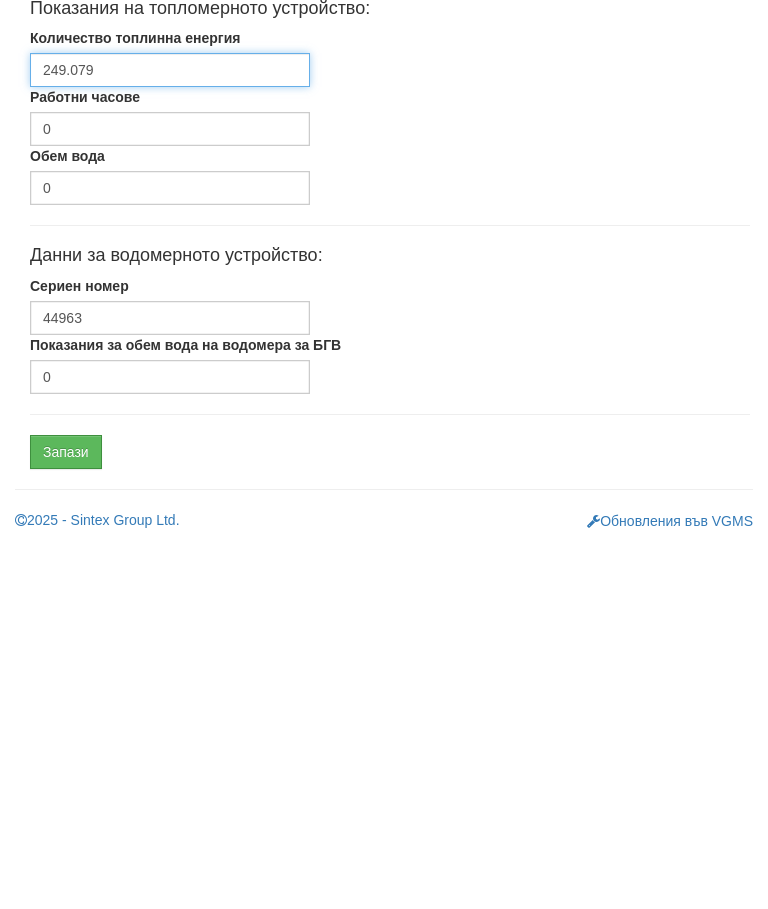 type on "249.079" 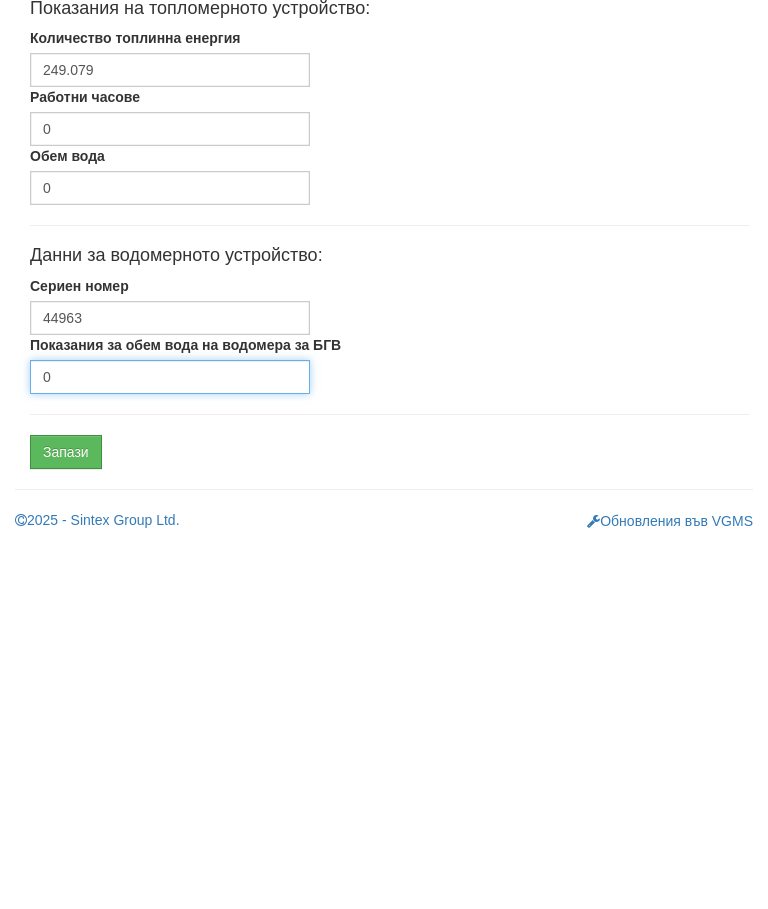 click on "0" at bounding box center (170, 741) 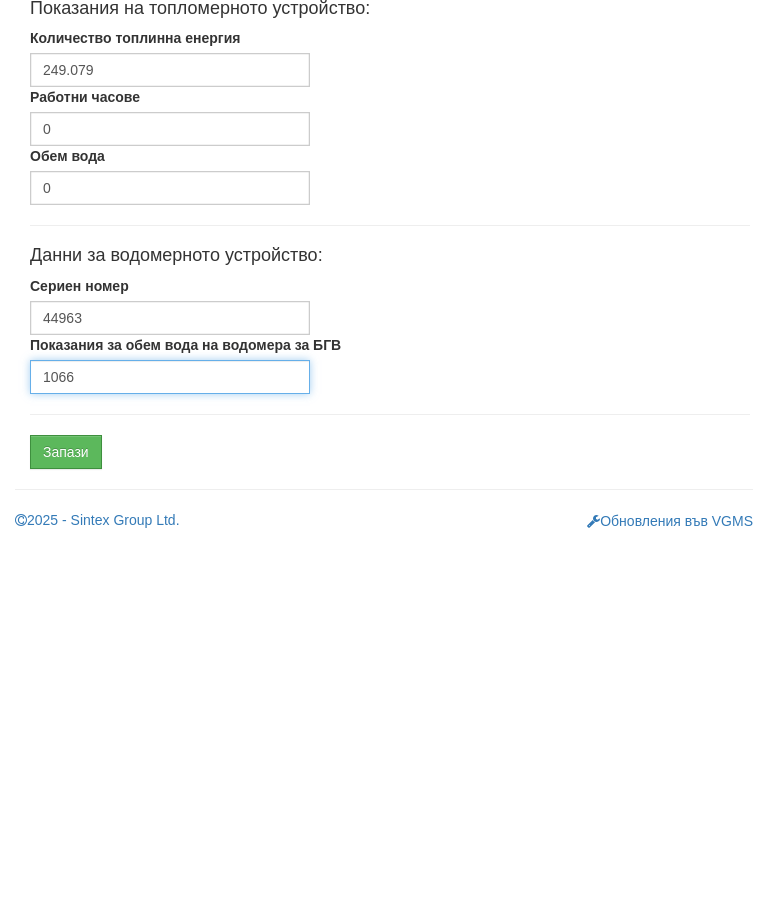 type on "1066" 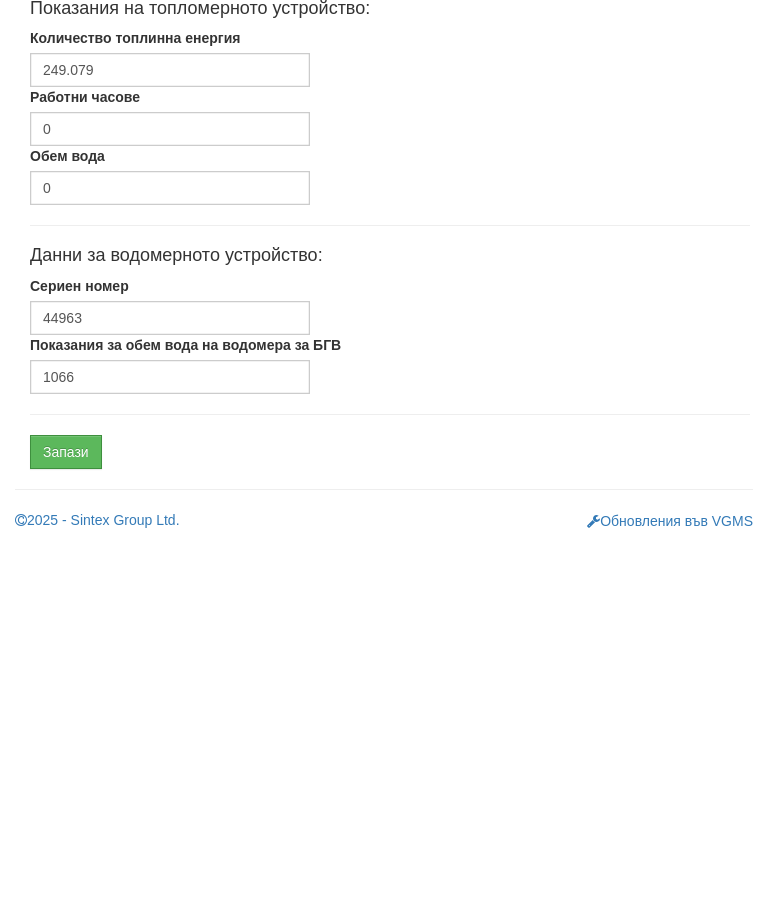 click on "Запази" at bounding box center [66, 816] 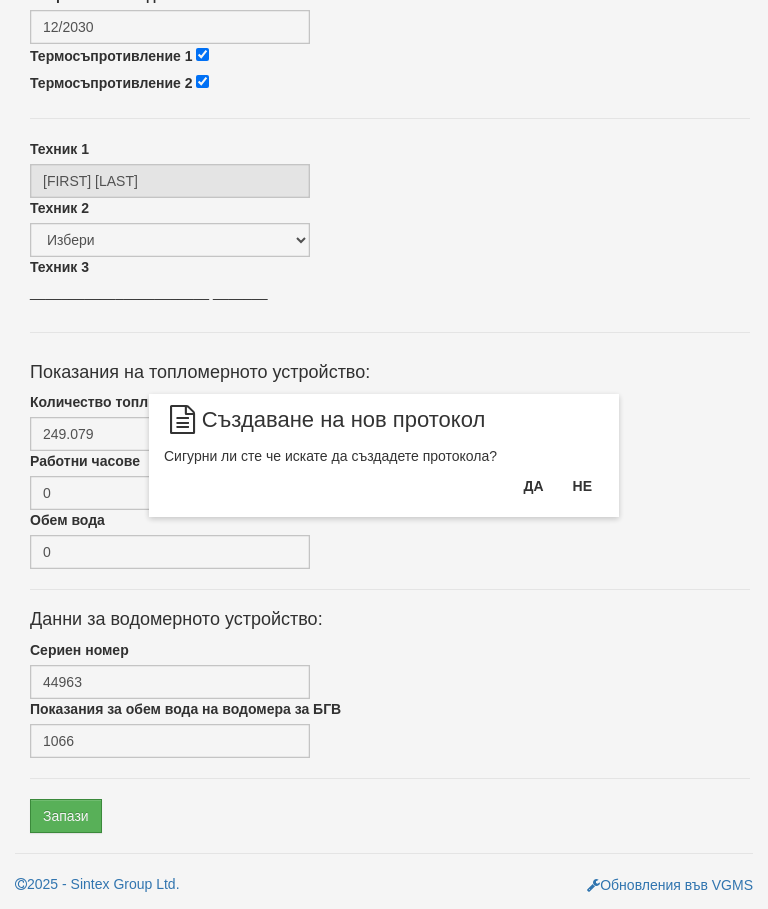 click on "Да" at bounding box center (533, 486) 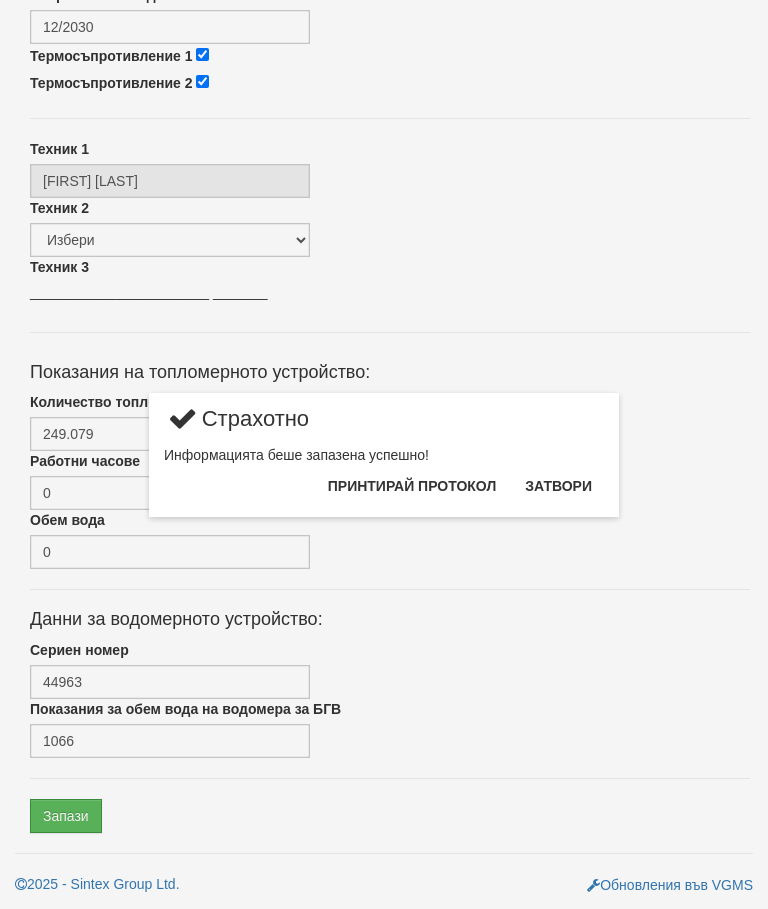 click on "Затвори" at bounding box center (558, 486) 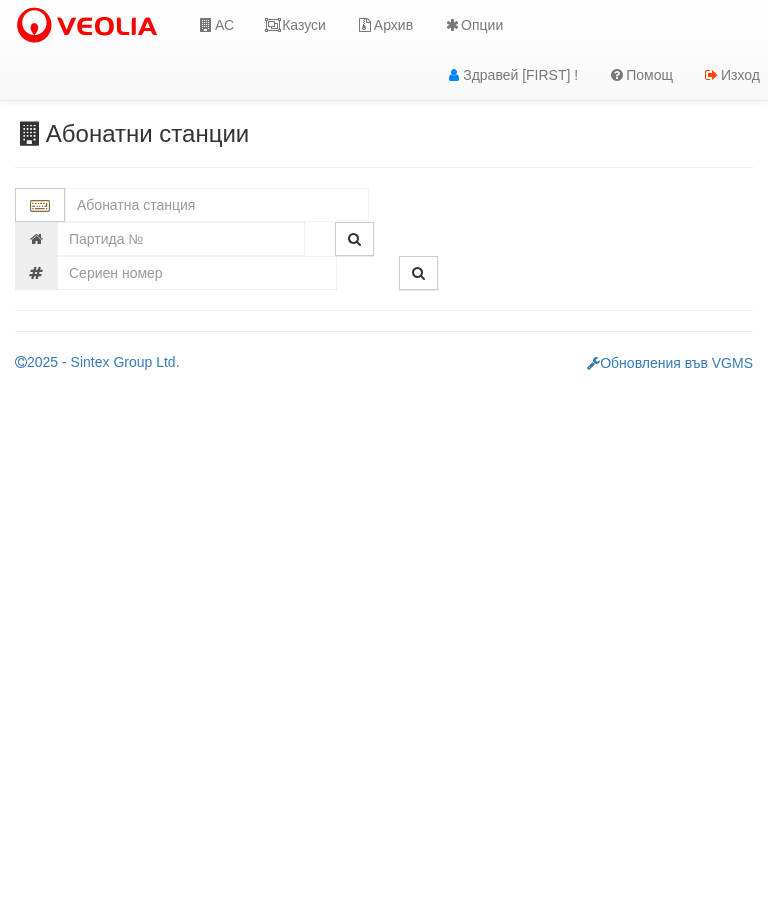 scroll, scrollTop: 0, scrollLeft: 0, axis: both 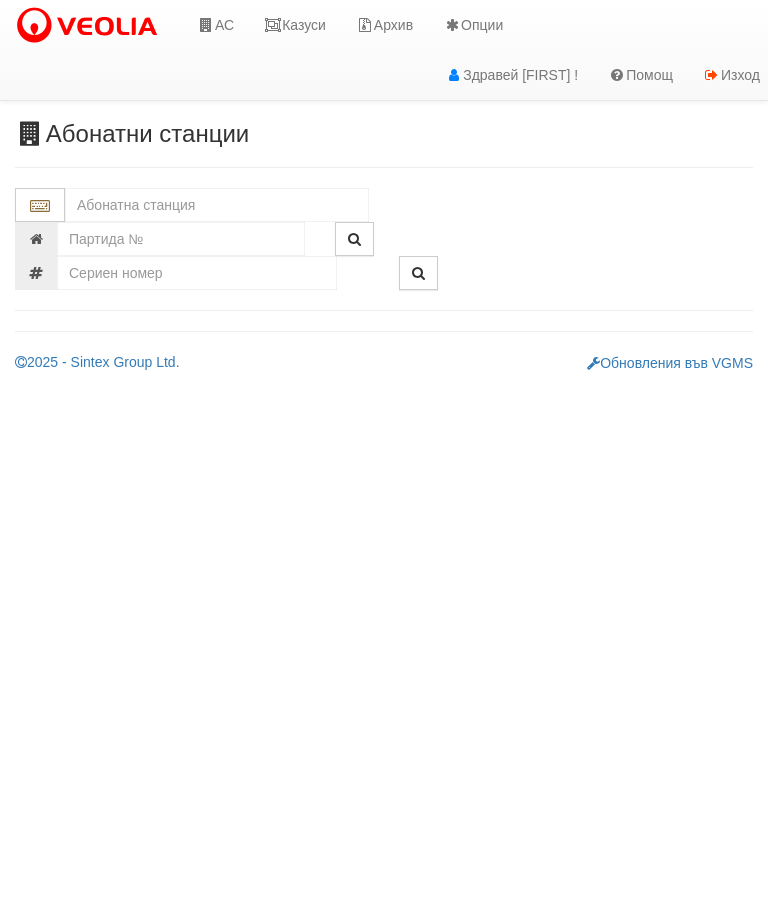 click at bounding box center [217, 205] 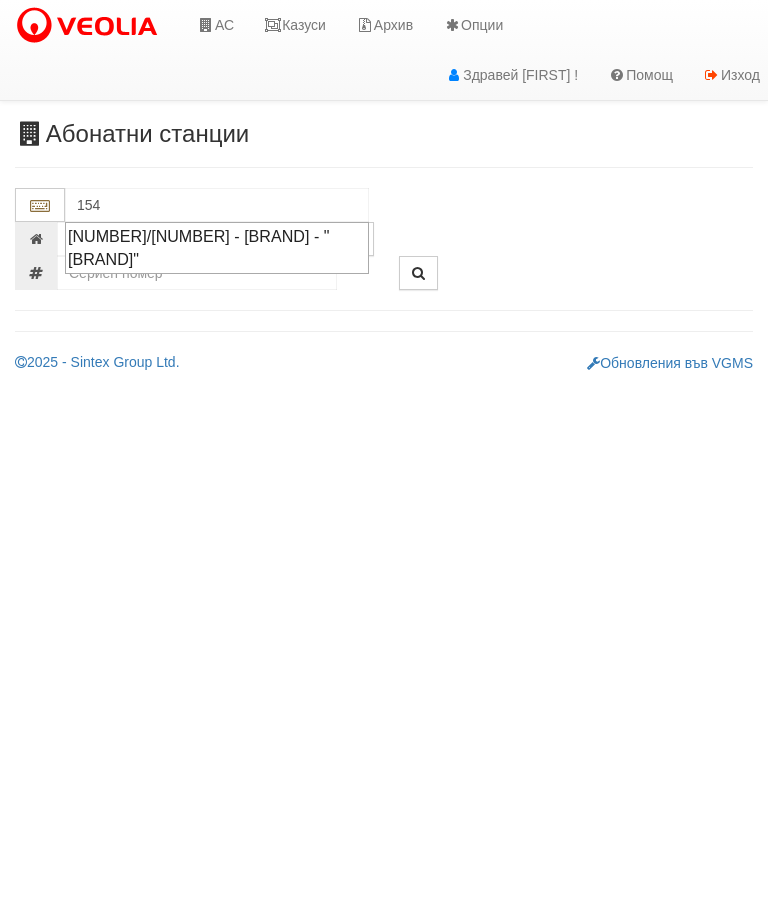 click on "[NUMBER]/[NUMBER] - [BRAND] - "[BRAND]"" at bounding box center [217, 248] 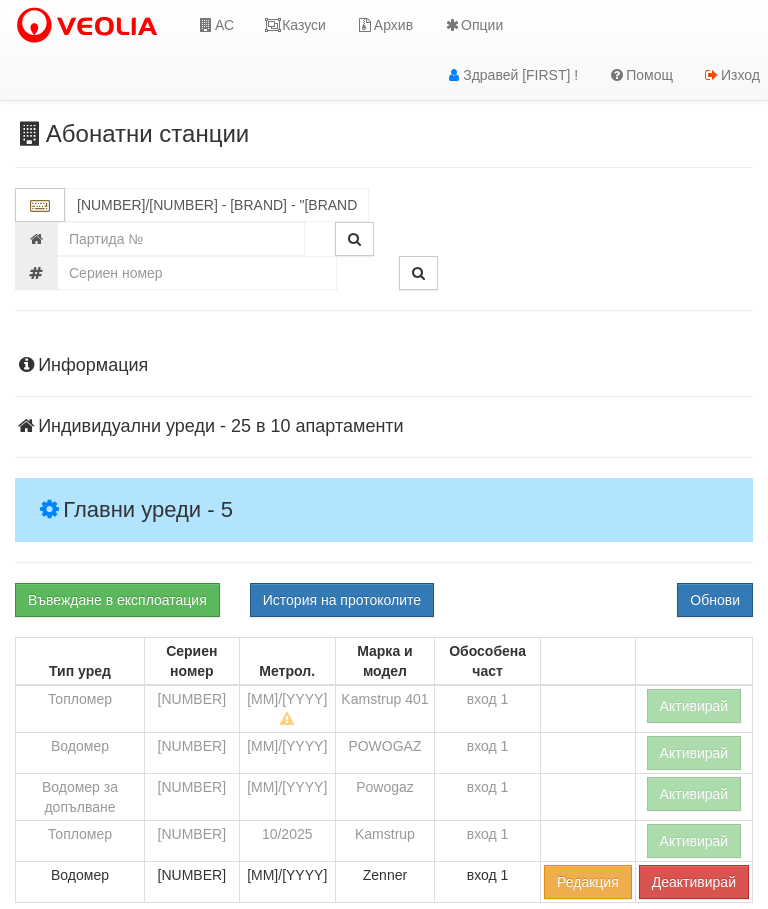 click on "Главни уреди - 5" at bounding box center (384, 510) 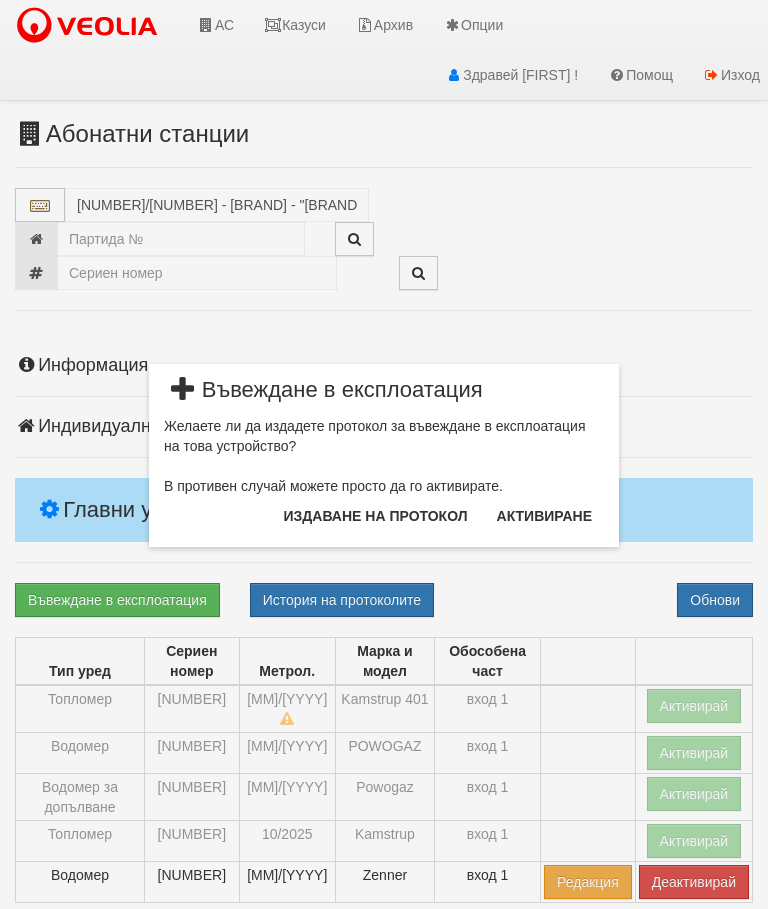 click on "Издаване на протокол" at bounding box center (376, 516) 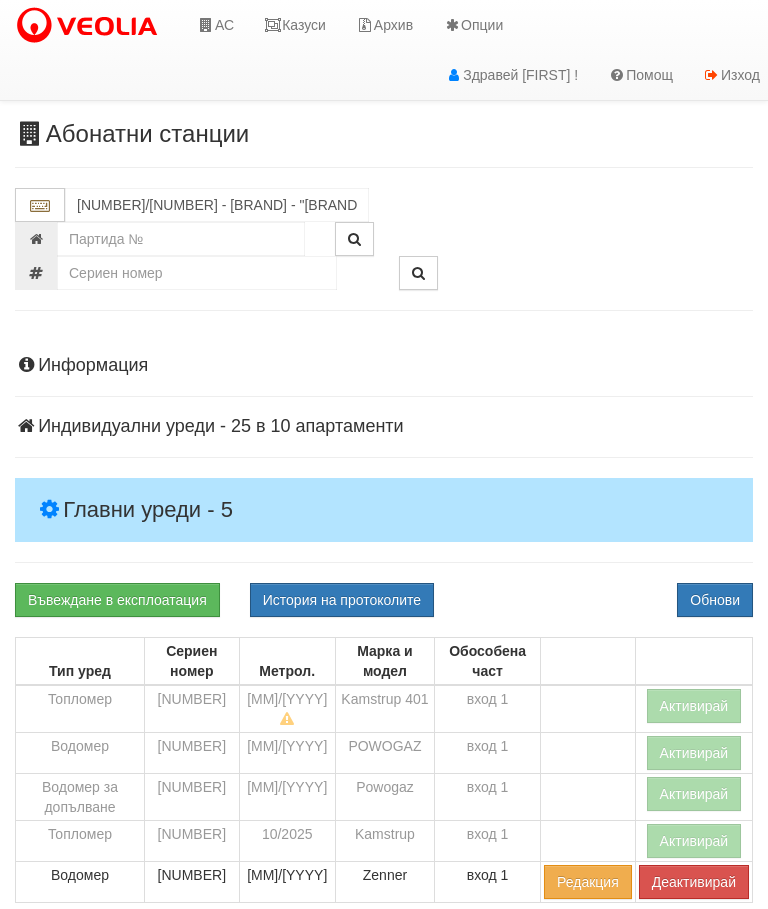 click on "Обнови" at bounding box center (715, 600) 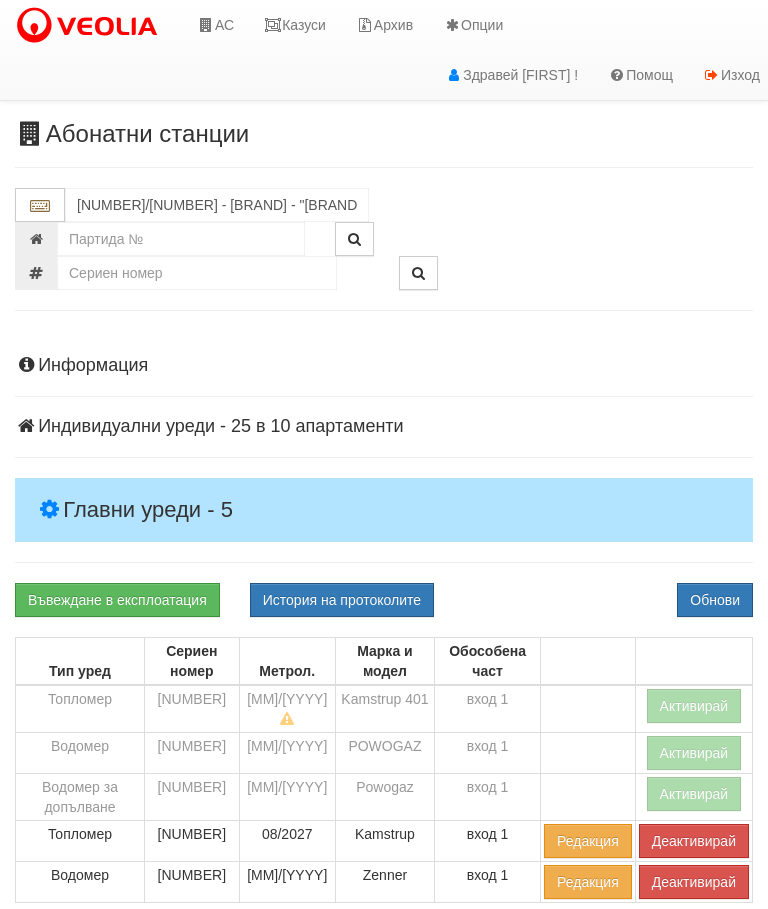 click on "Активирай" at bounding box center (694, 794) 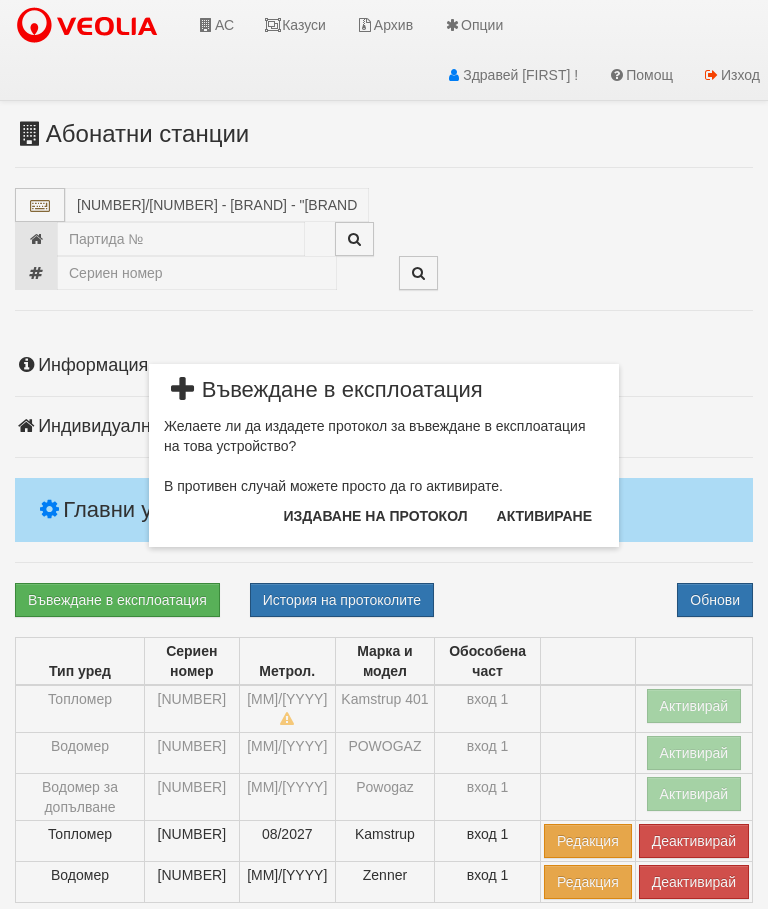click on "Издаване на протокол" at bounding box center (376, 516) 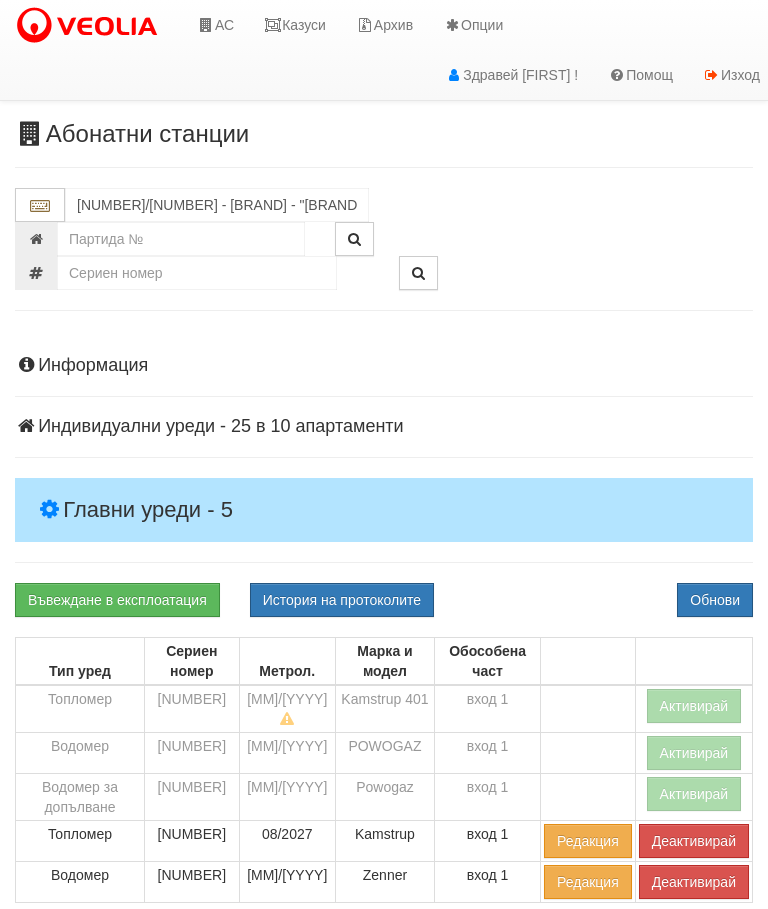 click on "Обнови" at bounding box center [715, 600] 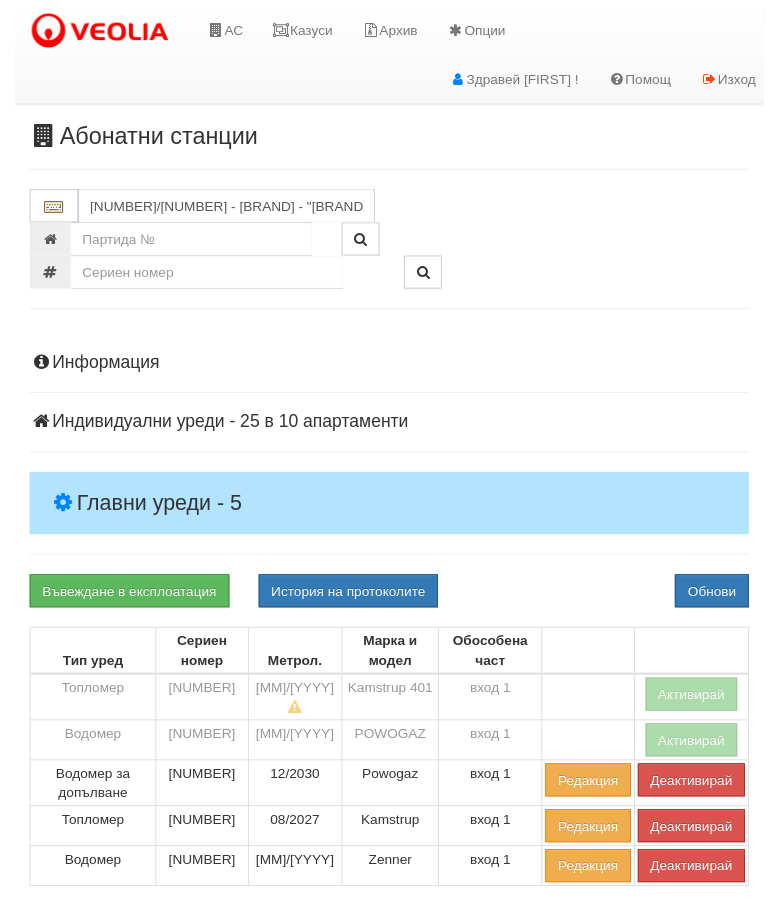 scroll, scrollTop: 1, scrollLeft: 0, axis: vertical 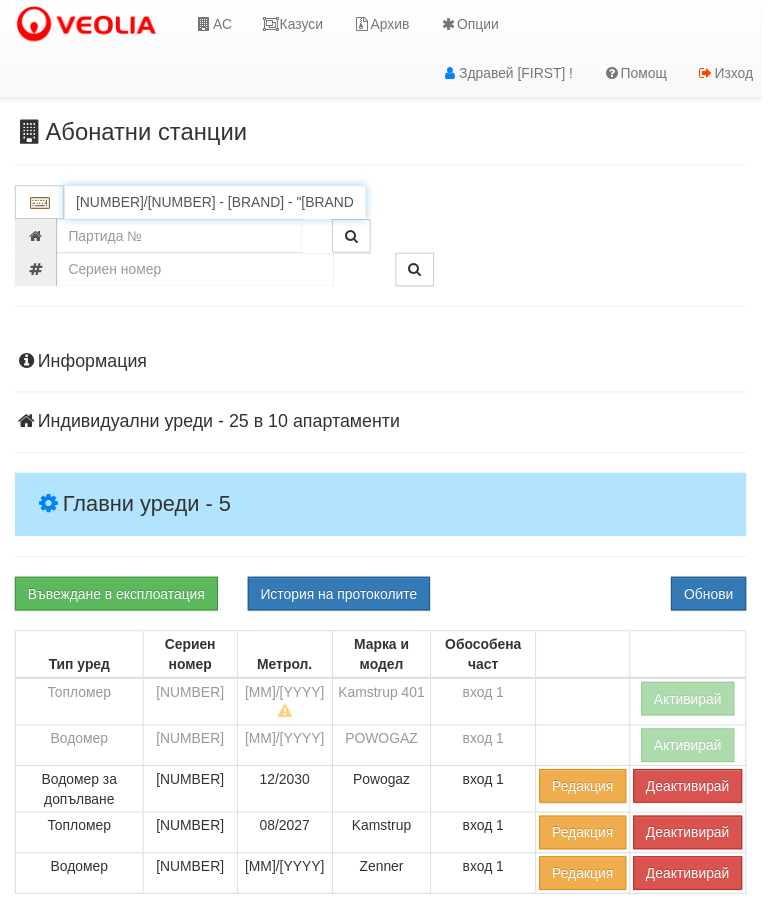 click on "154/1 - Младост - "ВЕОЛИЯ"" at bounding box center (217, 204) 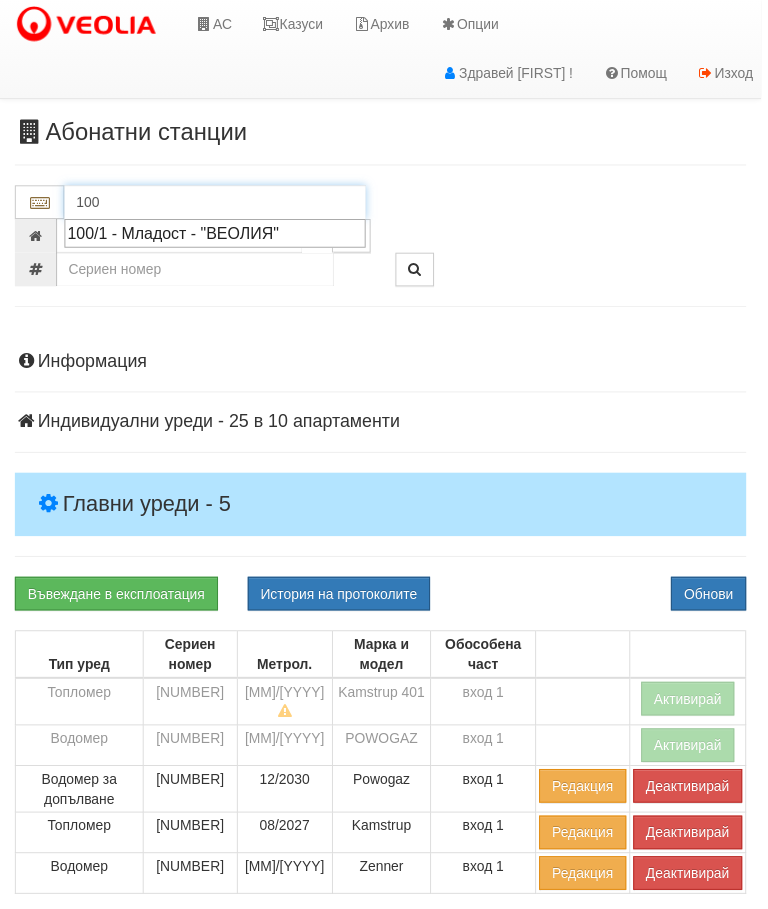 click on "100/1 - Младост - "ВЕОЛИЯ"" at bounding box center [217, 235] 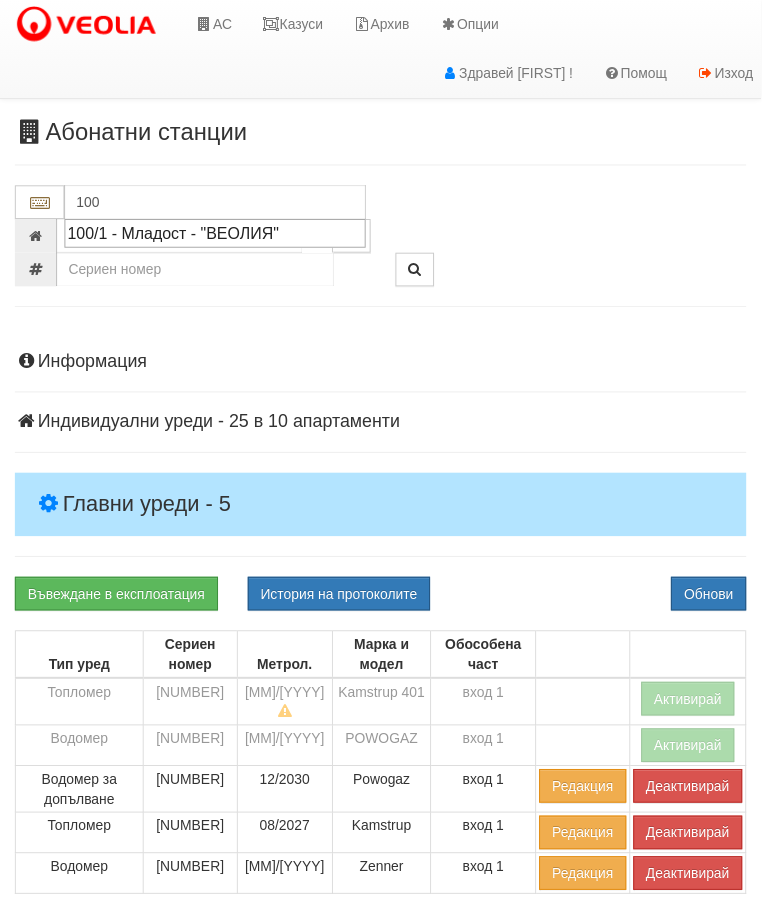 type on "100/1 - Младост - "ВЕОЛИЯ"" 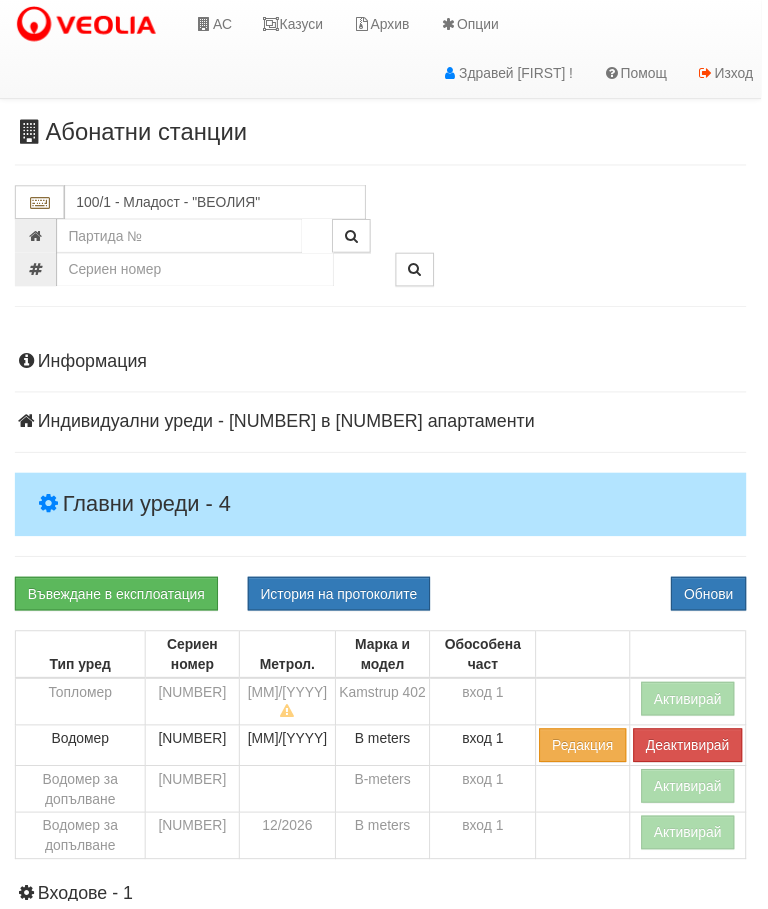 click on "Активирай" at bounding box center (694, 705) 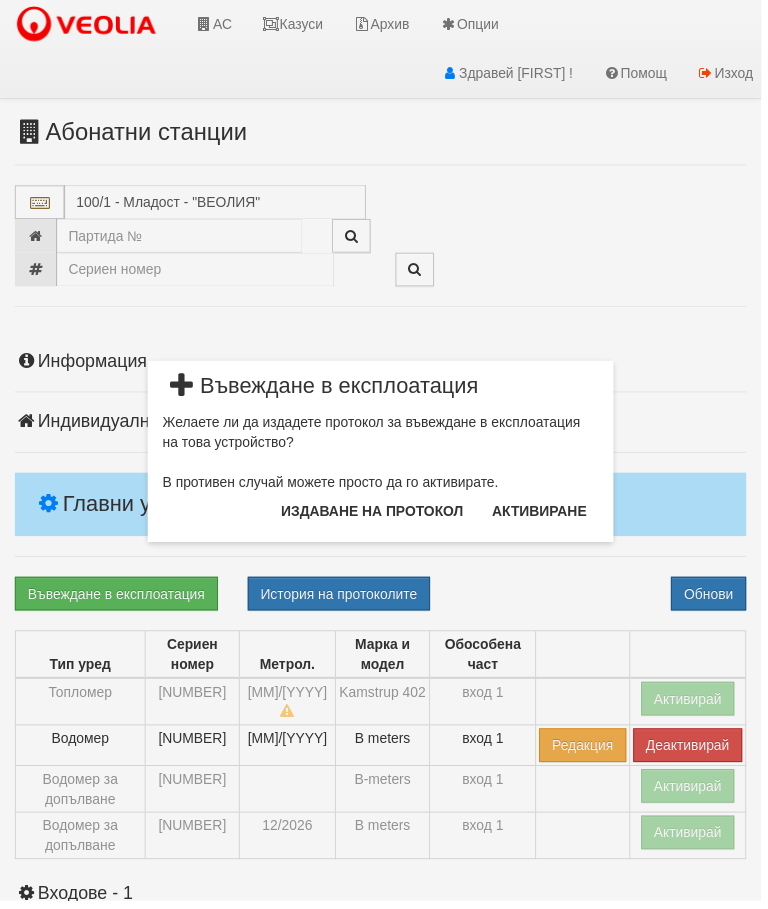 click on "Издаване на протокол" at bounding box center [376, 516] 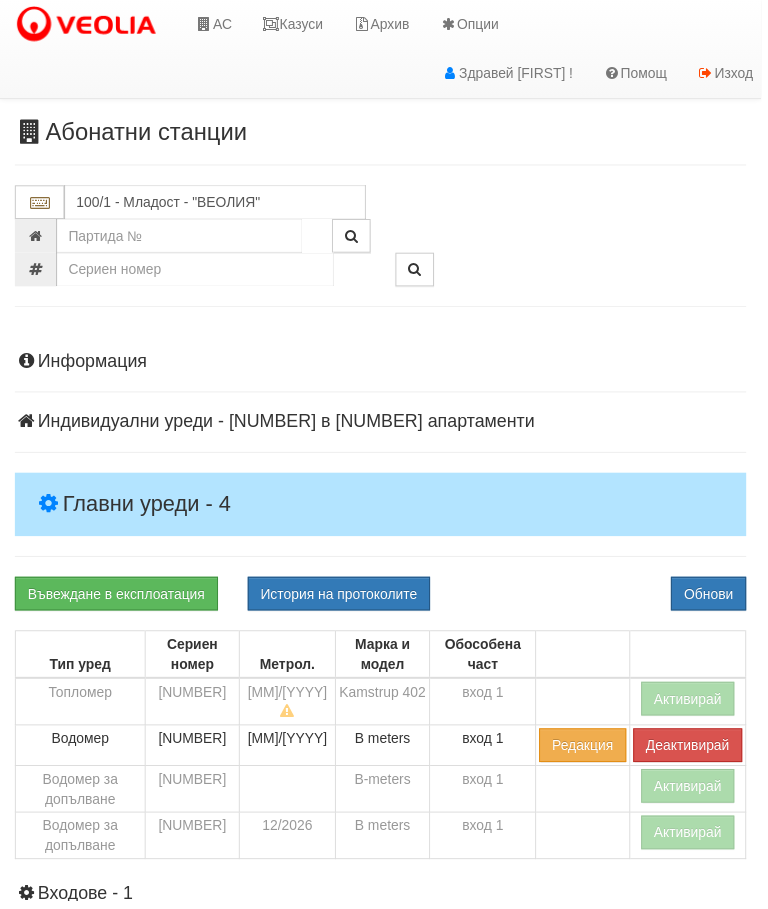 click on "Обнови" at bounding box center (715, 599) 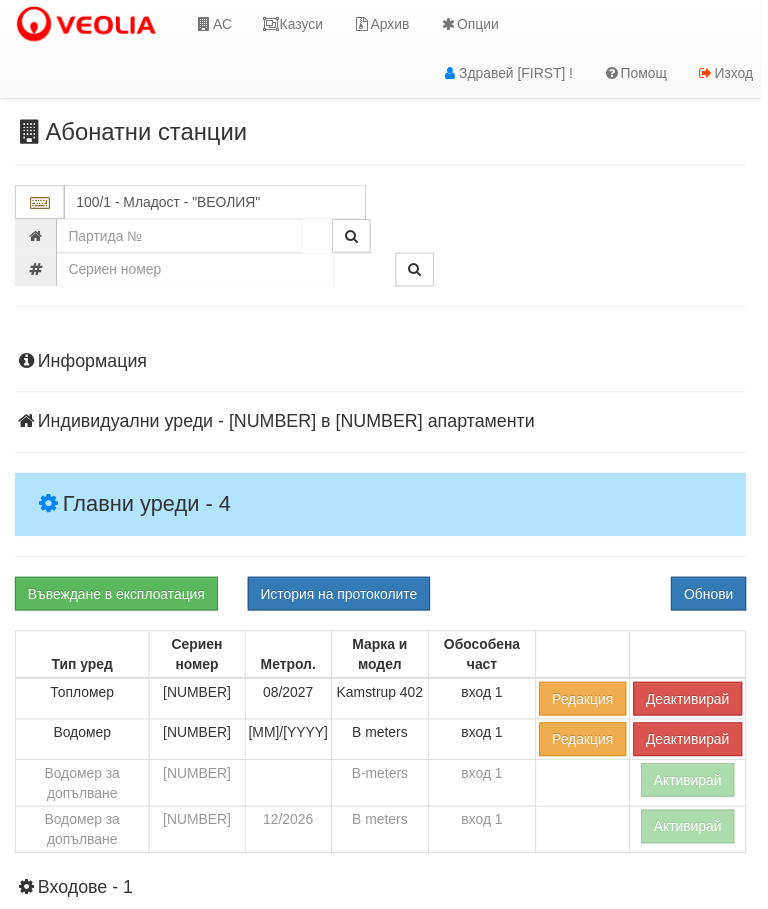 click on "Активирай" at bounding box center (694, 834) 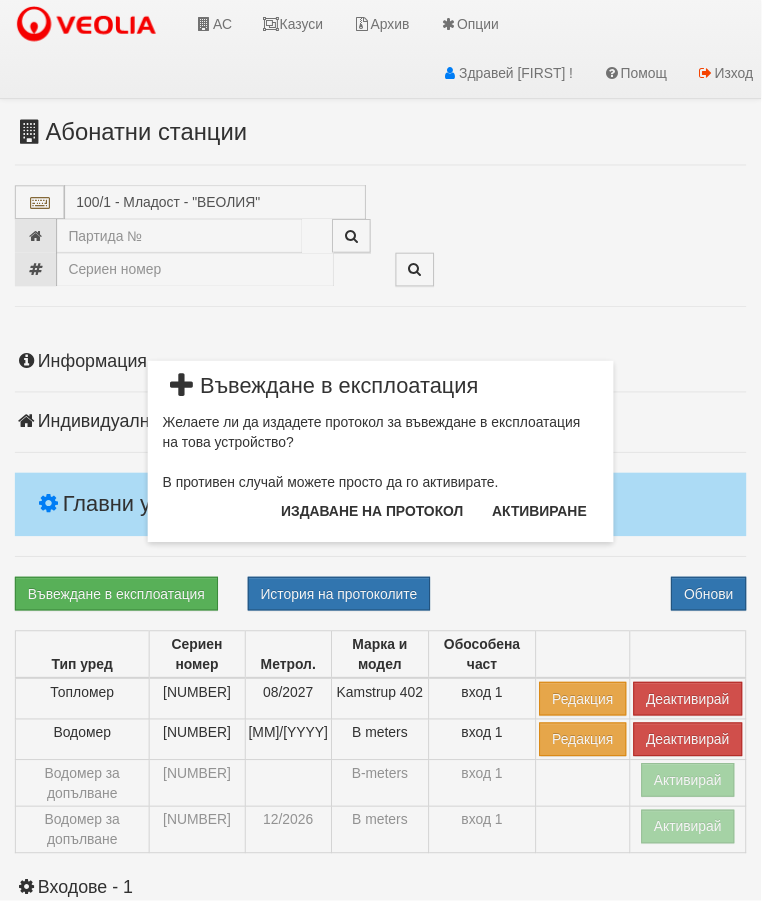 click on "Издаване на протокол" at bounding box center (376, 516) 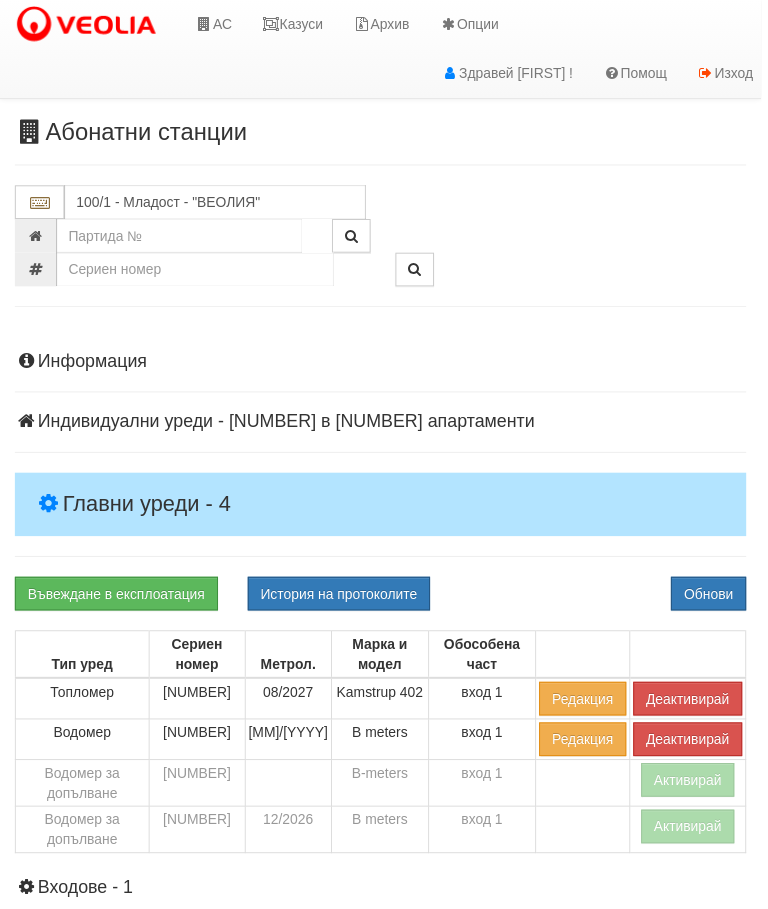 click on "Обнови" at bounding box center (715, 599) 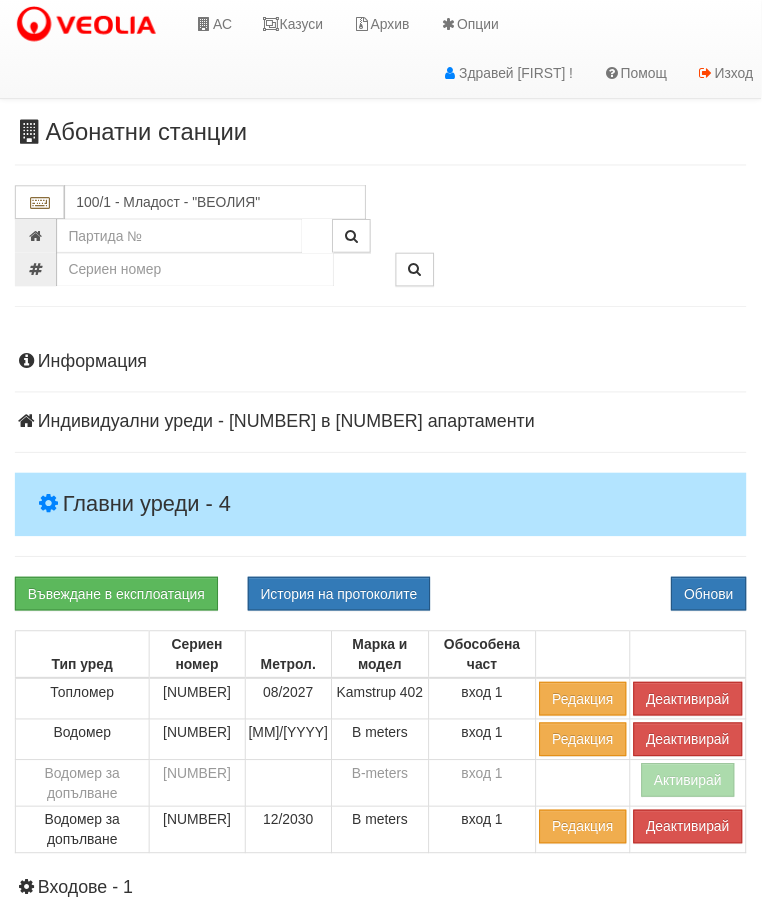 click on "История на протоколите" at bounding box center (342, 599) 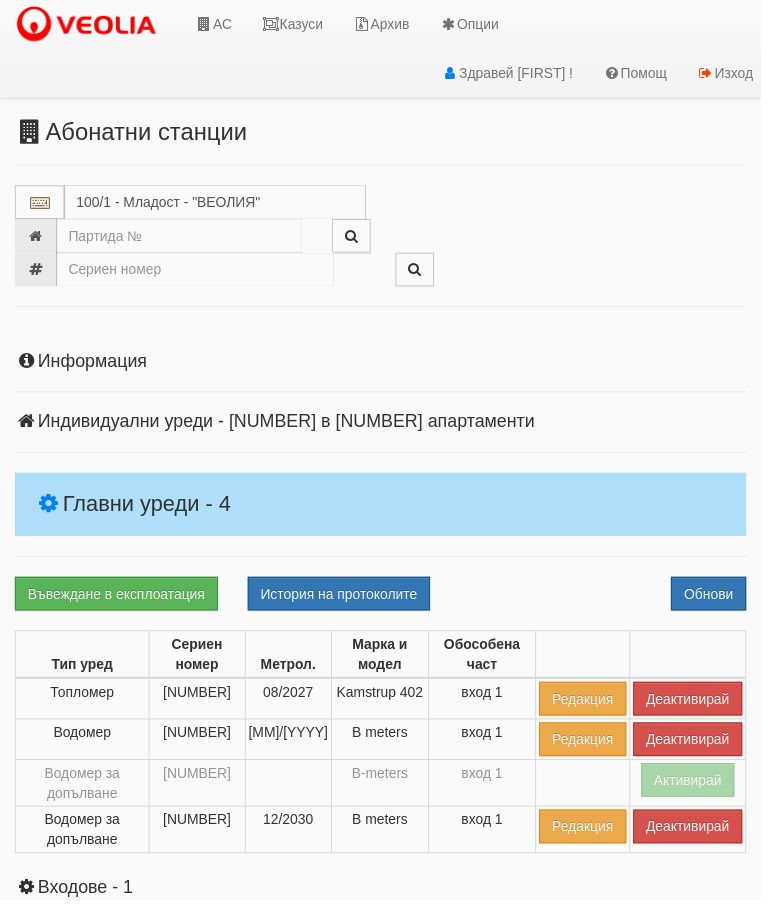 select on "10" 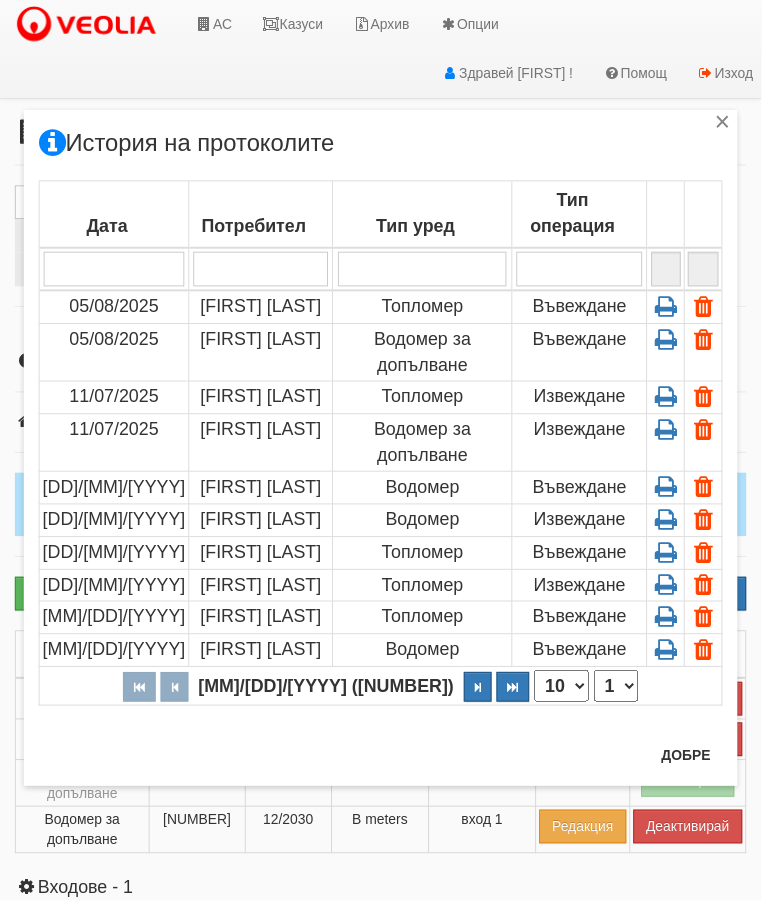 click at bounding box center (671, 342) 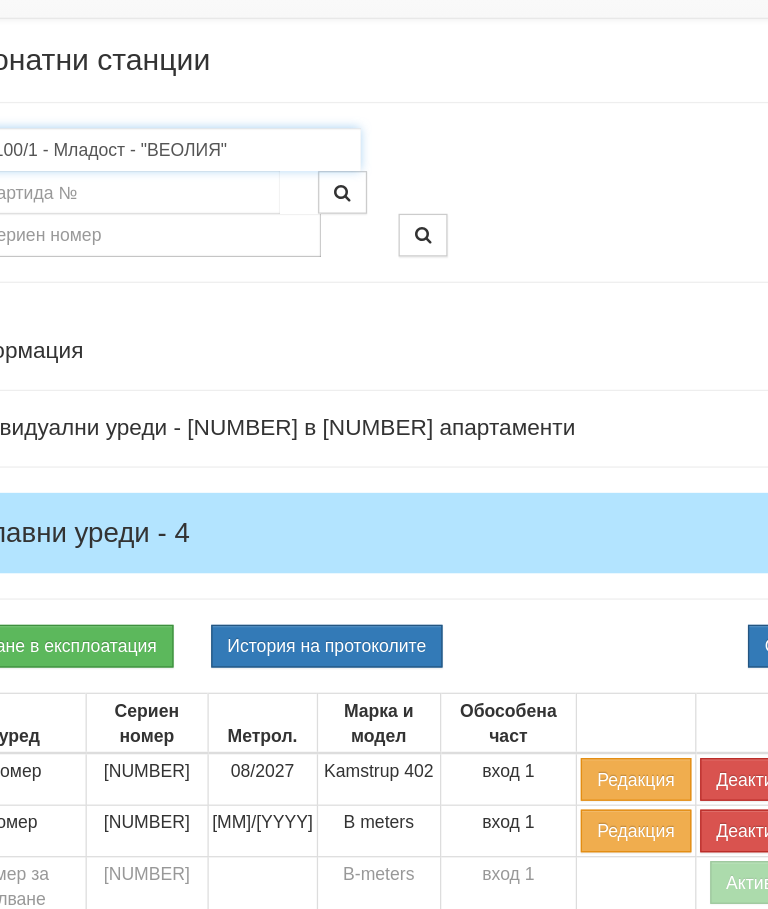 click on "100/1 - Младост - "ВЕОЛИЯ"" at bounding box center [217, 204] 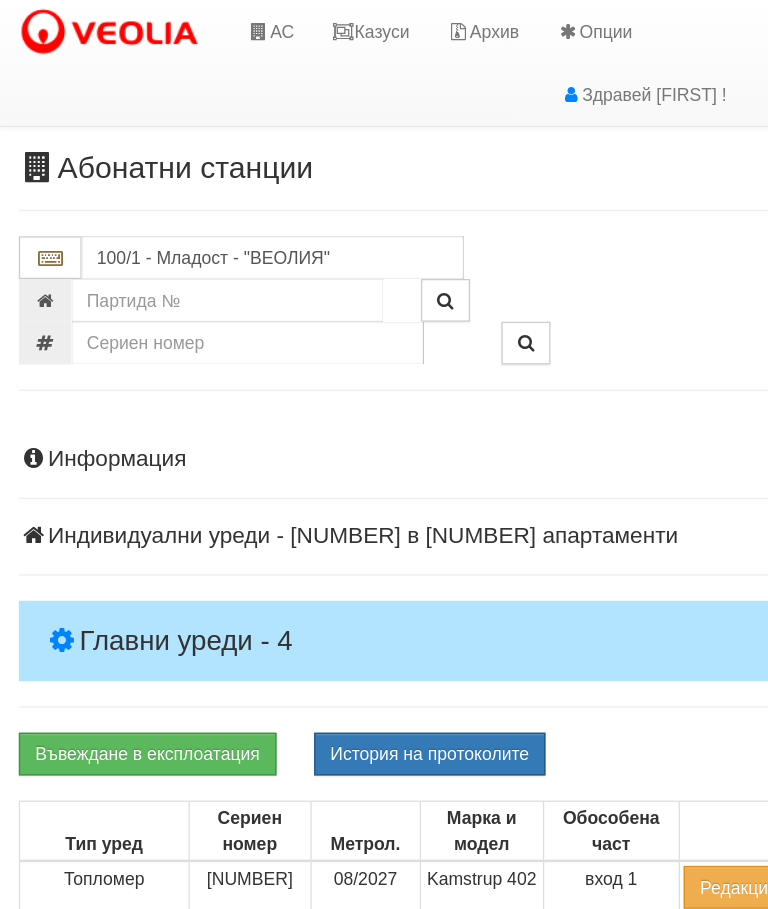 click on "100/1 - Младост - "ВЕОЛИЯ"" at bounding box center (384, 249) 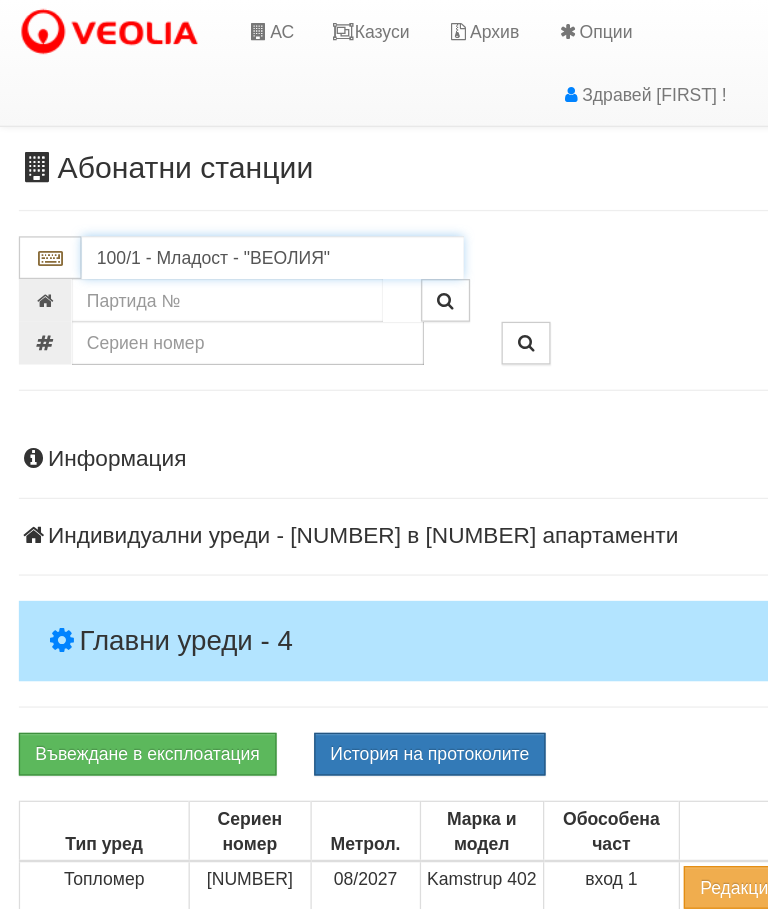 click on "100/1 - Младост - "ВЕОЛИЯ"" at bounding box center (217, 205) 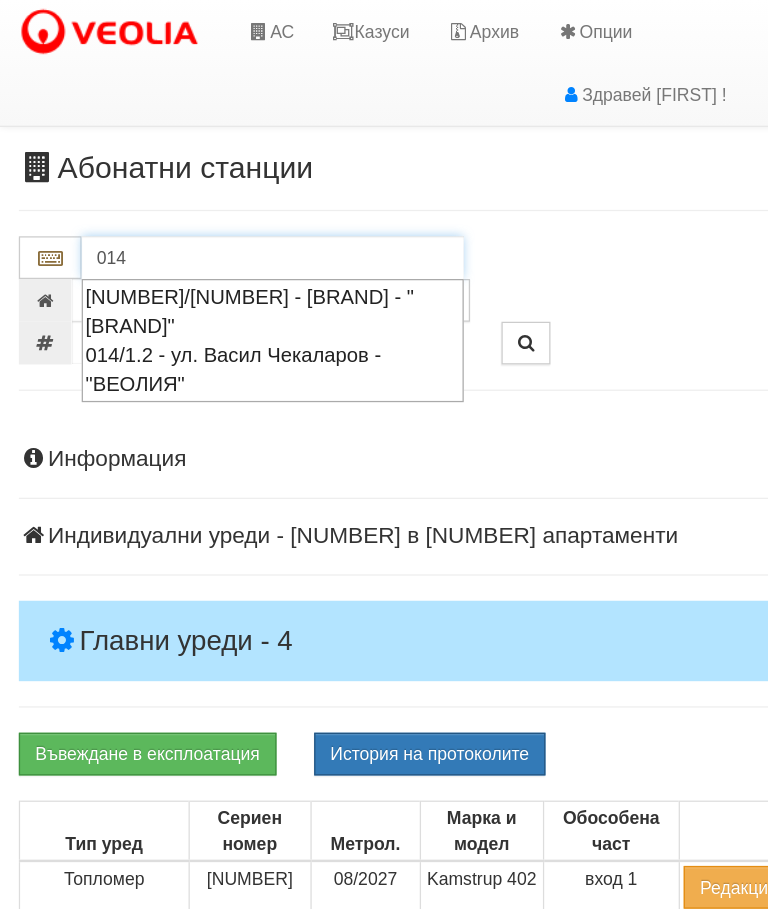 click on "014/1 - бул. Янош Хунияди - "ВЕОЛИЯ"" at bounding box center (217, 248) 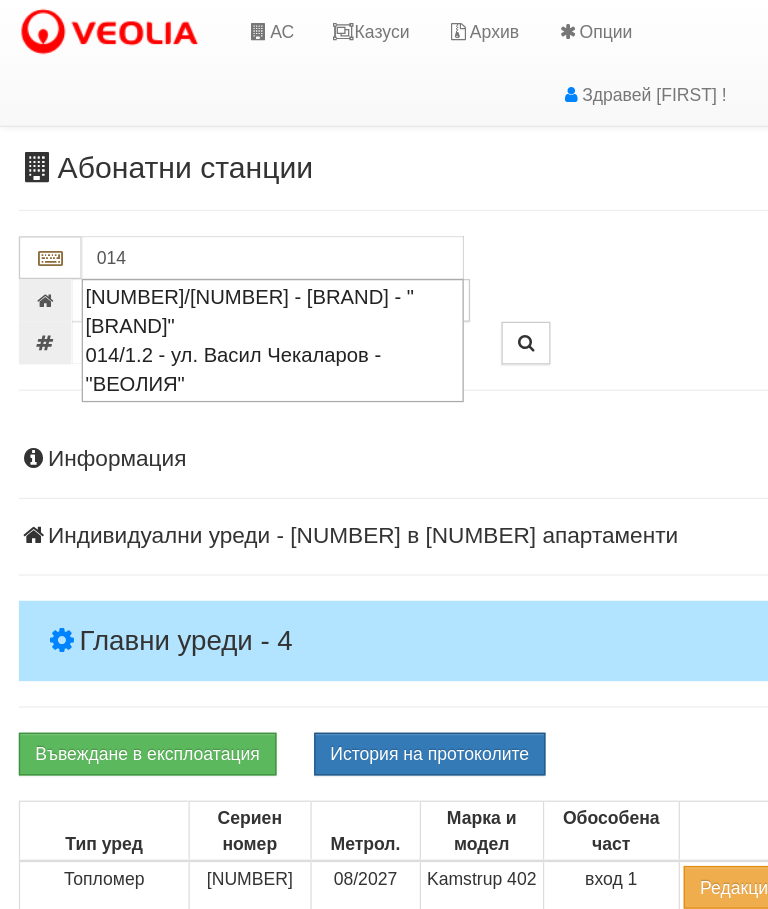 type on "014/1 - бул. Янош Хунияди - "ВЕОЛИЯ"" 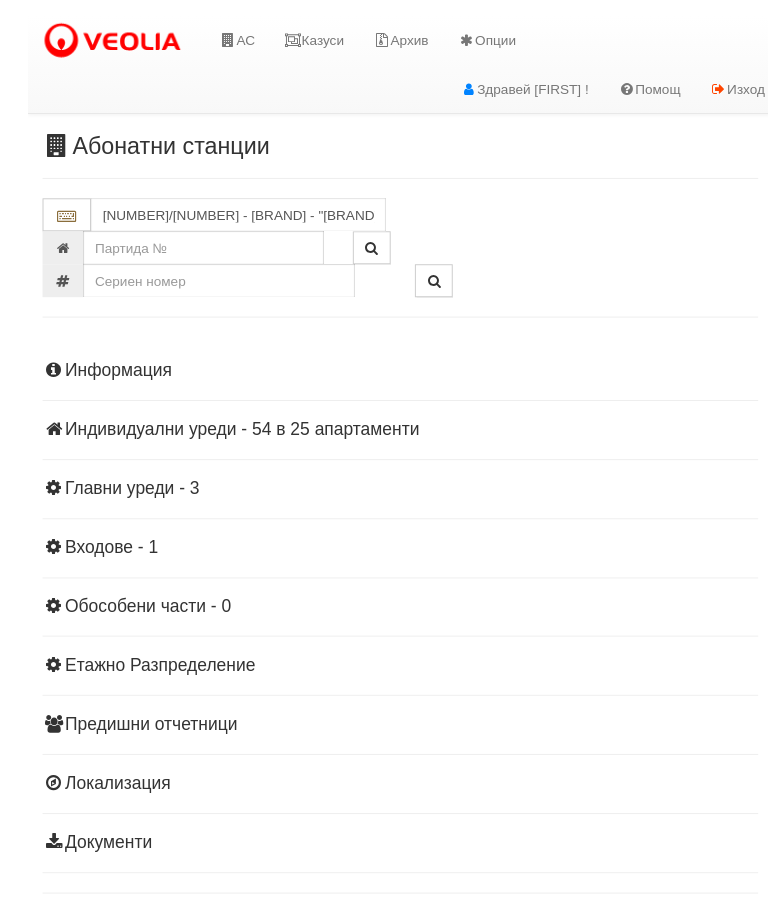 scroll, scrollTop: 17, scrollLeft: 0, axis: vertical 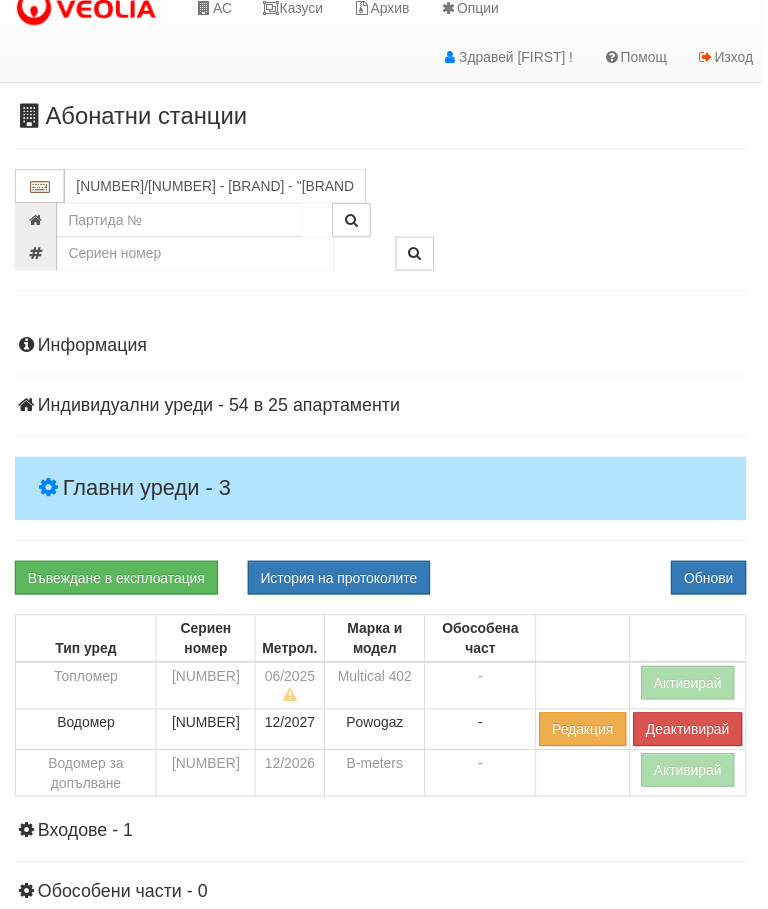 click on "Главни уреди - 3" at bounding box center (384, 493) 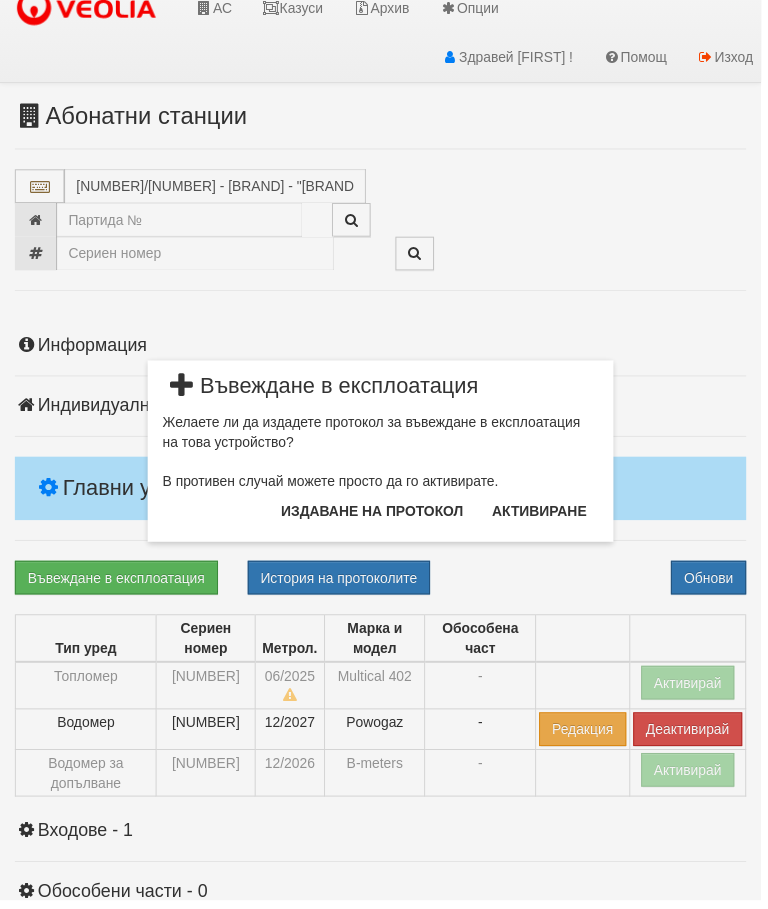 click on "Издаване на протокол" at bounding box center (376, 516) 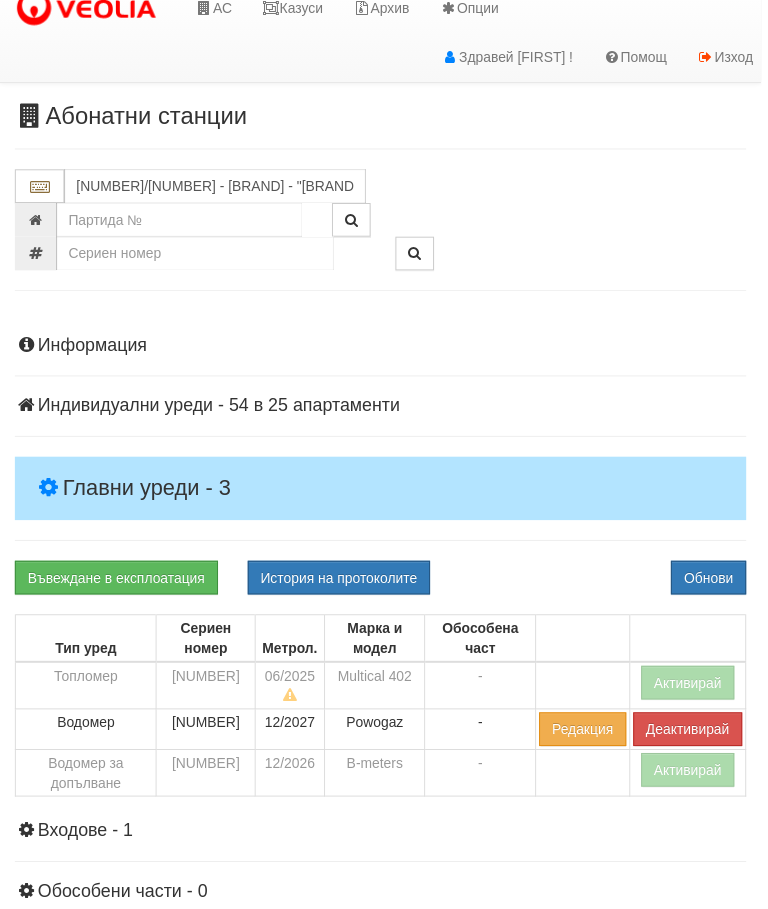 click on "Обнови" at bounding box center (715, 583) 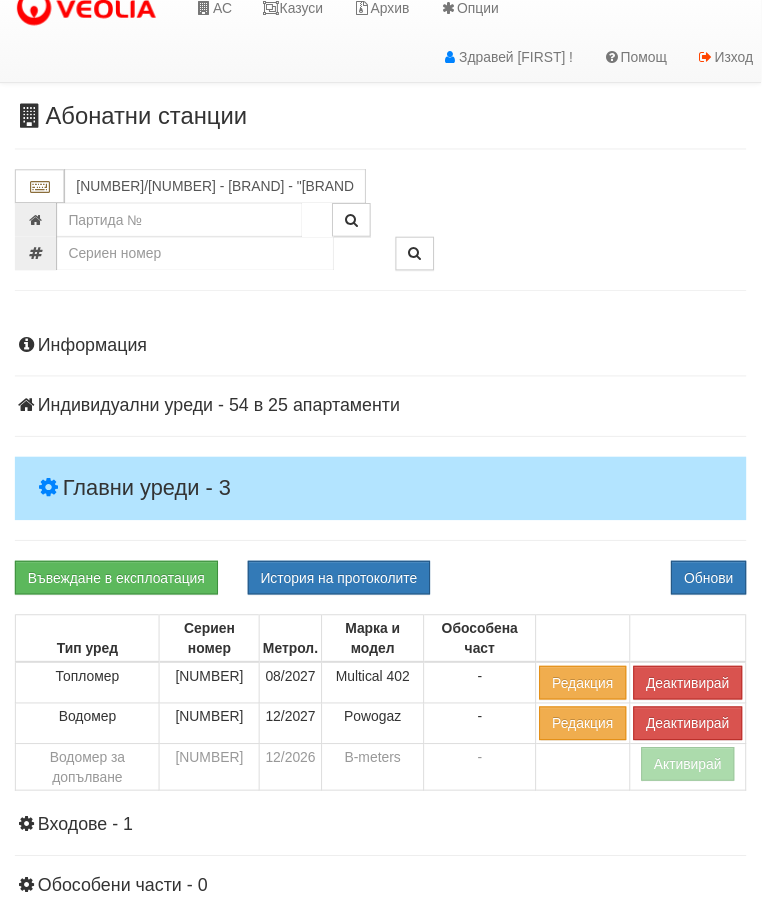 click on "Активирай" at bounding box center [694, 771] 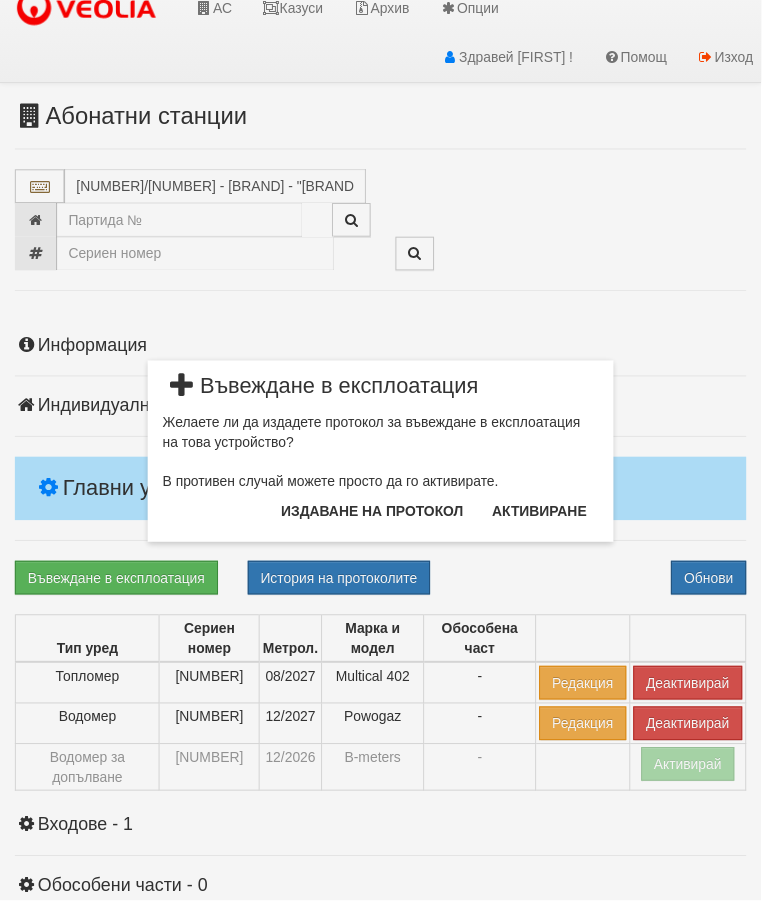 click on "Издаване на протокол" at bounding box center [376, 516] 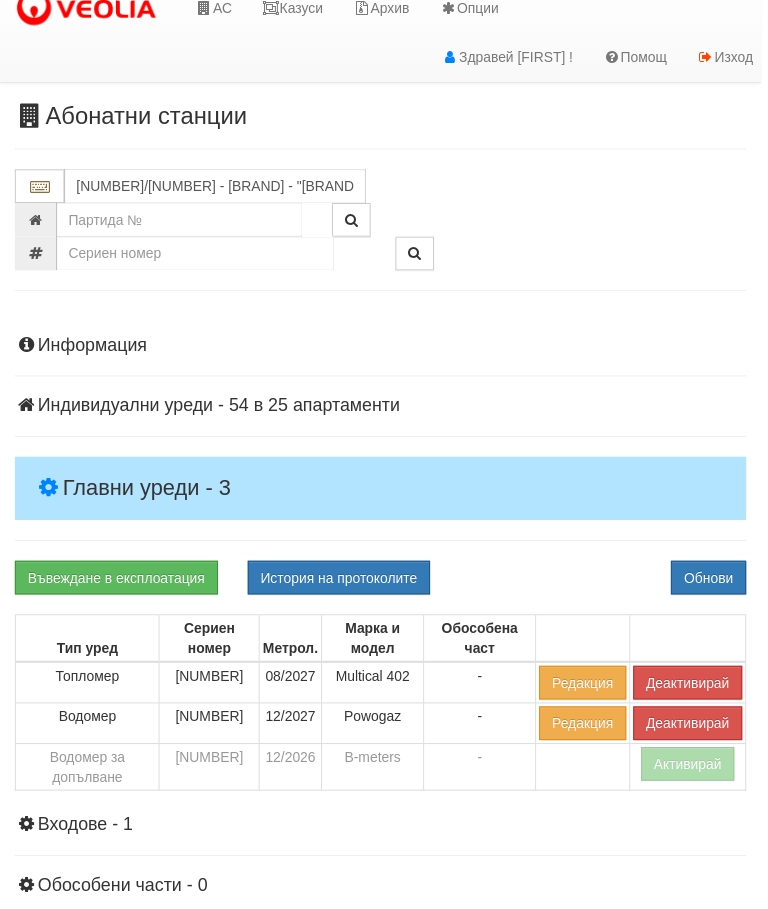 click on "Обнови" at bounding box center (715, 583) 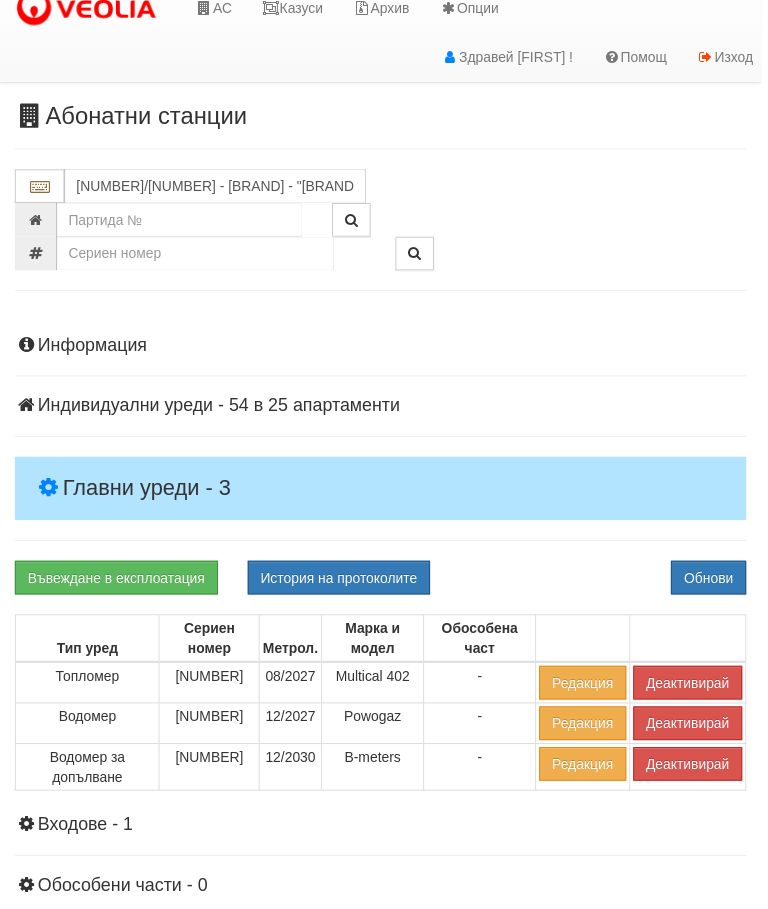 scroll, scrollTop: 0, scrollLeft: 0, axis: both 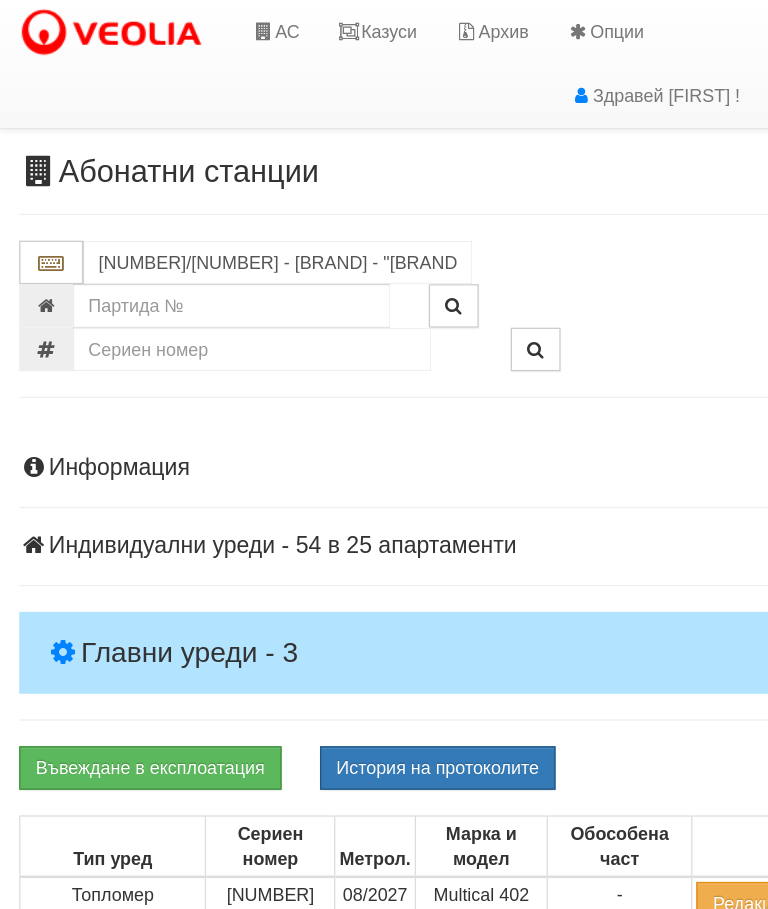 click on "Казуси" at bounding box center [295, 25] 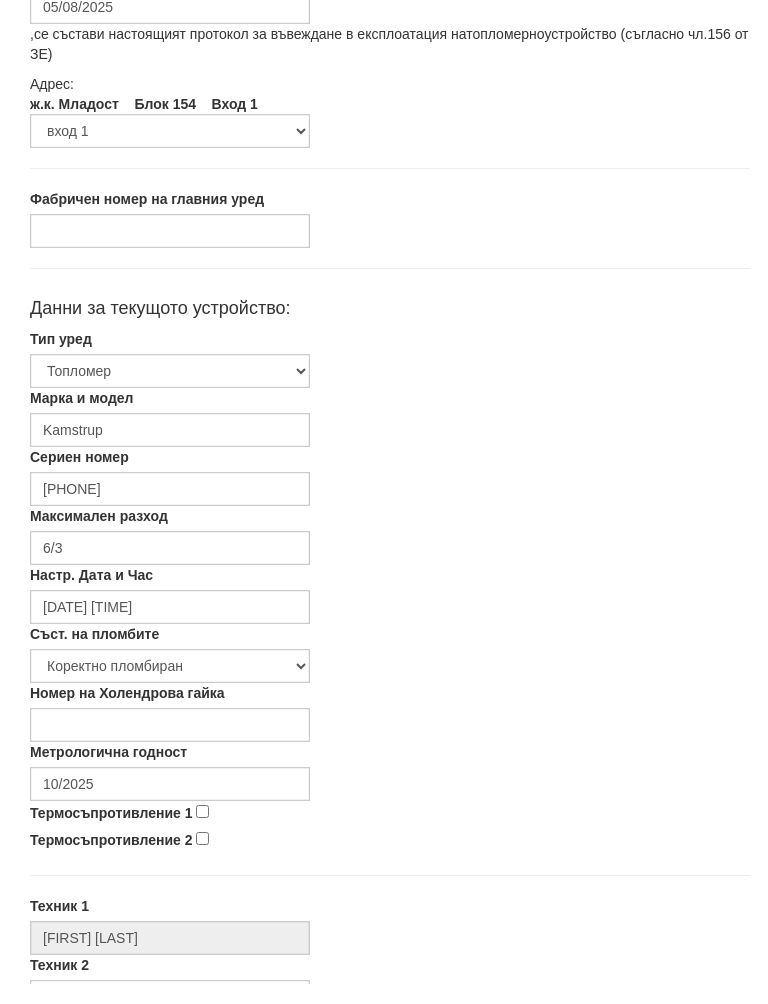 scroll, scrollTop: 188, scrollLeft: 0, axis: vertical 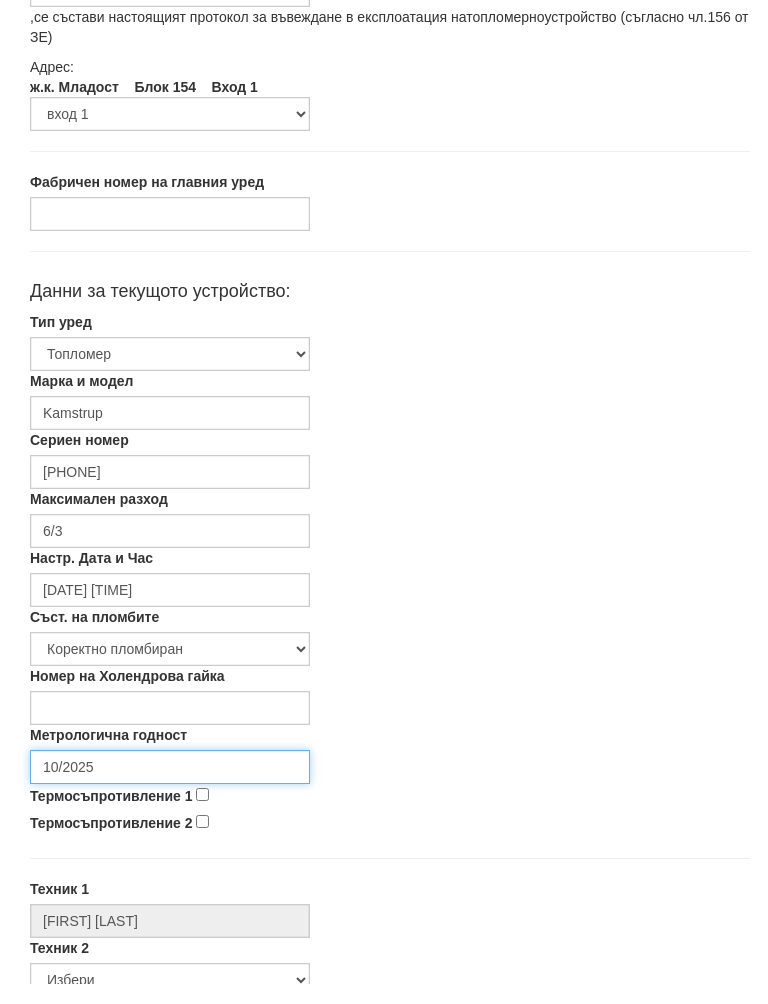 click on "10/2025" at bounding box center [170, 787] 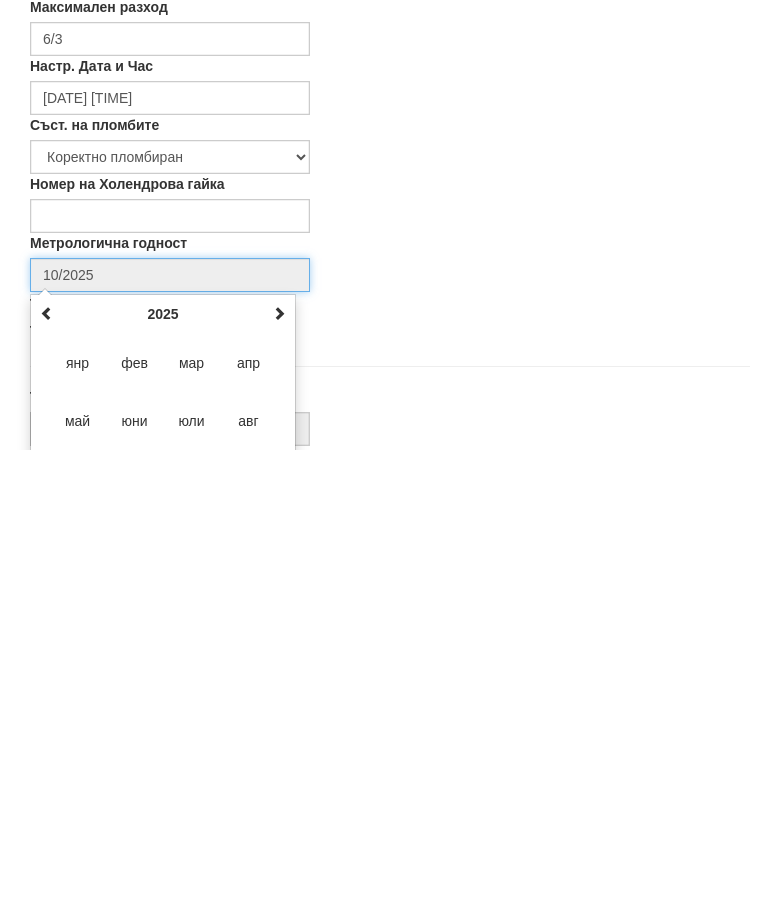 scroll, scrollTop: 336, scrollLeft: 0, axis: vertical 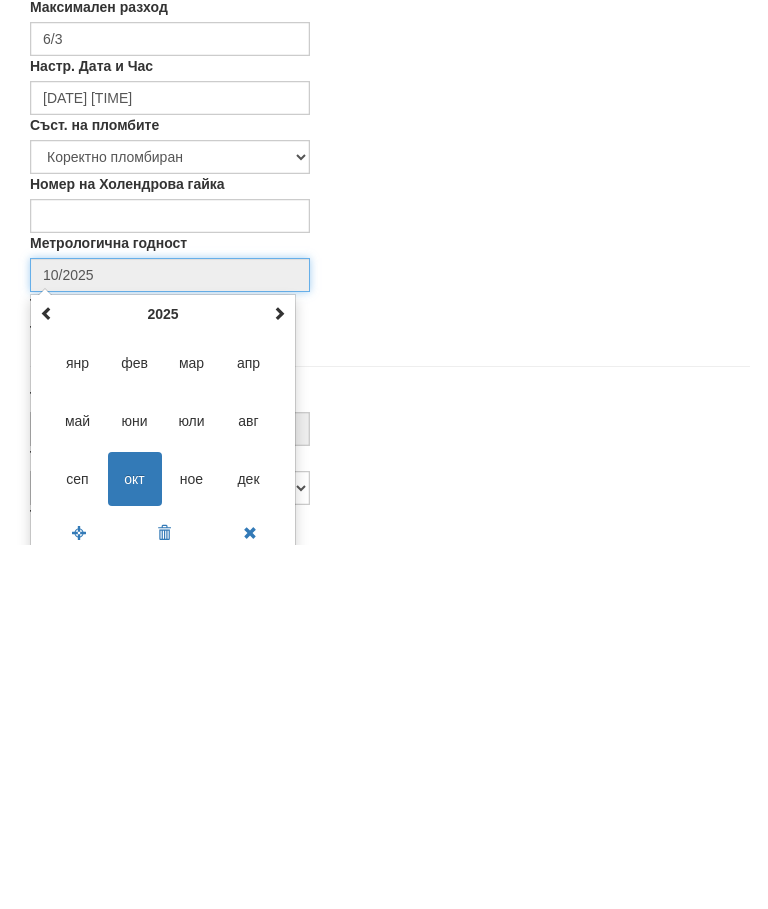 click at bounding box center (279, 677) 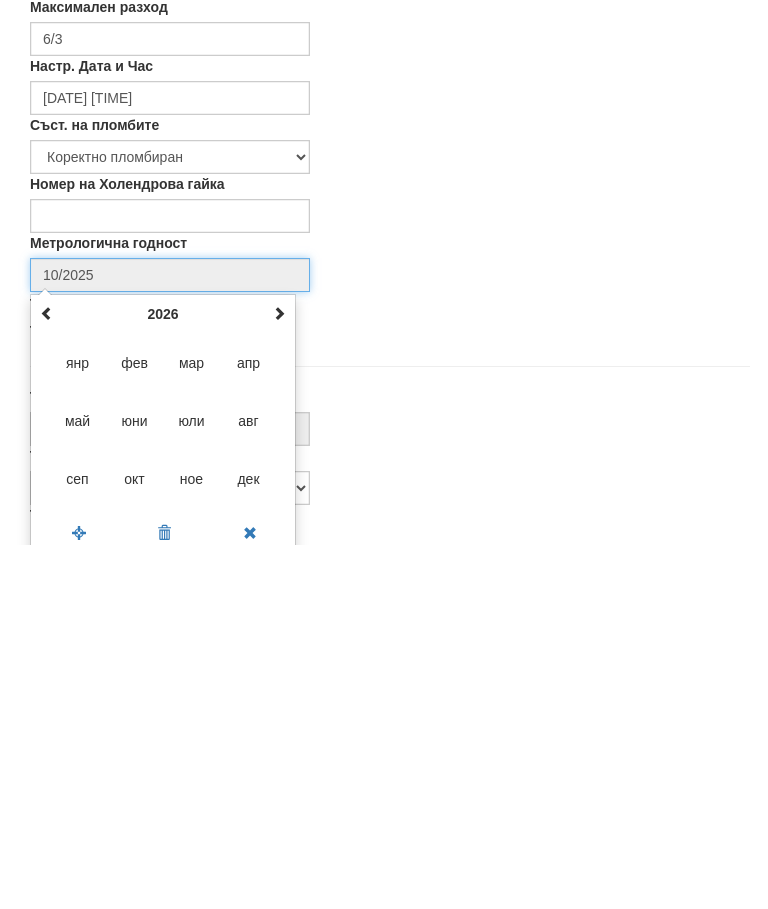 click at bounding box center [279, 677] 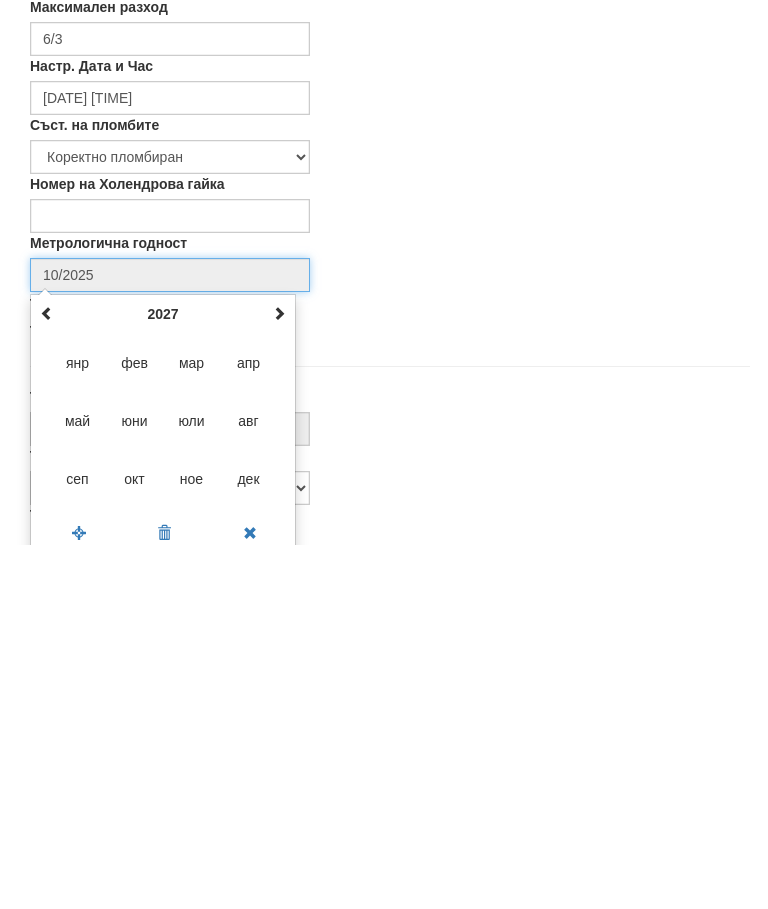 click on "авг" at bounding box center (249, 785) 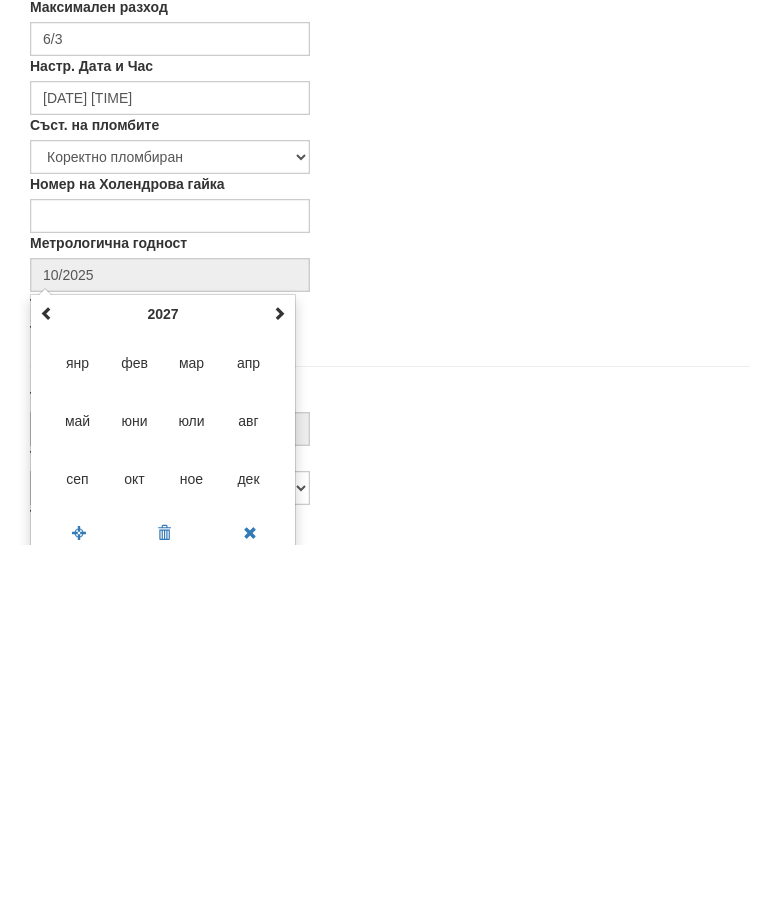 type on "08/2027" 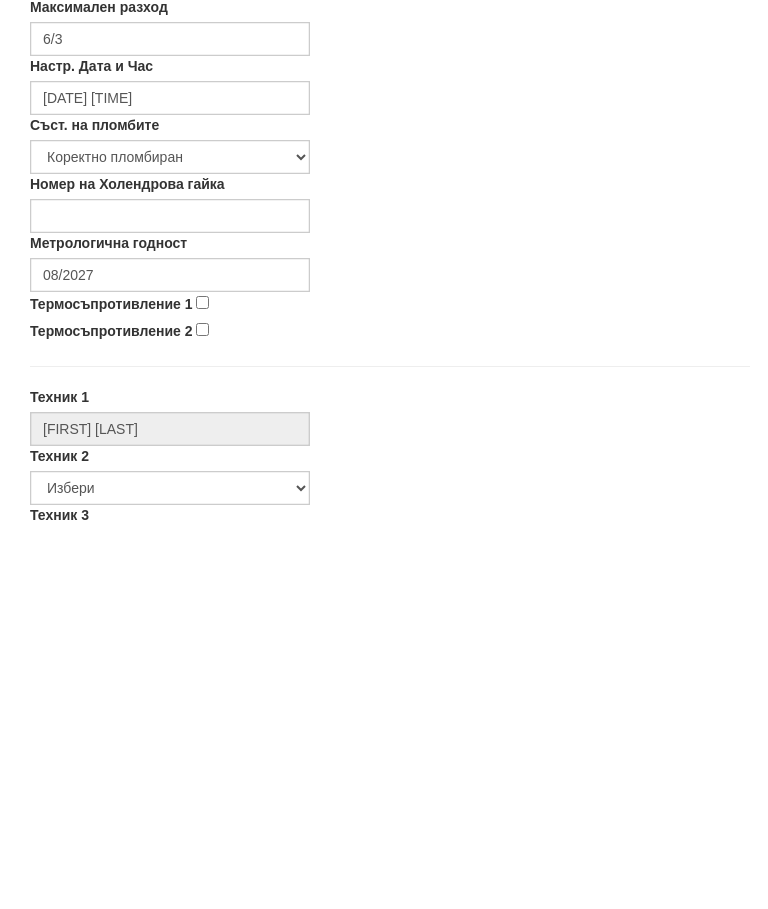 scroll, scrollTop: 700, scrollLeft: 0, axis: vertical 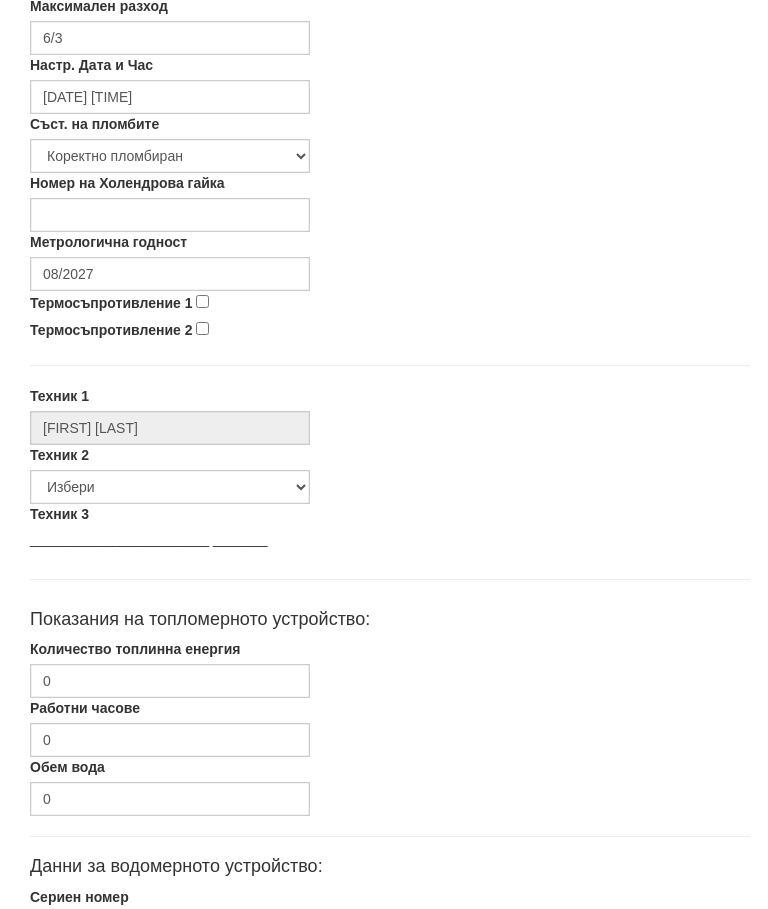 click on "Термосъпротивление 1" at bounding box center (202, 302) 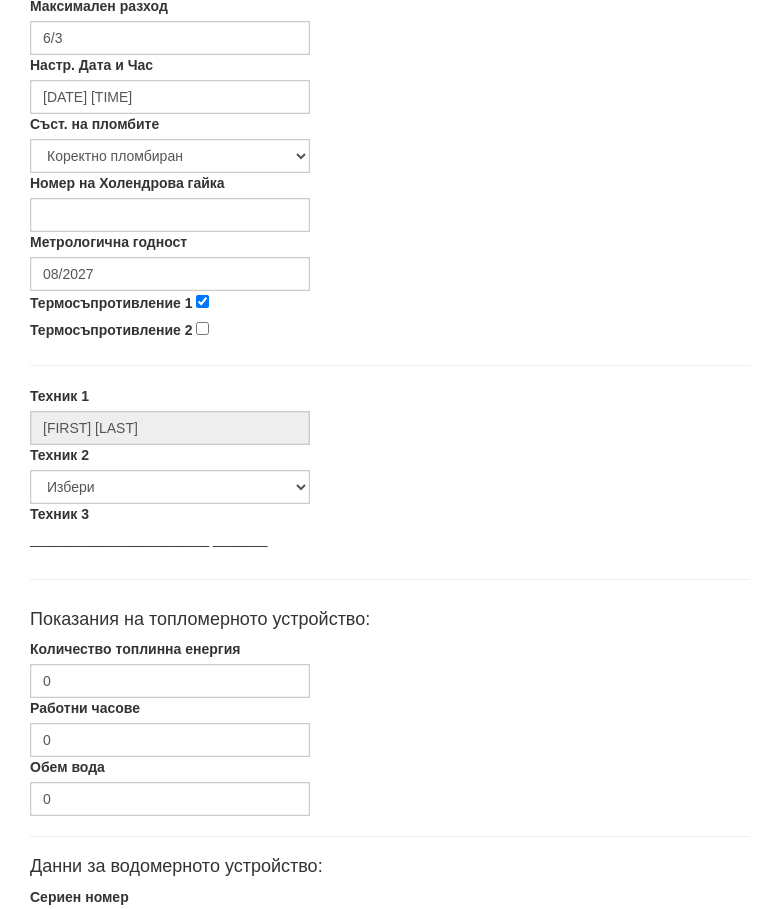 click on "Термосъпротивление 2" at bounding box center [390, 332] 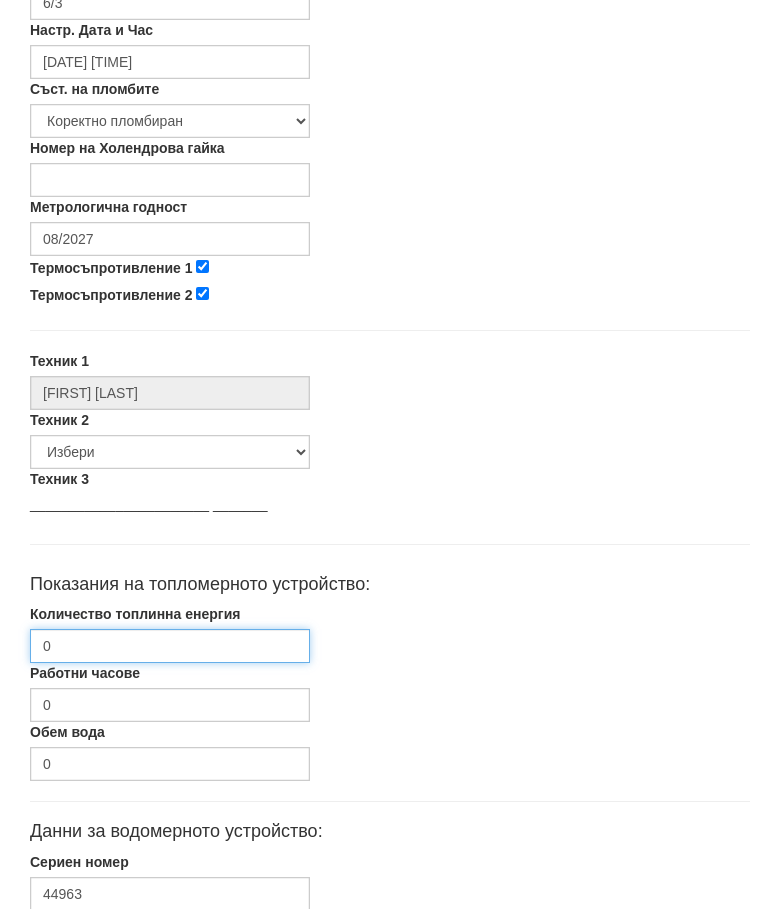 click on "0" at bounding box center (170, 646) 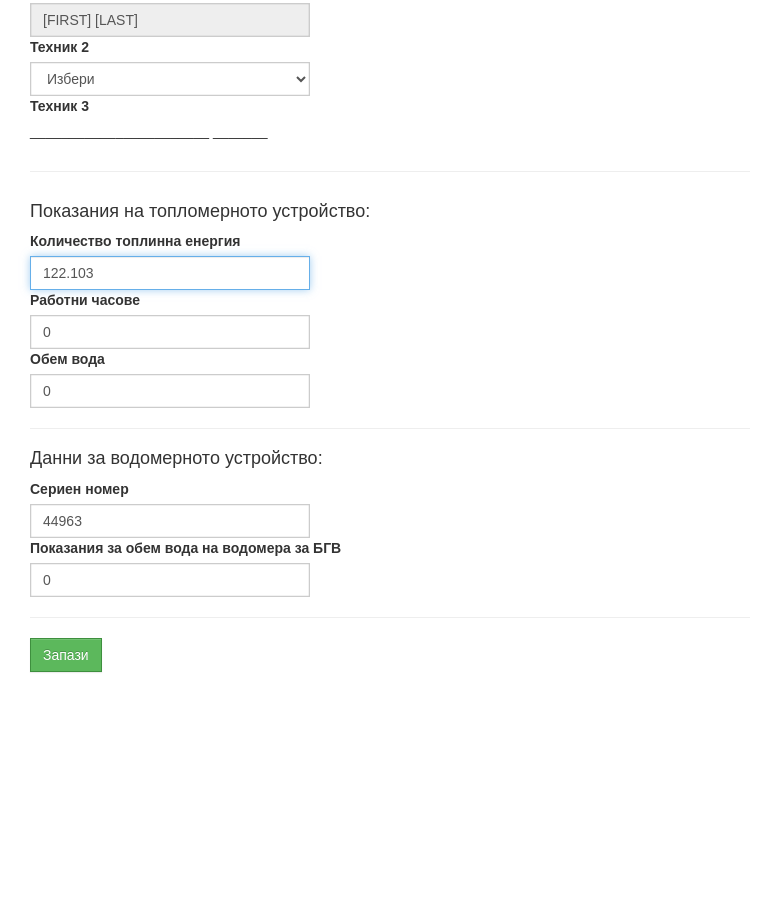 scroll, scrollTop: 889, scrollLeft: 0, axis: vertical 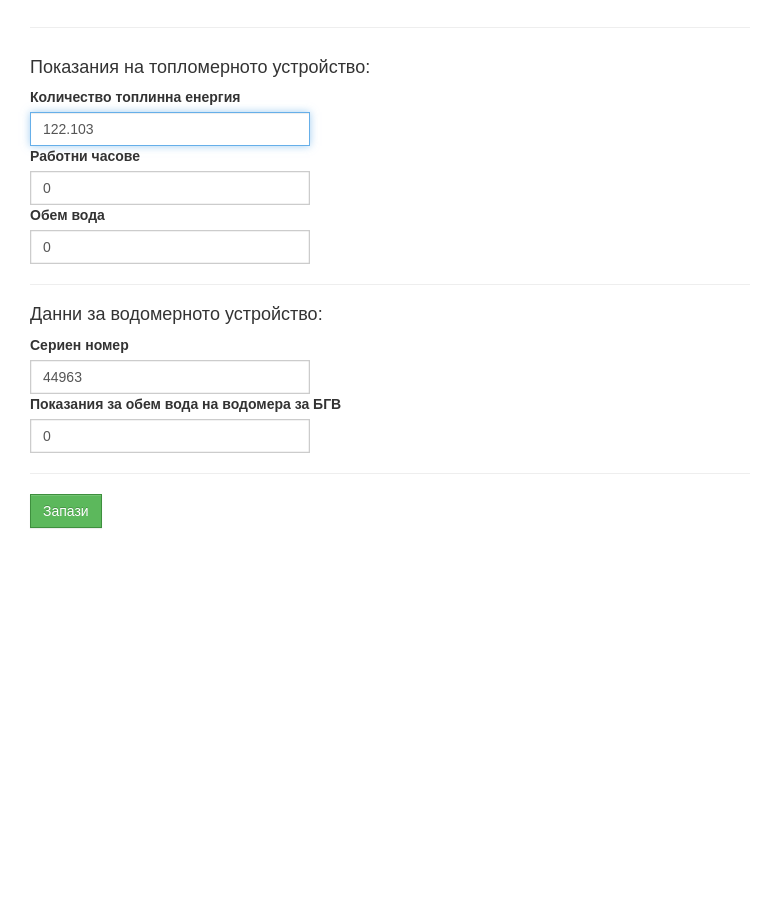type on "122.103" 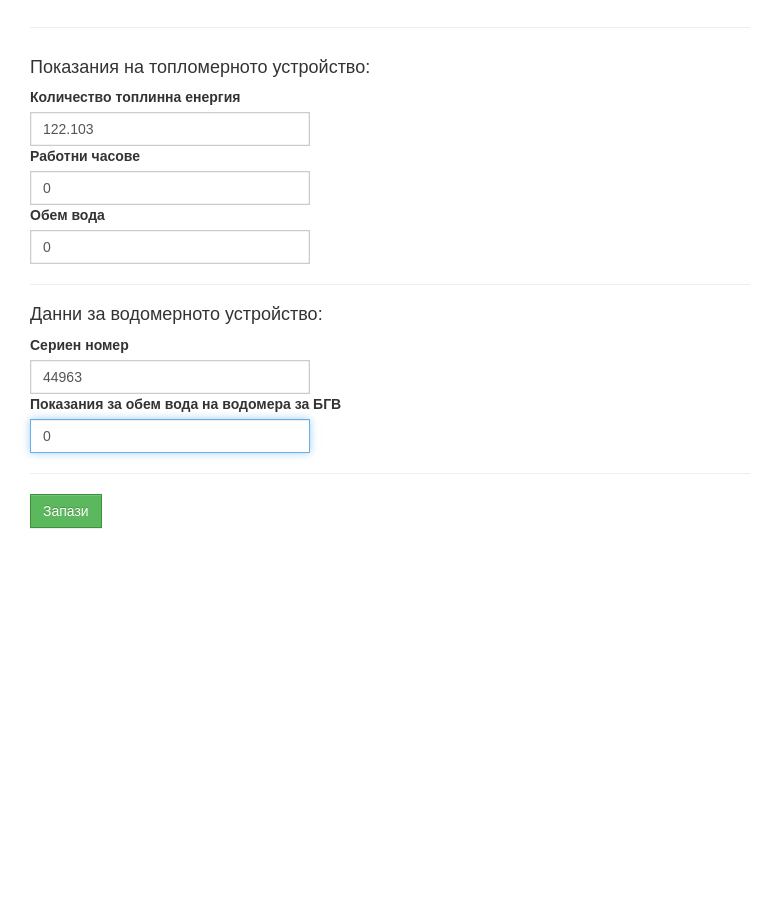 click on "0" at bounding box center (170, 800) 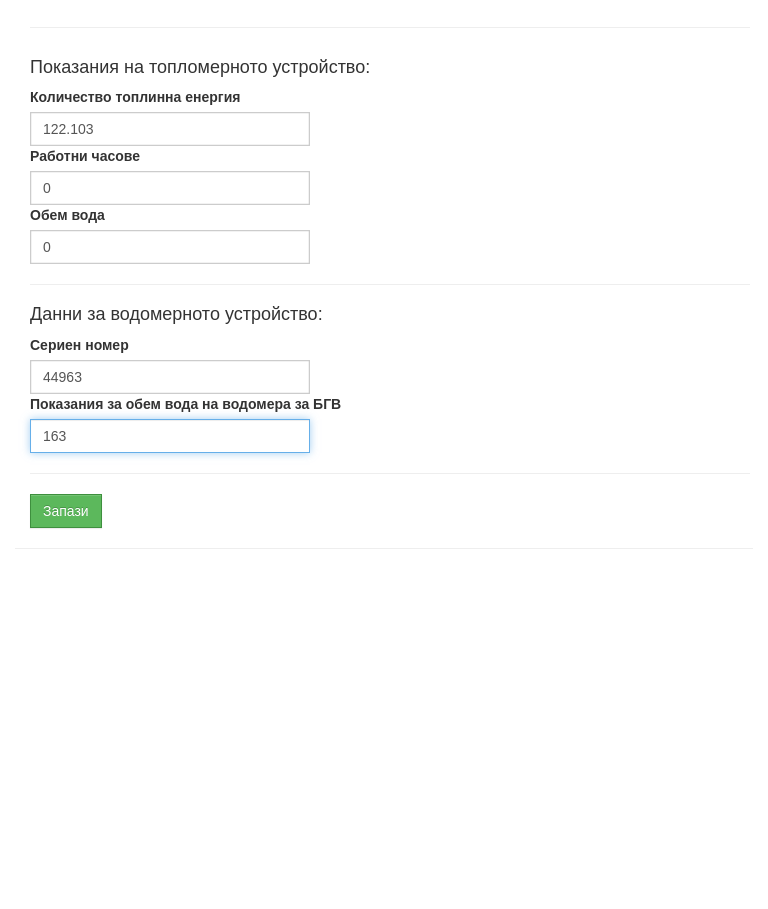 scroll, scrollTop: 948, scrollLeft: 0, axis: vertical 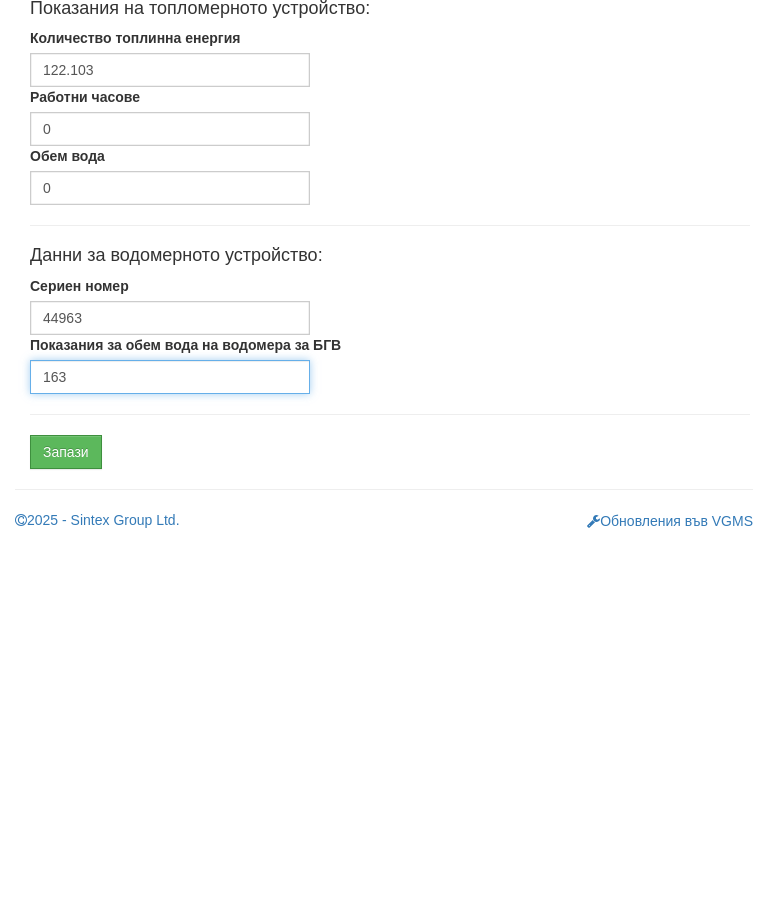 type on "163" 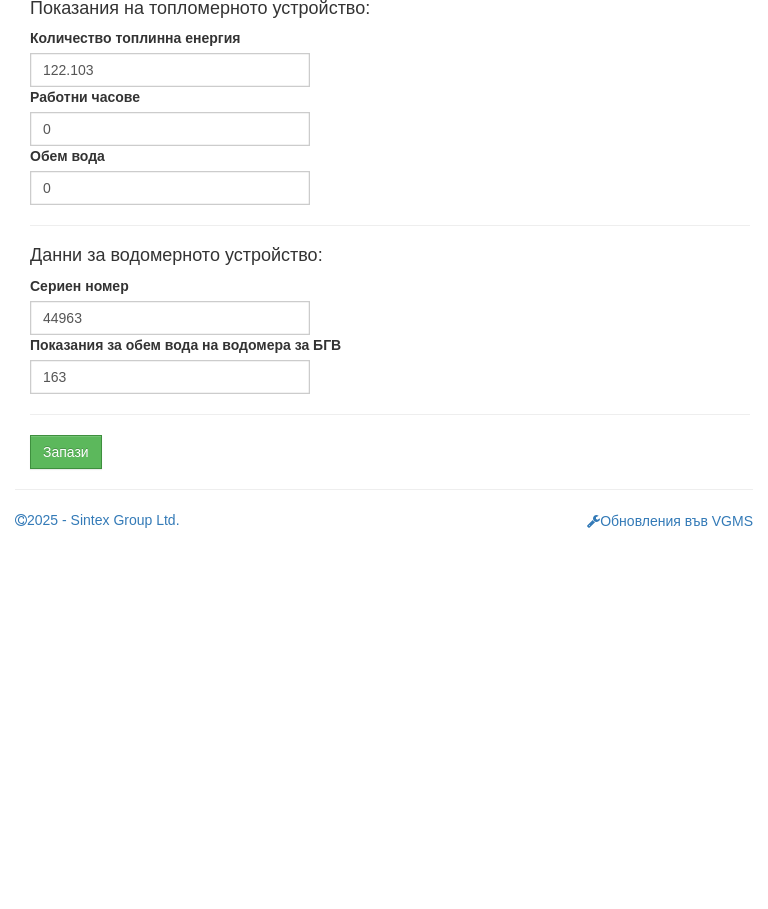 click on "Запази" at bounding box center [66, 816] 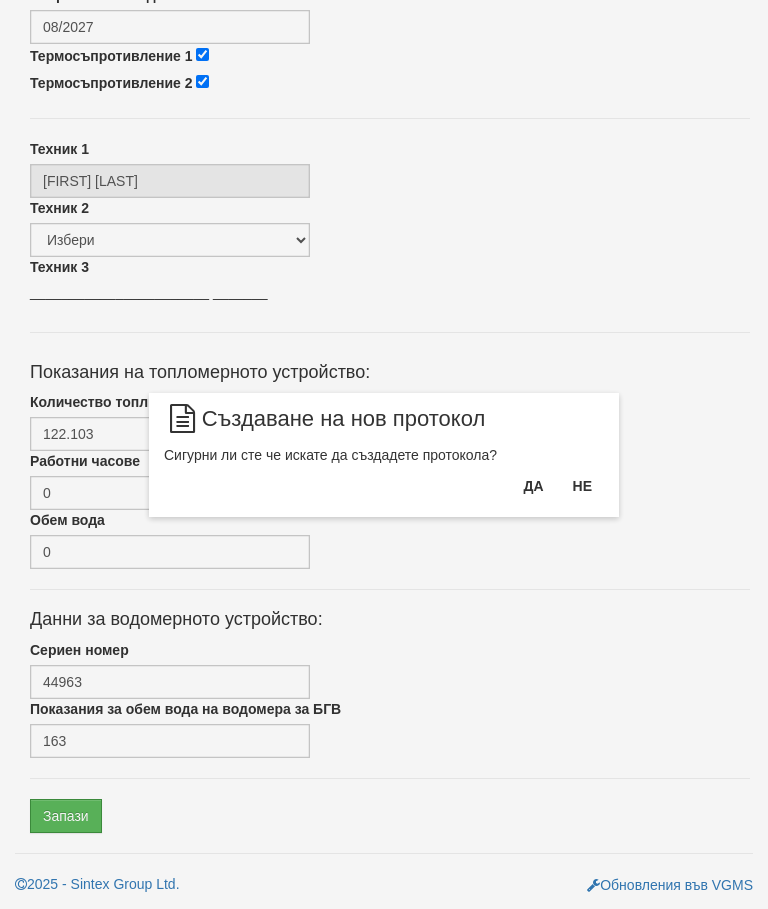 click on "Да" at bounding box center (533, 486) 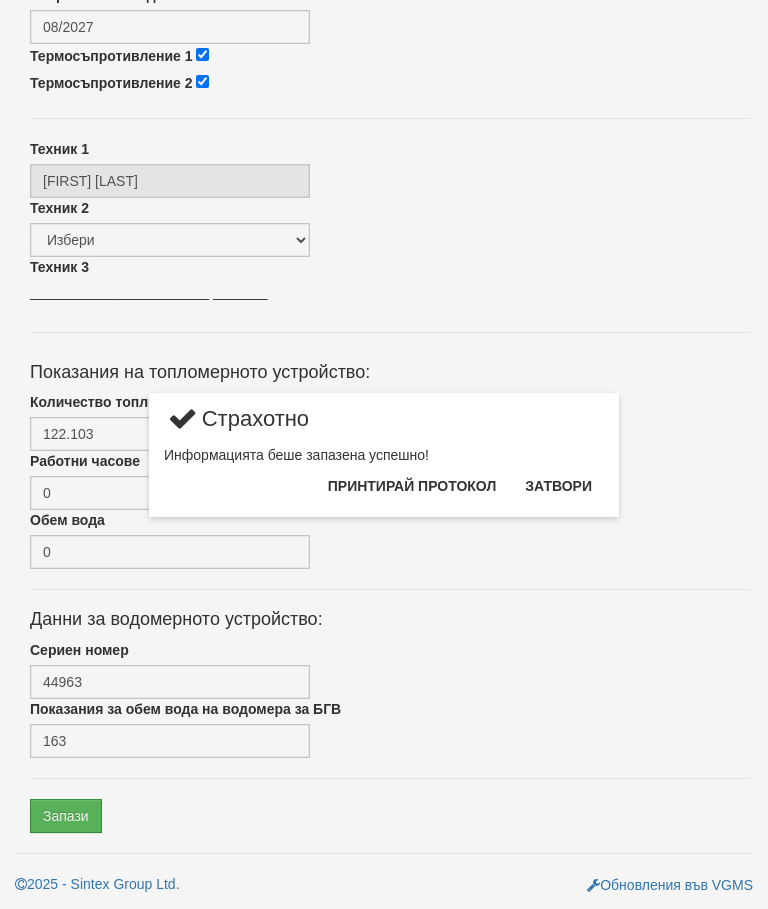click on "Затвори" at bounding box center (558, 486) 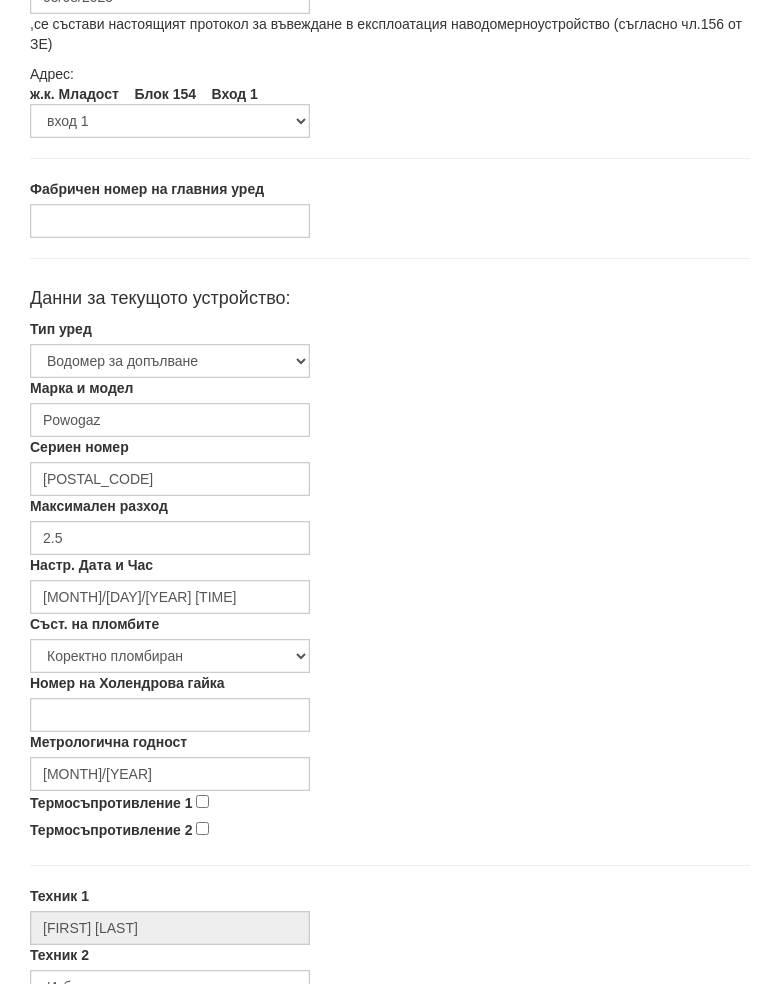scroll, scrollTop: 193, scrollLeft: 0, axis: vertical 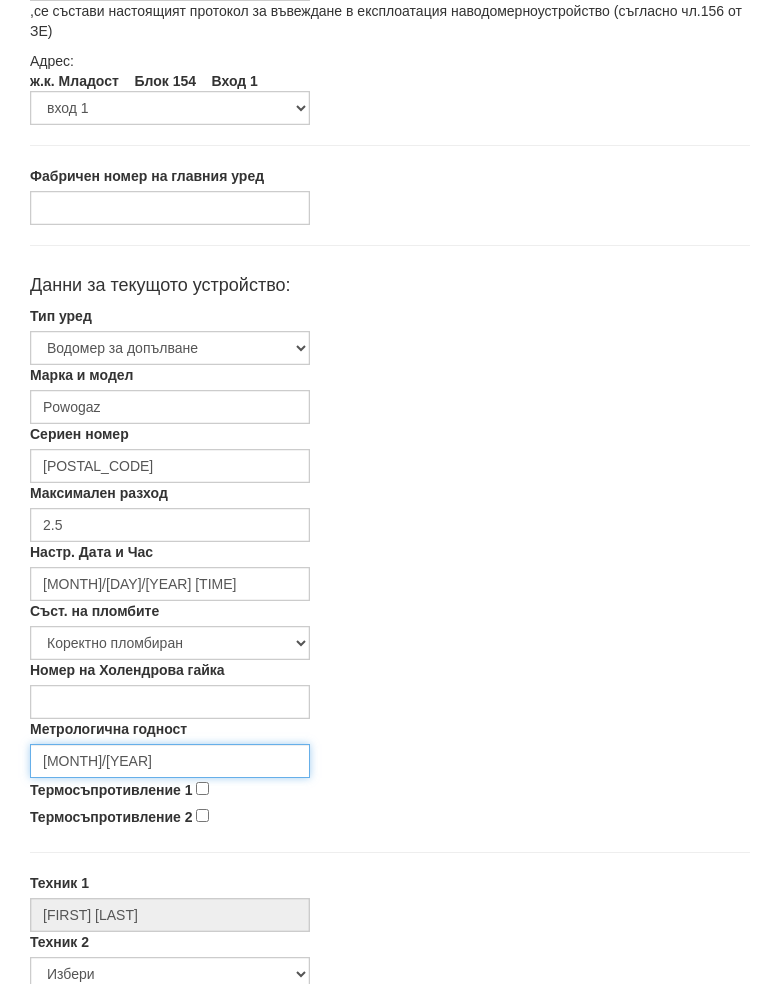 click on "[MONTH]/[YEAR]" at bounding box center [170, 782] 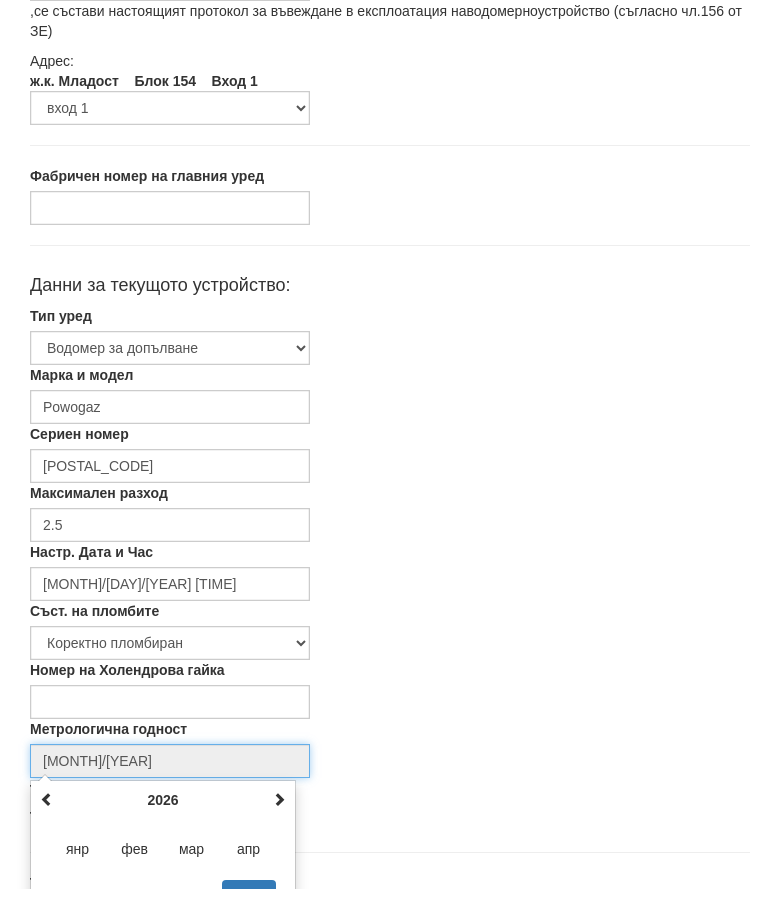 scroll, scrollTop: 336, scrollLeft: 0, axis: vertical 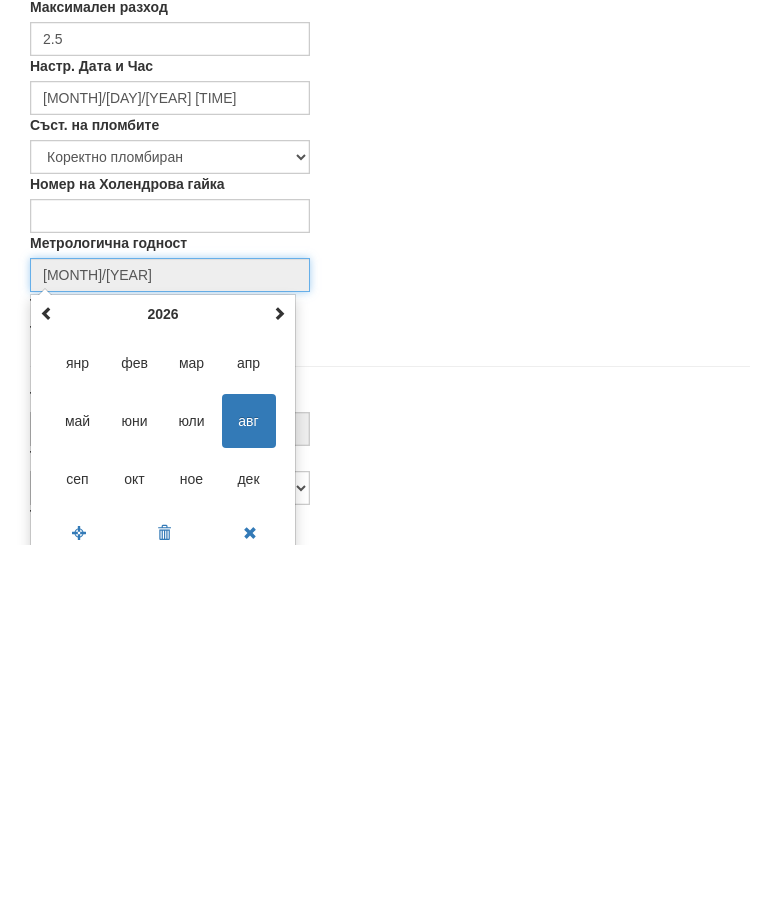 click at bounding box center (279, 677) 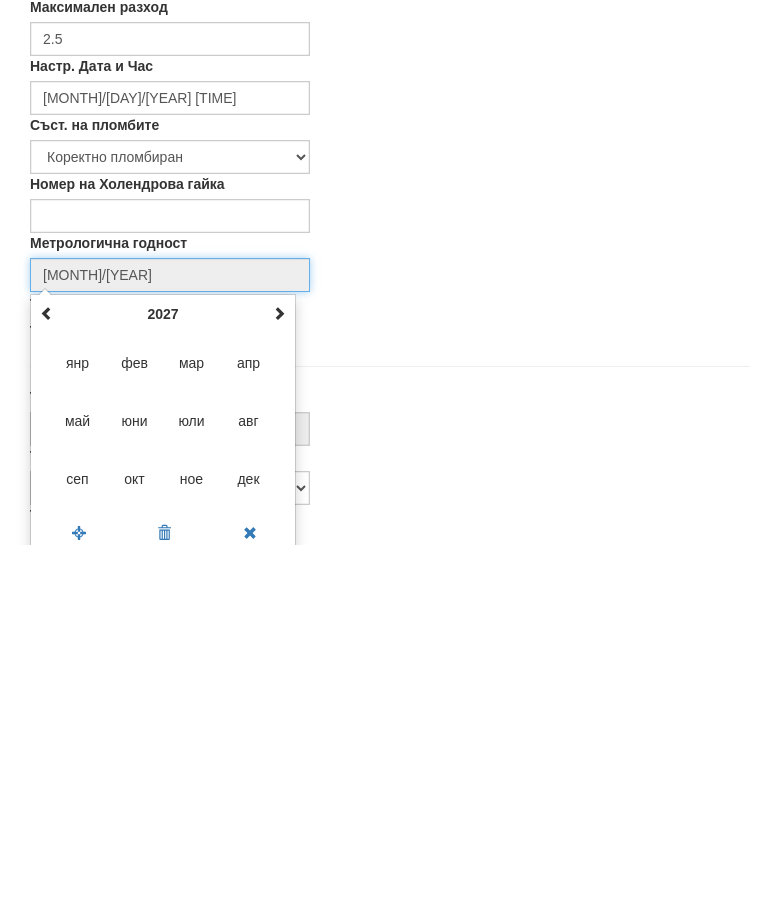 click at bounding box center [279, 677] 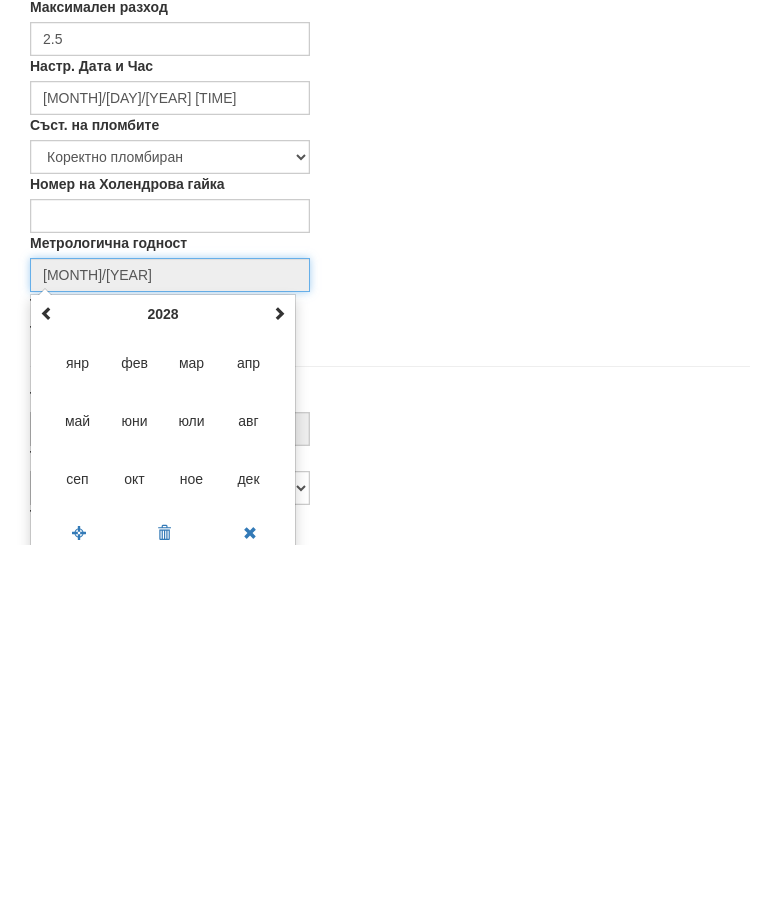 click at bounding box center [279, 677] 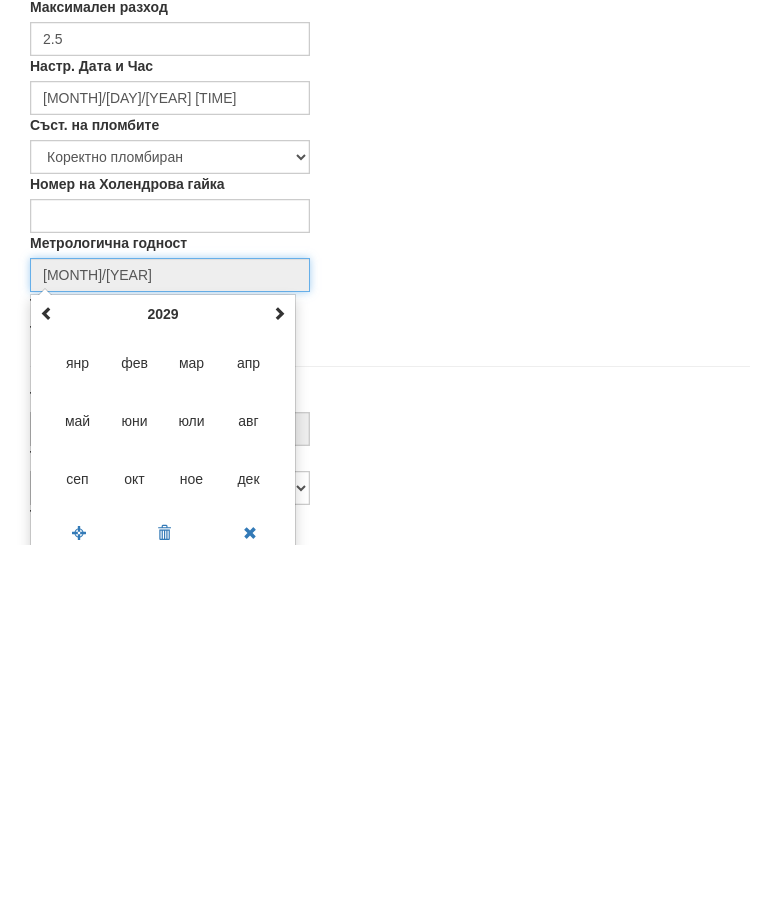 click at bounding box center (279, 677) 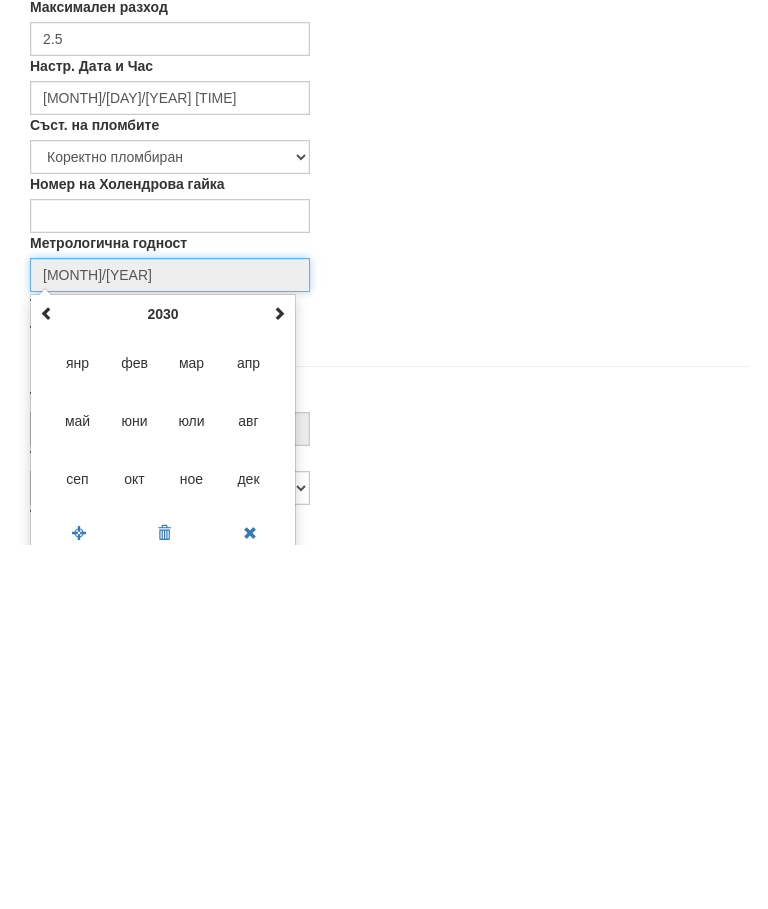 click on "дек" at bounding box center [249, 843] 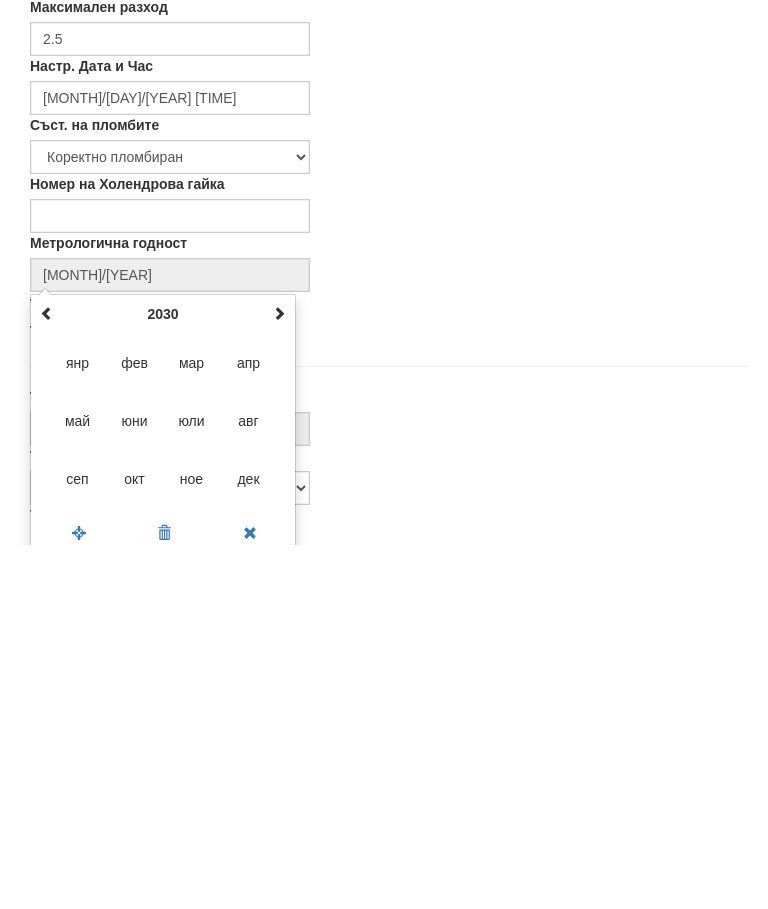 type on "12/2030" 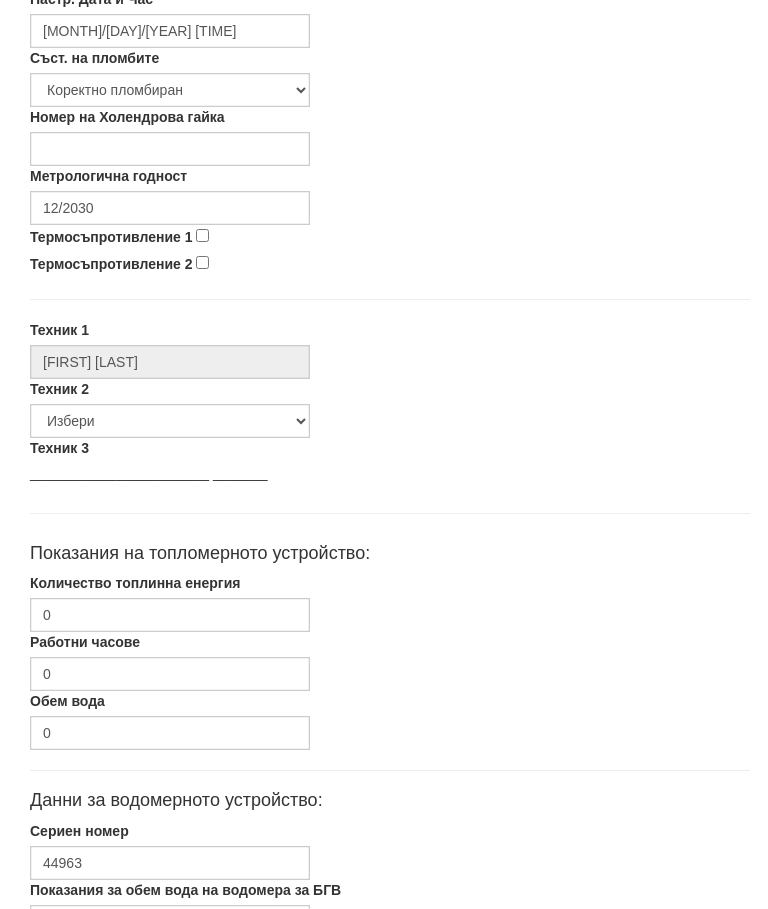 scroll, scrollTop: 767, scrollLeft: 0, axis: vertical 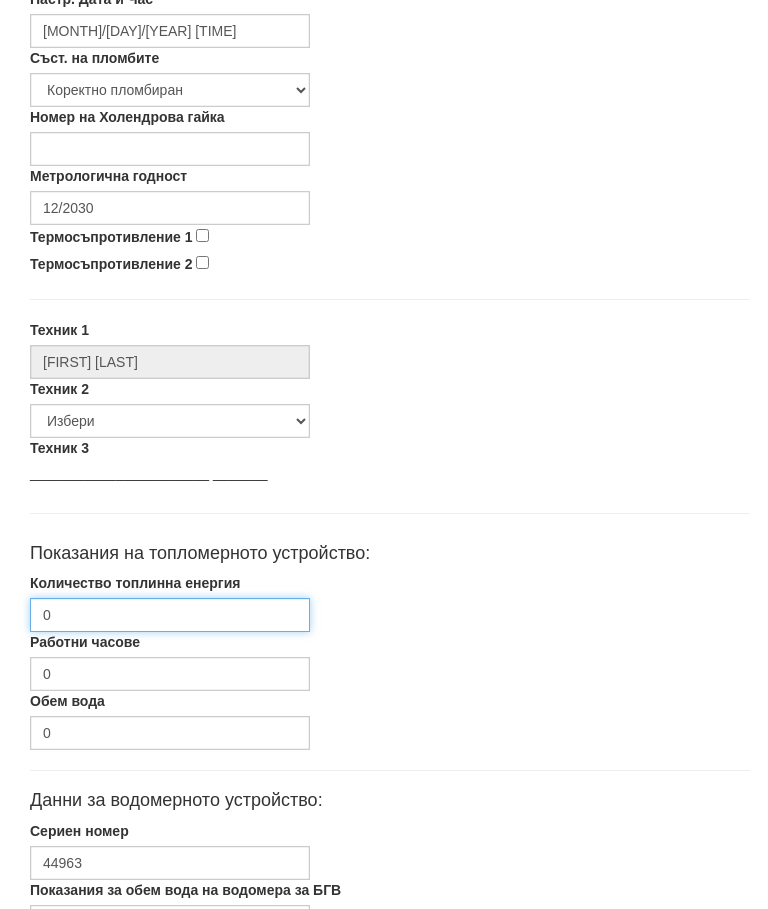 click on "0" at bounding box center [170, 615] 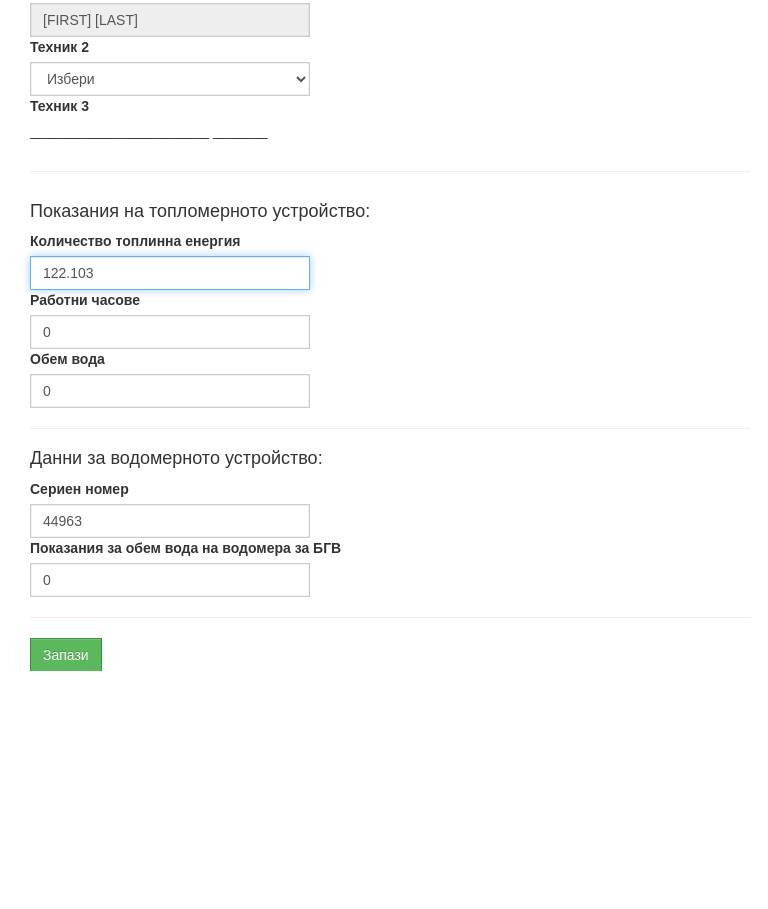scroll, scrollTop: 906, scrollLeft: 0, axis: vertical 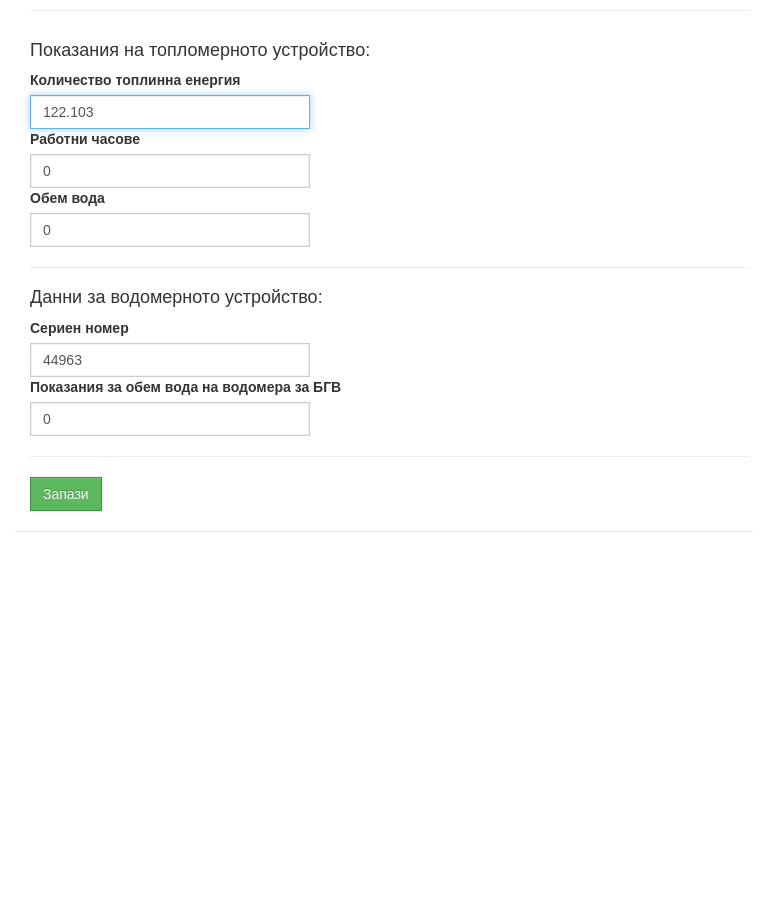type on "122.103" 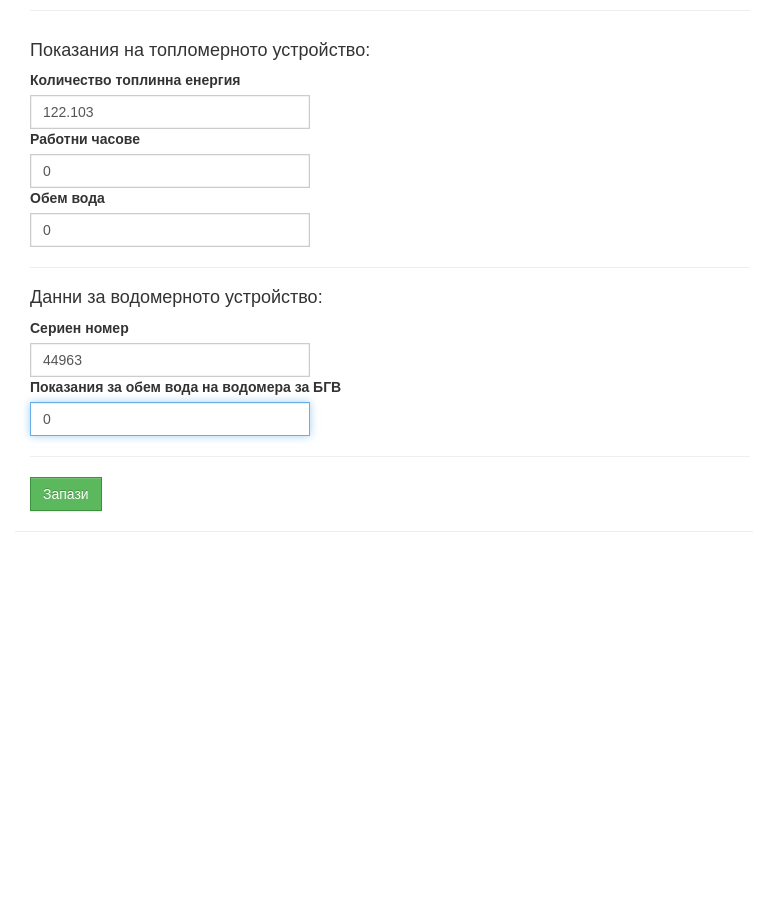 click on "0" at bounding box center [170, 783] 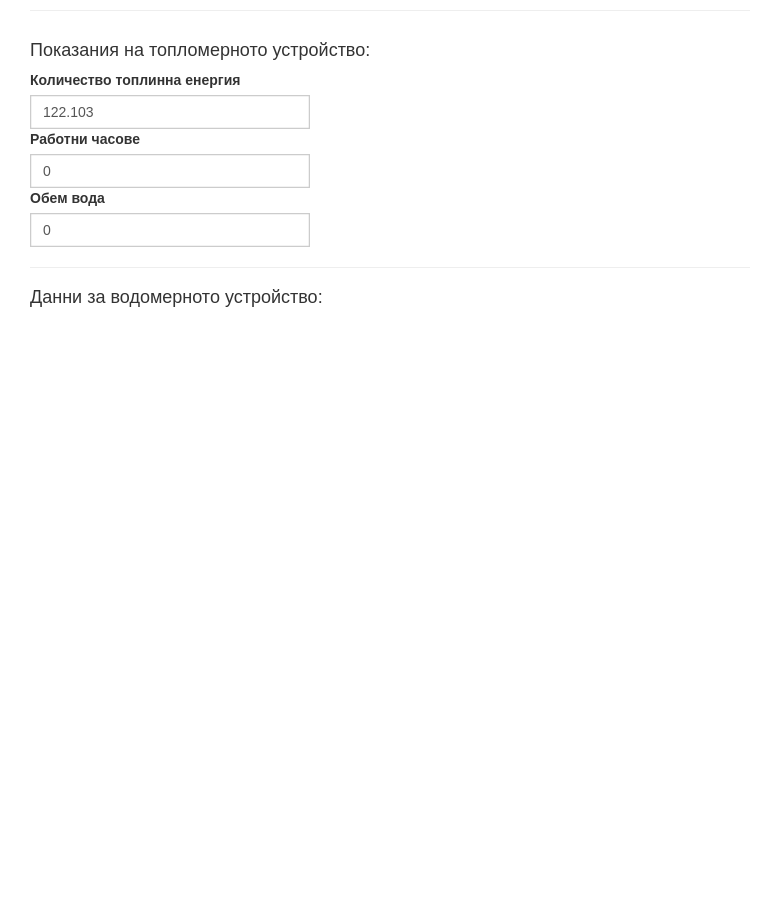 scroll, scrollTop: 676, scrollLeft: 0, axis: vertical 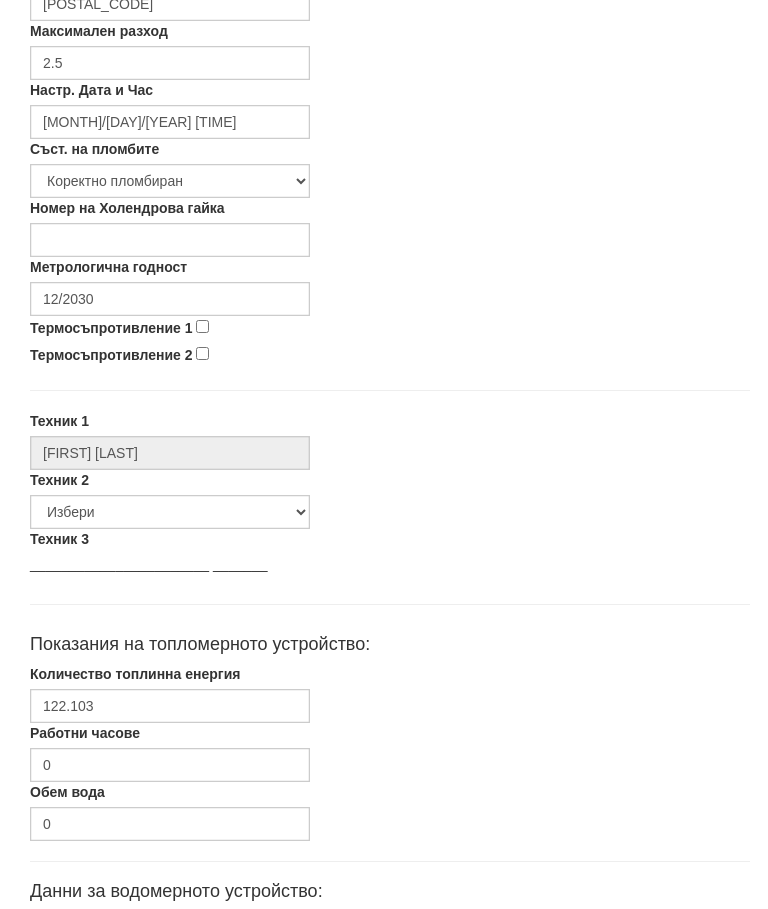 type on "163" 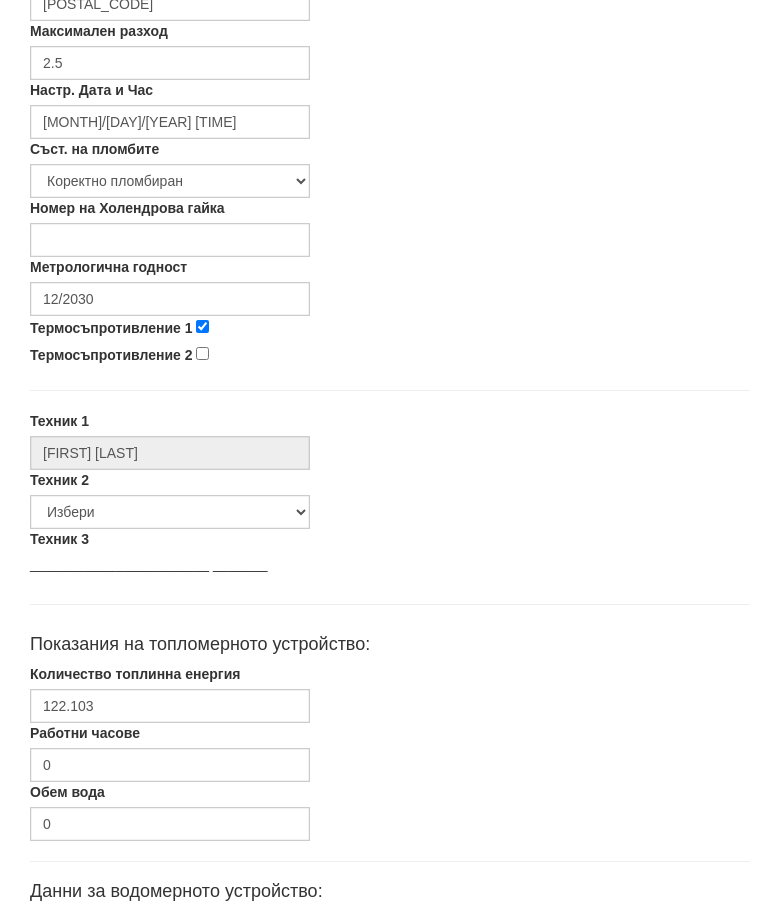 click on "Термосъпротивление 2" at bounding box center [202, 353] 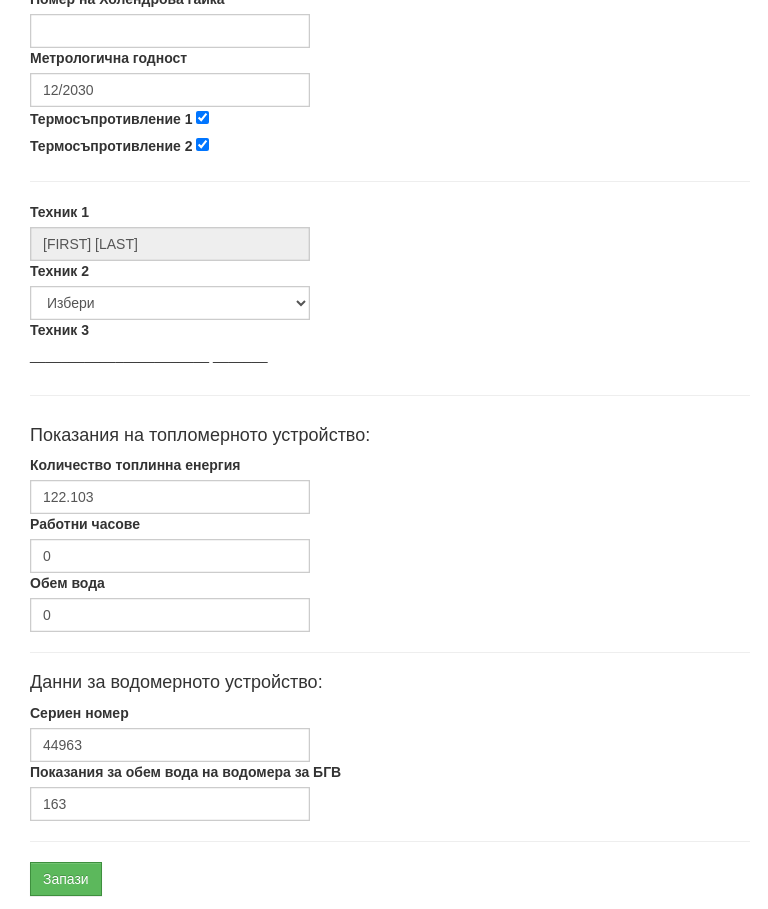 scroll, scrollTop: 948, scrollLeft: 0, axis: vertical 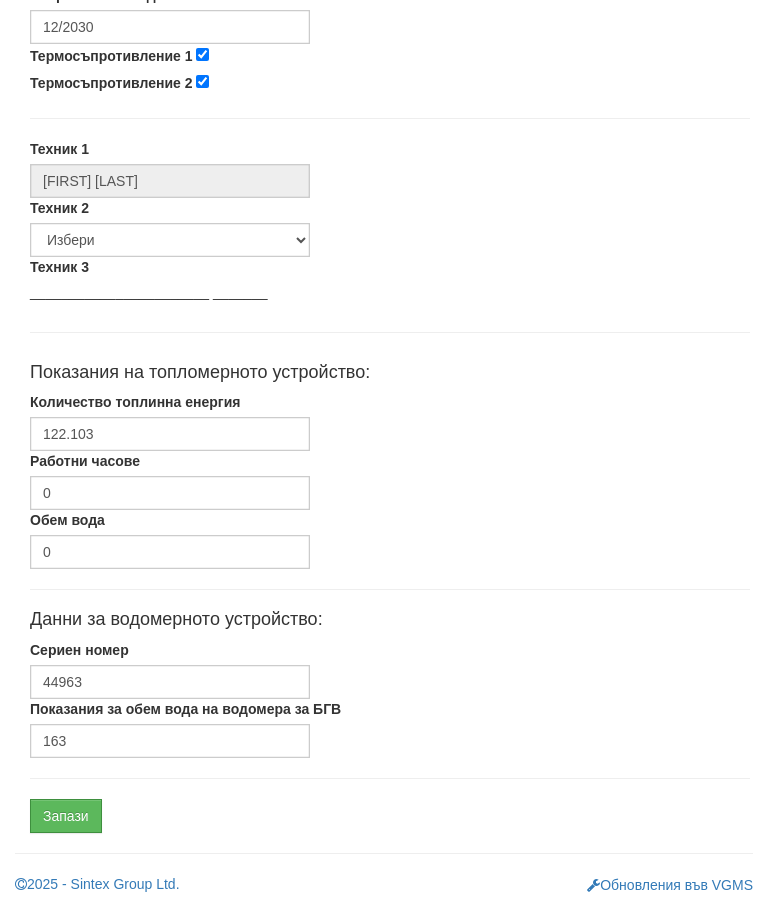 click on "Запази" at bounding box center (66, 816) 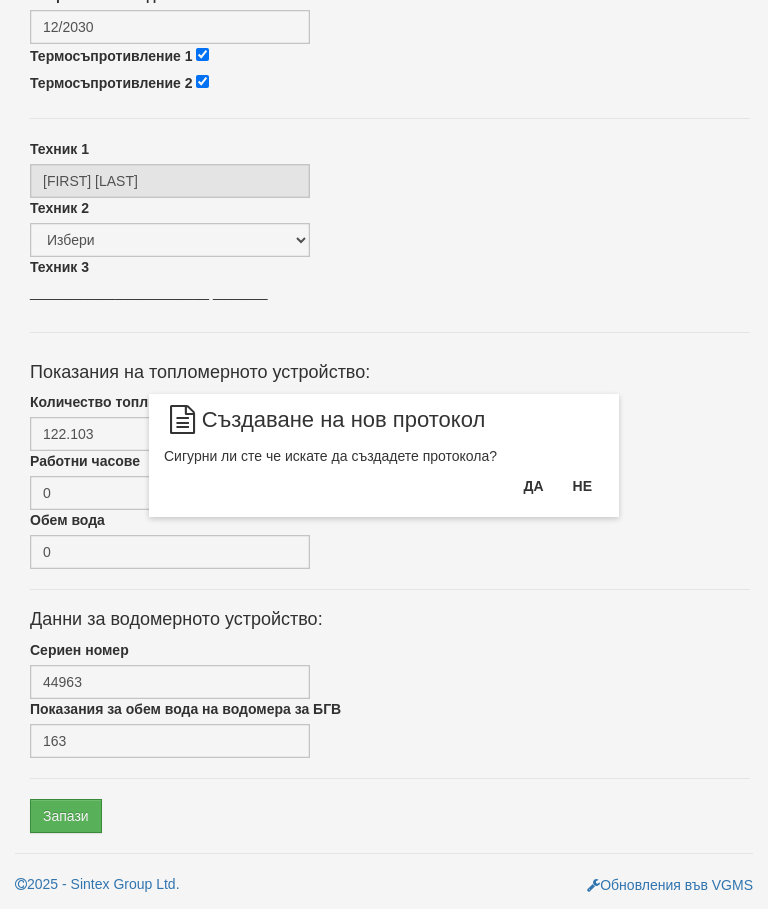 click on "Да" at bounding box center (533, 486) 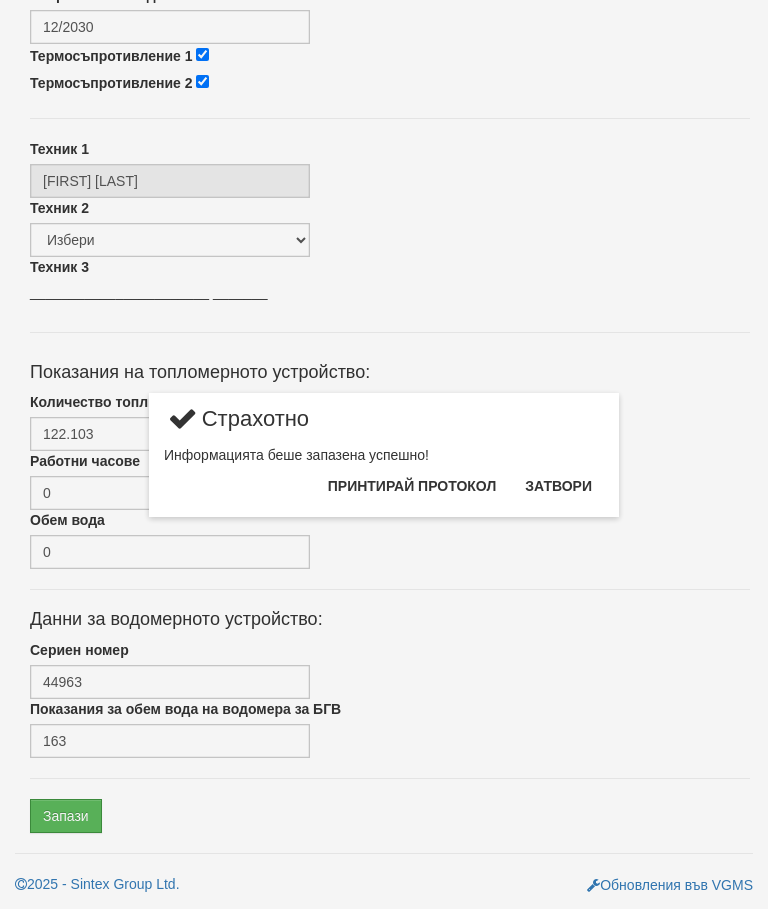 click on "Затвори" at bounding box center (558, 486) 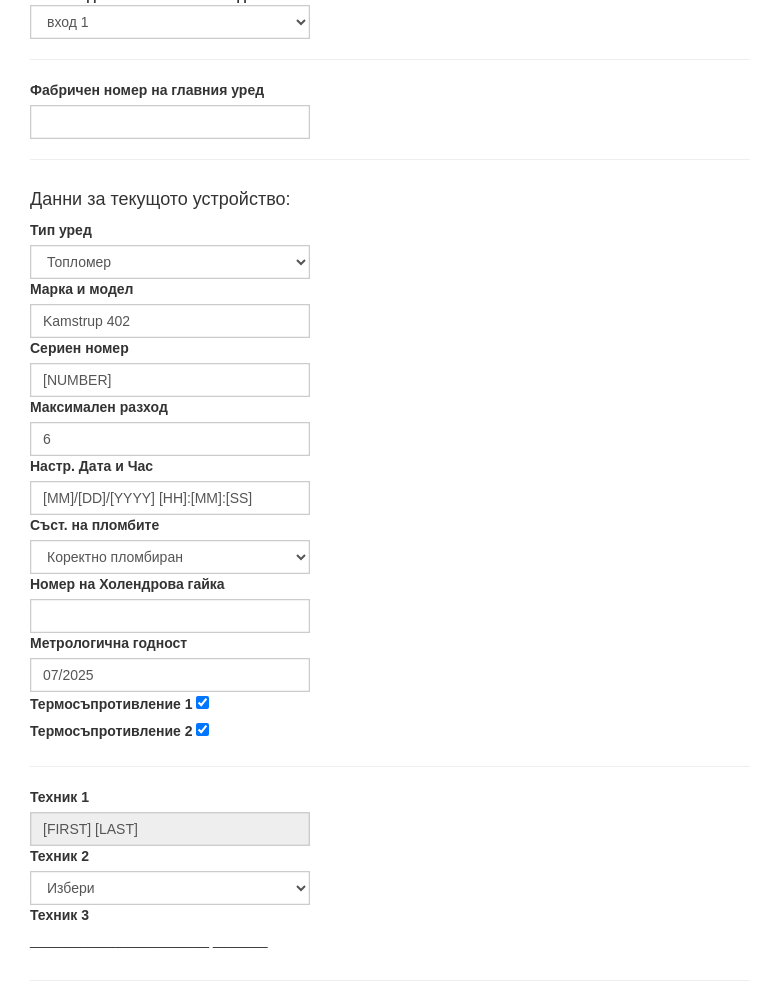 scroll, scrollTop: 280, scrollLeft: 0, axis: vertical 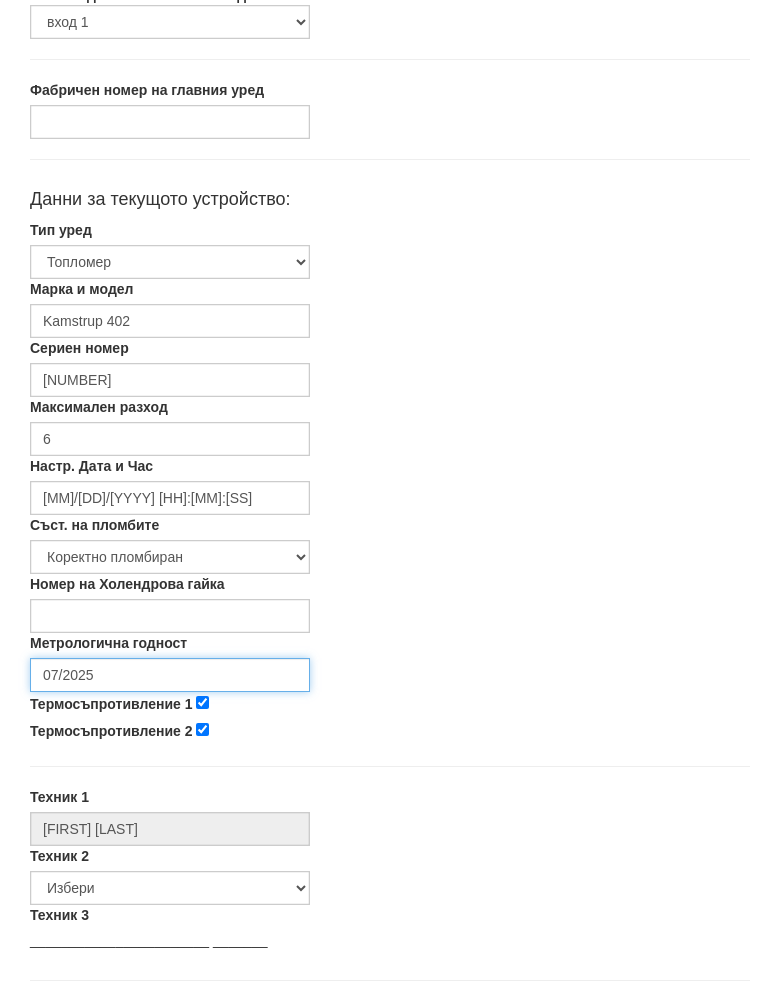 click on "07/2025" at bounding box center [170, 695] 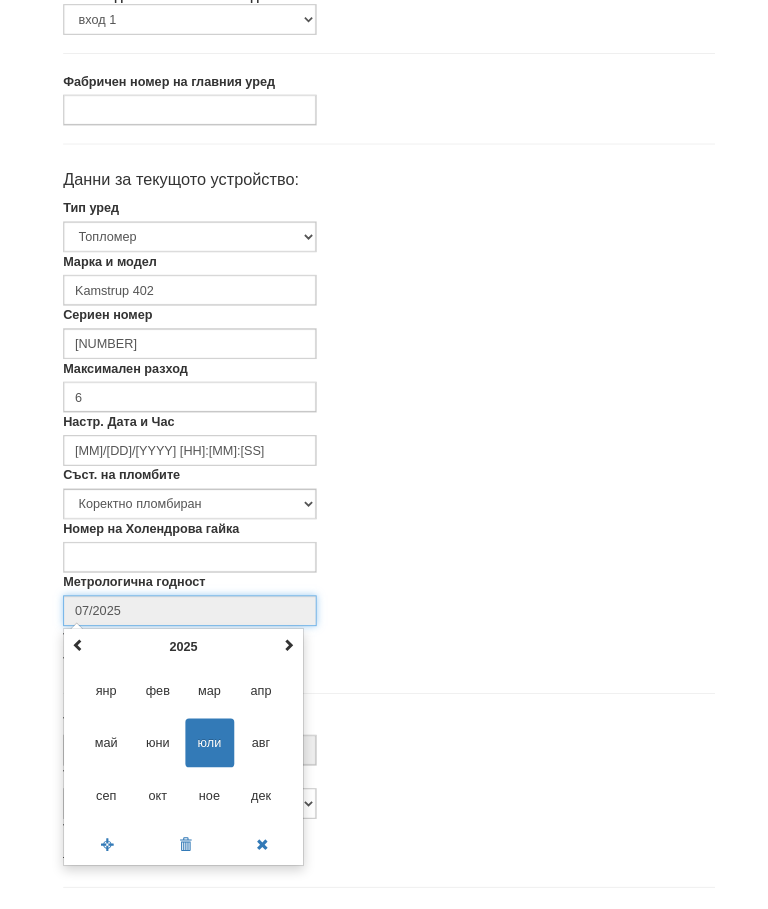 scroll, scrollTop: 336, scrollLeft: 0, axis: vertical 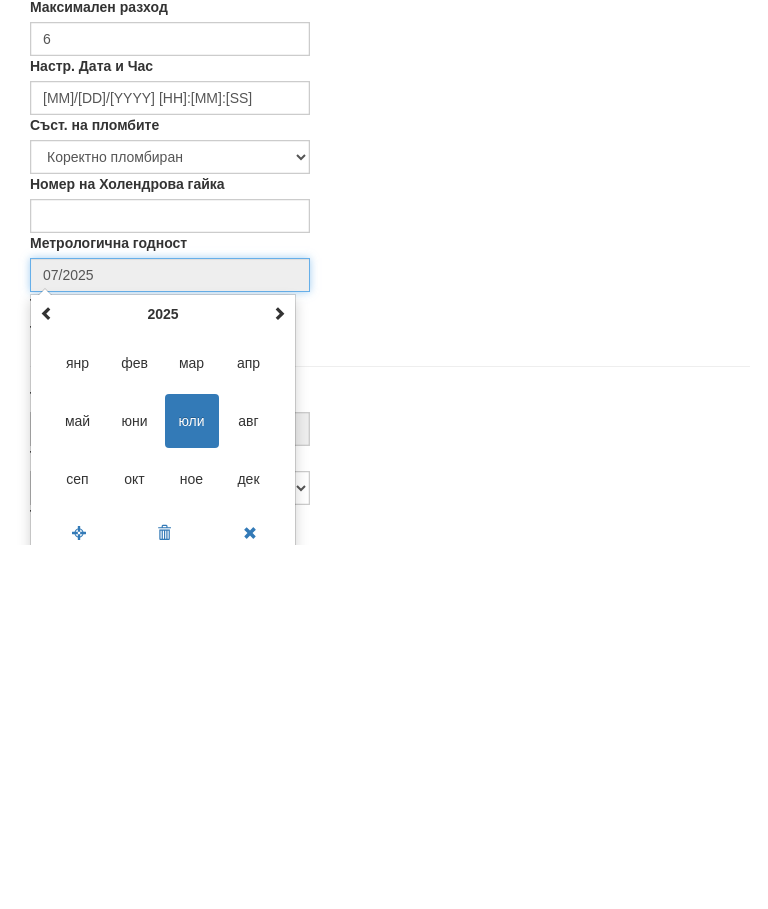 click at bounding box center (279, 677) 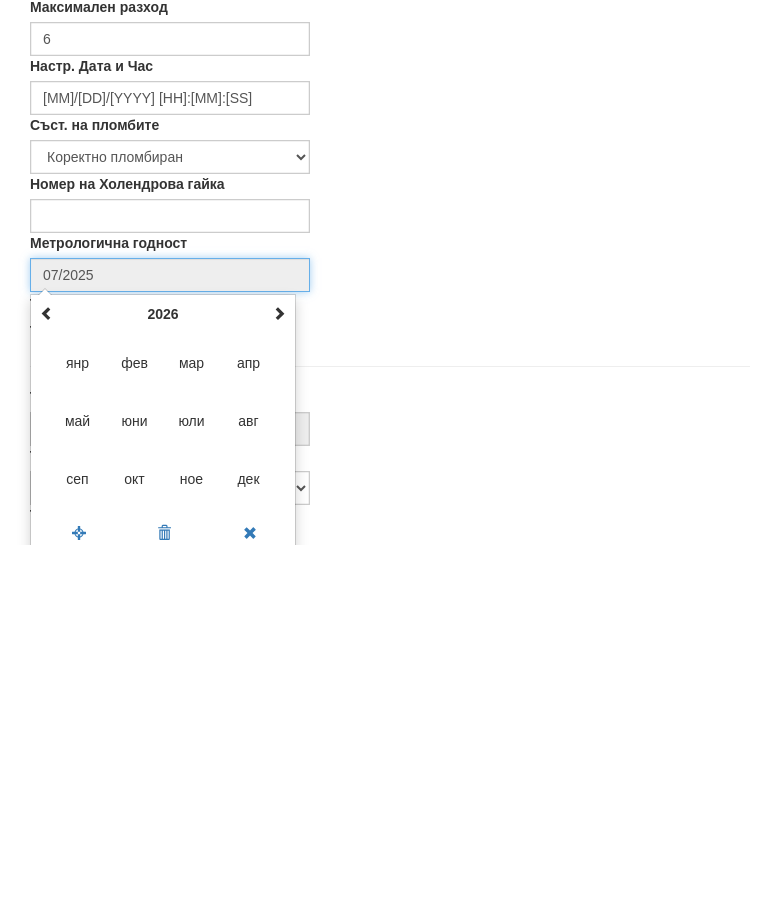 click at bounding box center [279, 677] 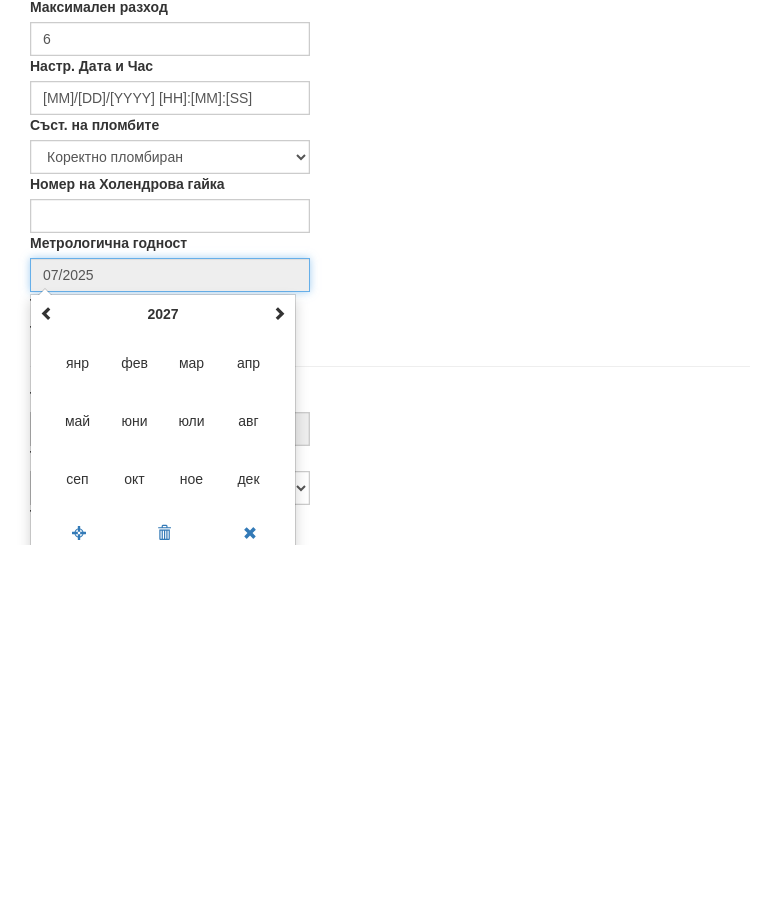 click on "авг" at bounding box center [249, 785] 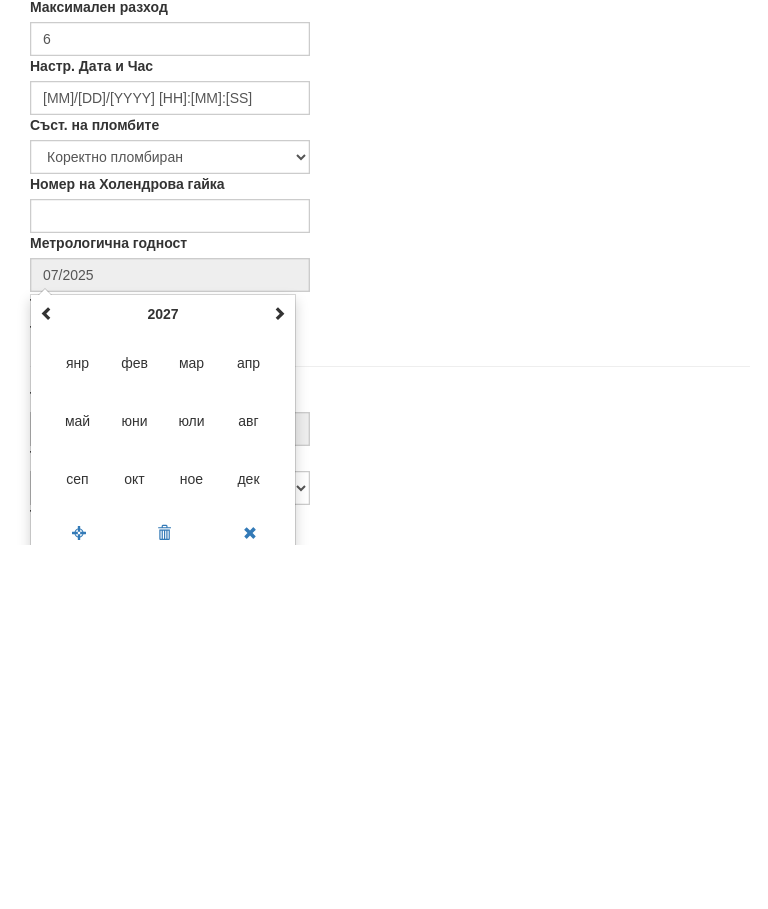 type on "08/2027" 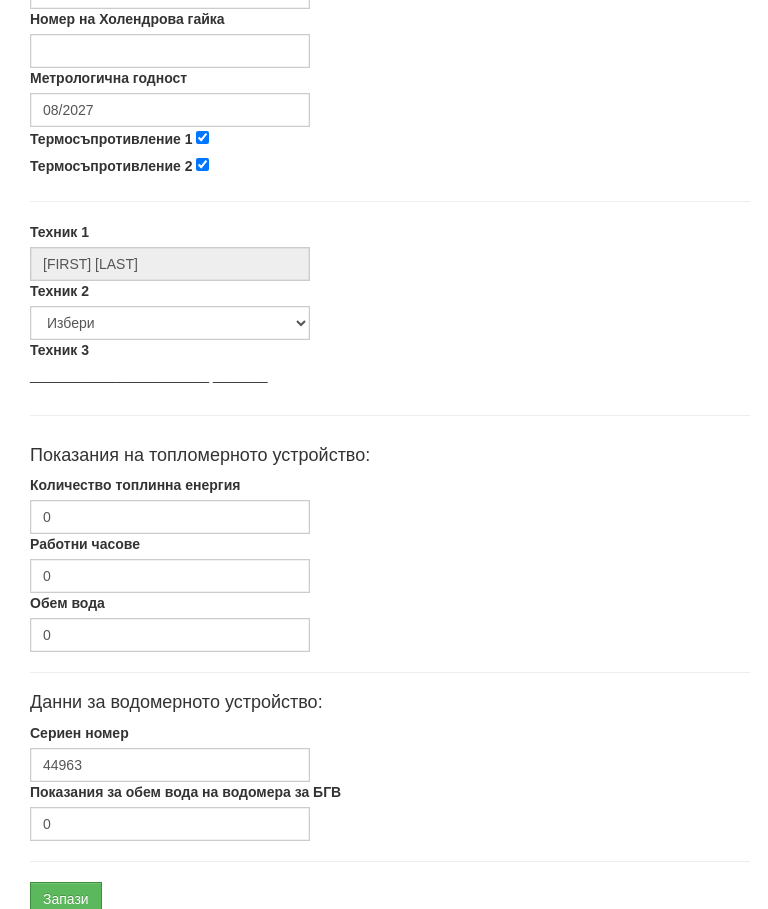 scroll, scrollTop: 873, scrollLeft: 0, axis: vertical 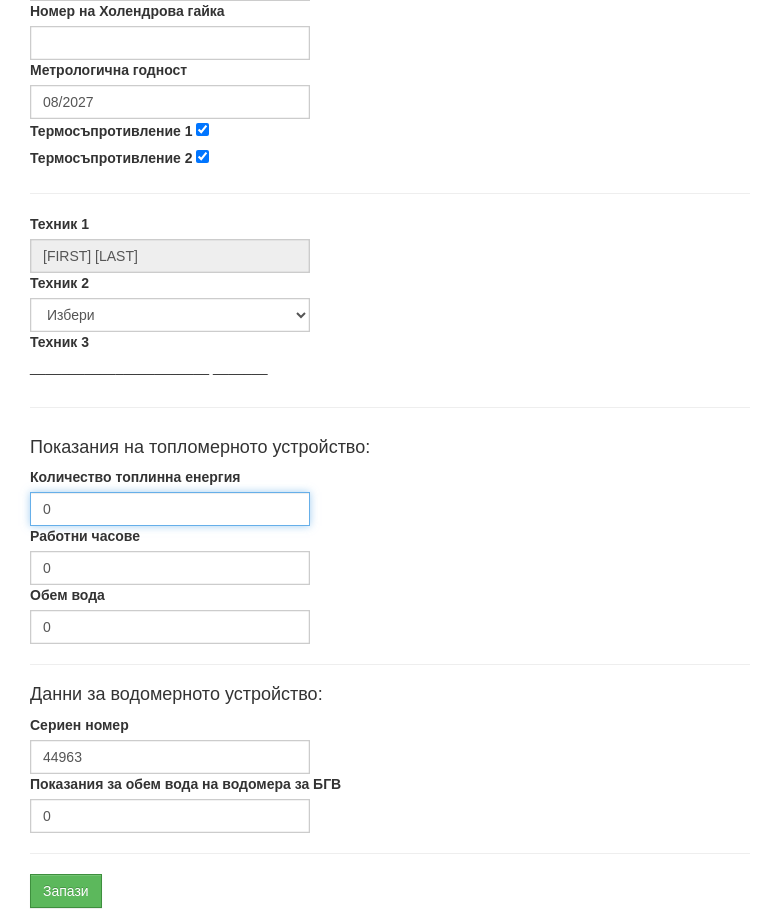 click on "0" at bounding box center [170, 509] 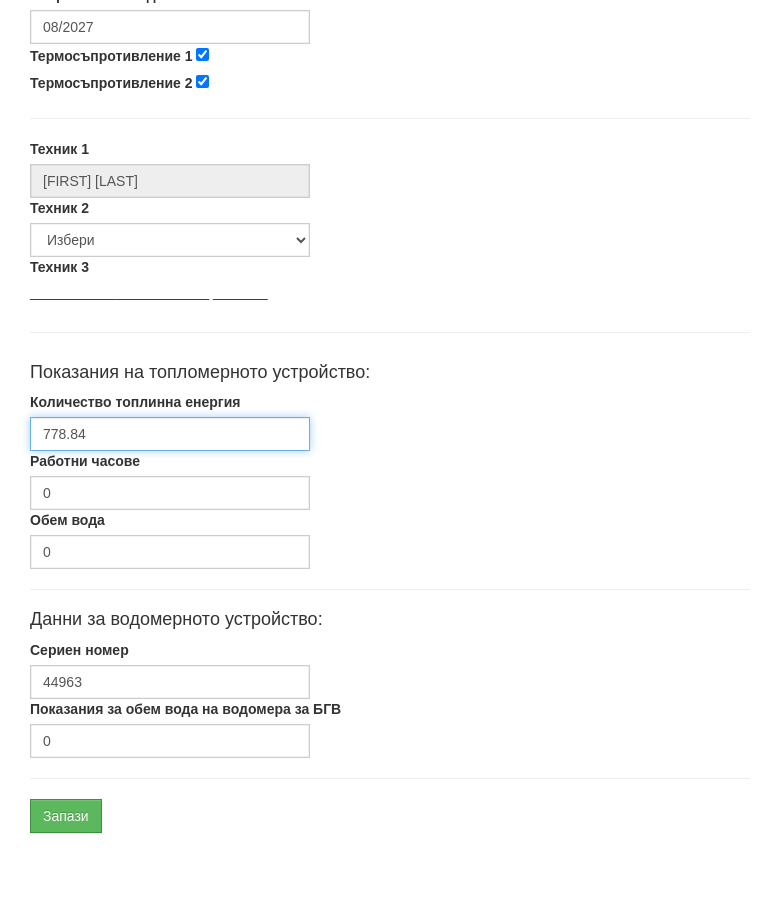 scroll, scrollTop: 948, scrollLeft: 0, axis: vertical 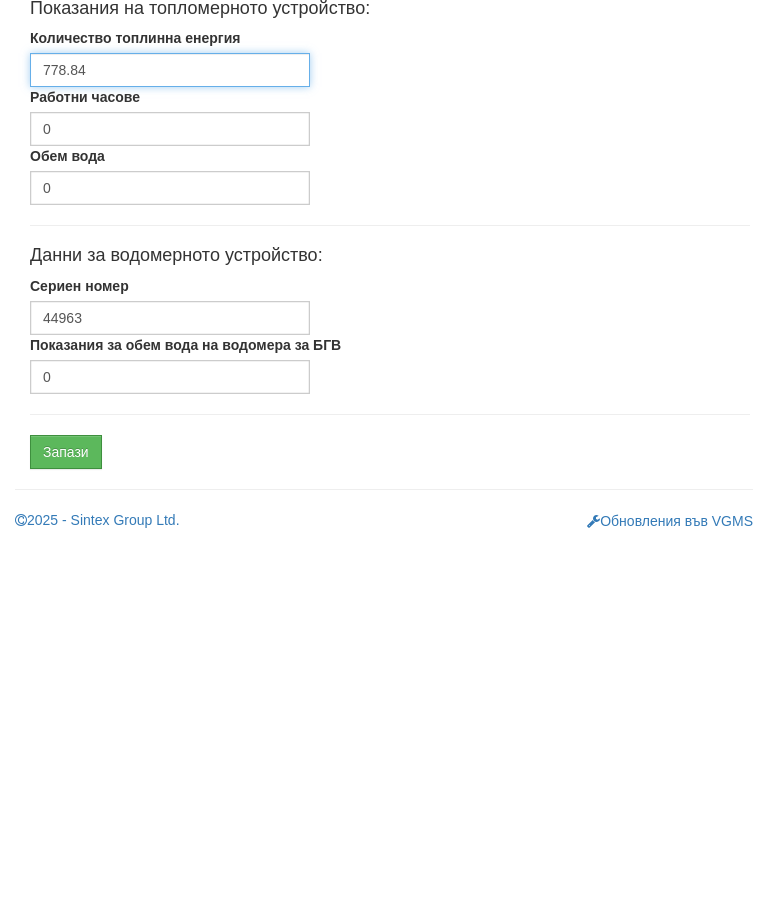 type on "778.84" 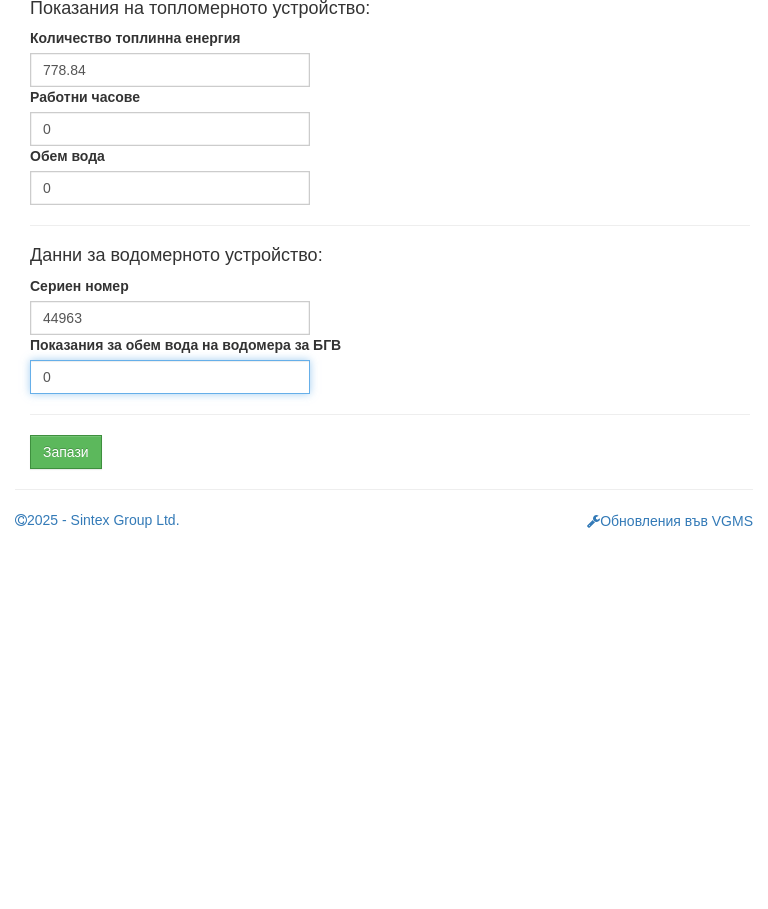 click on "0" at bounding box center [170, 741] 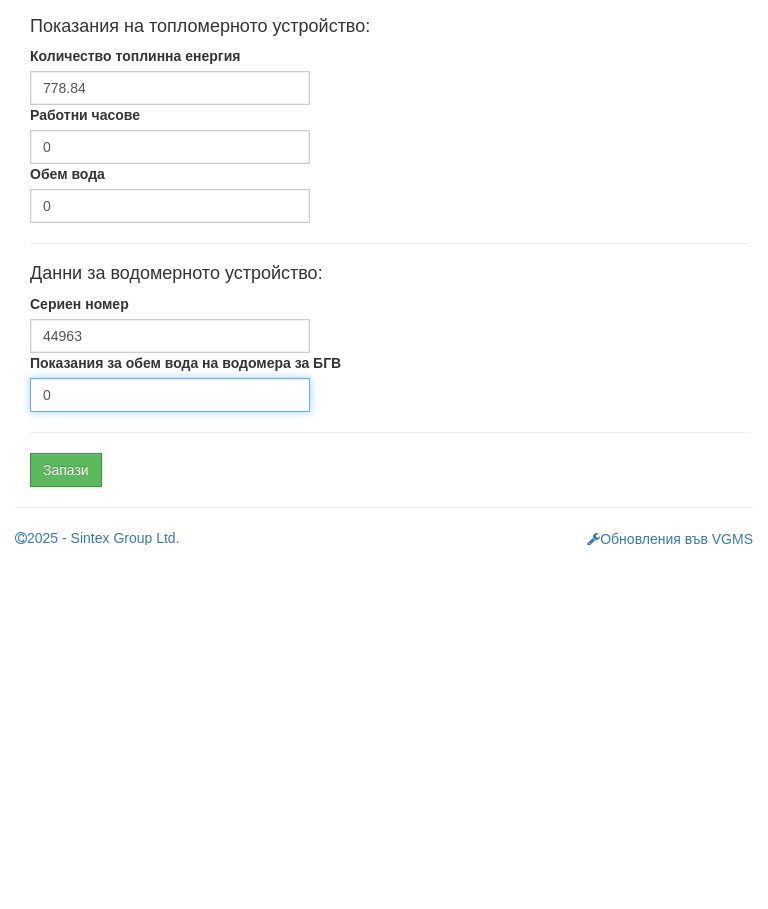 scroll, scrollTop: 948, scrollLeft: 0, axis: vertical 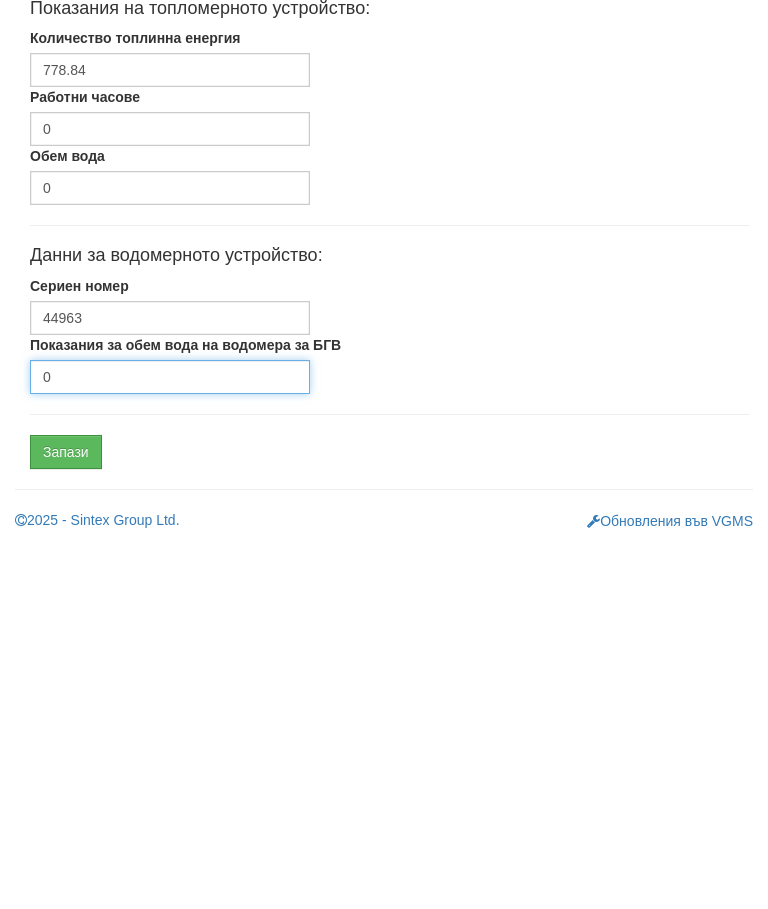 type on "2298" 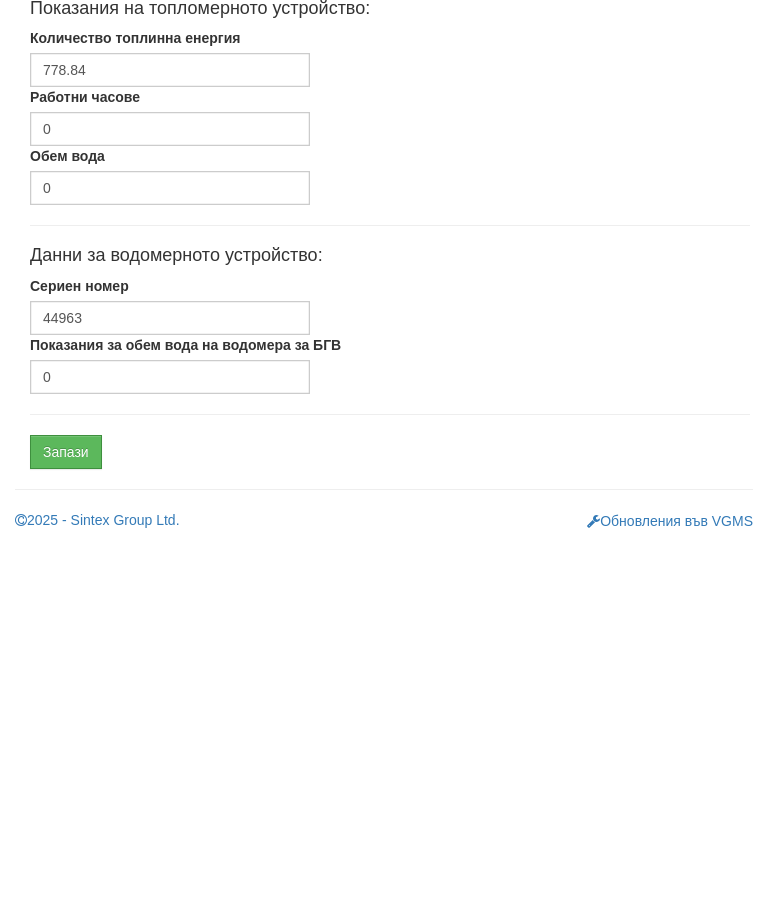 click on "Запази" at bounding box center [66, 816] 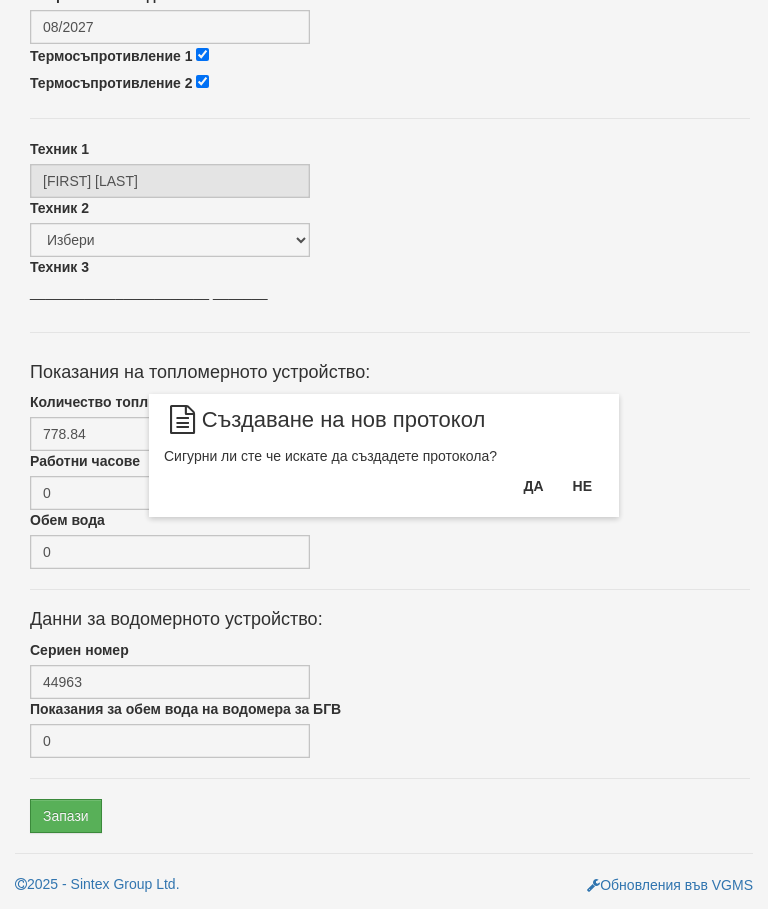 click on "Да" at bounding box center (533, 486) 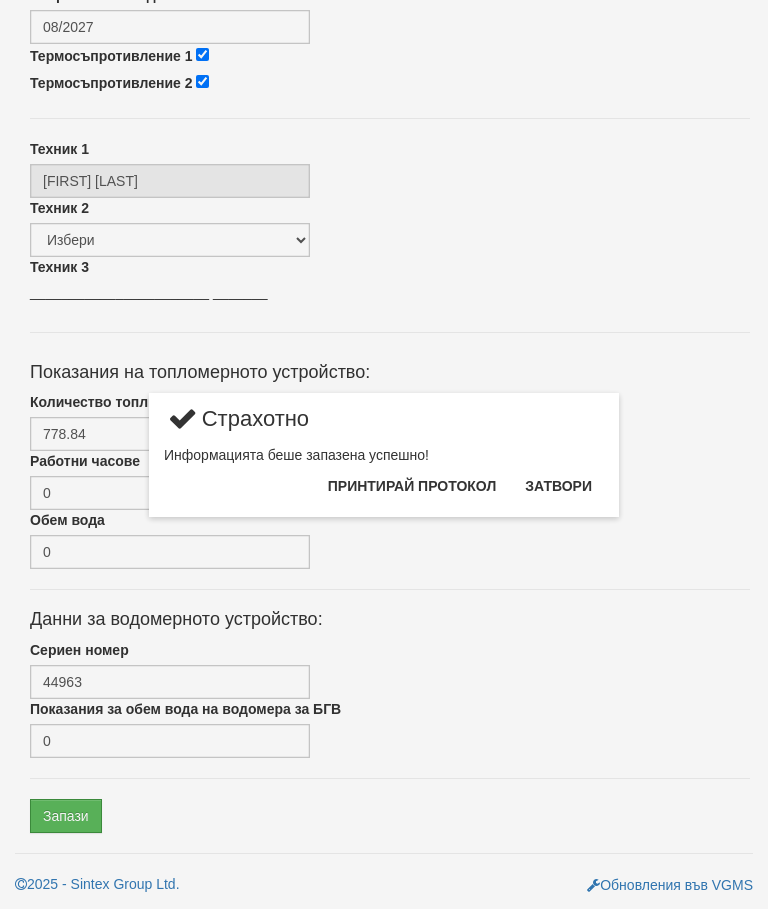 click on "Затвори" at bounding box center [558, 486] 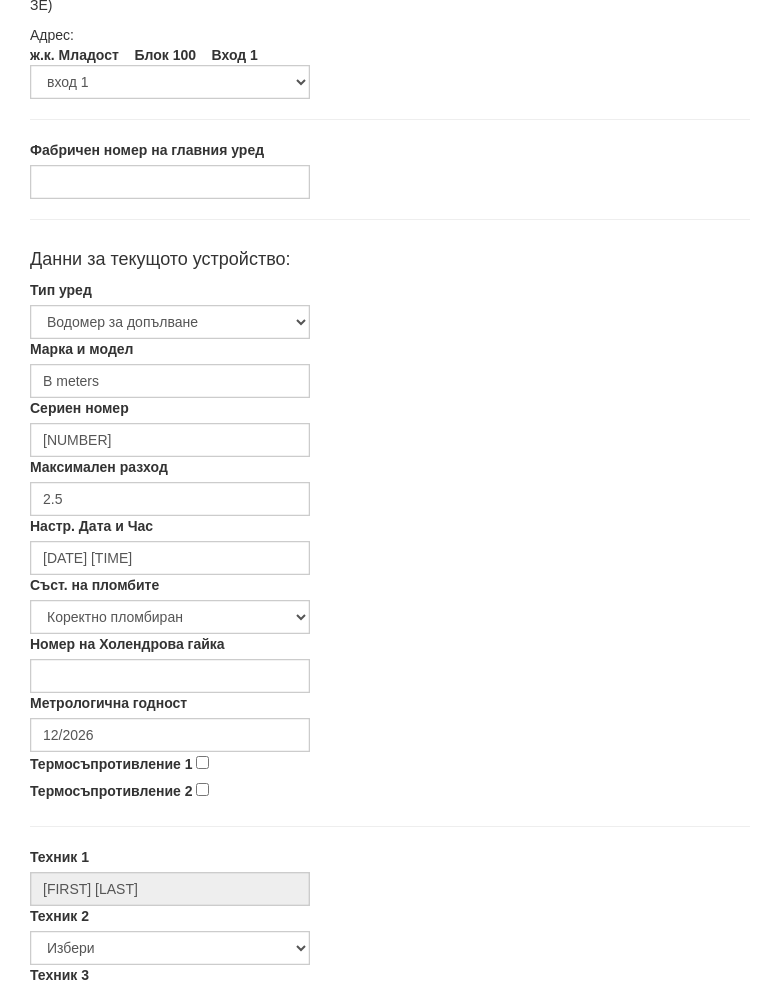 scroll, scrollTop: 221, scrollLeft: 0, axis: vertical 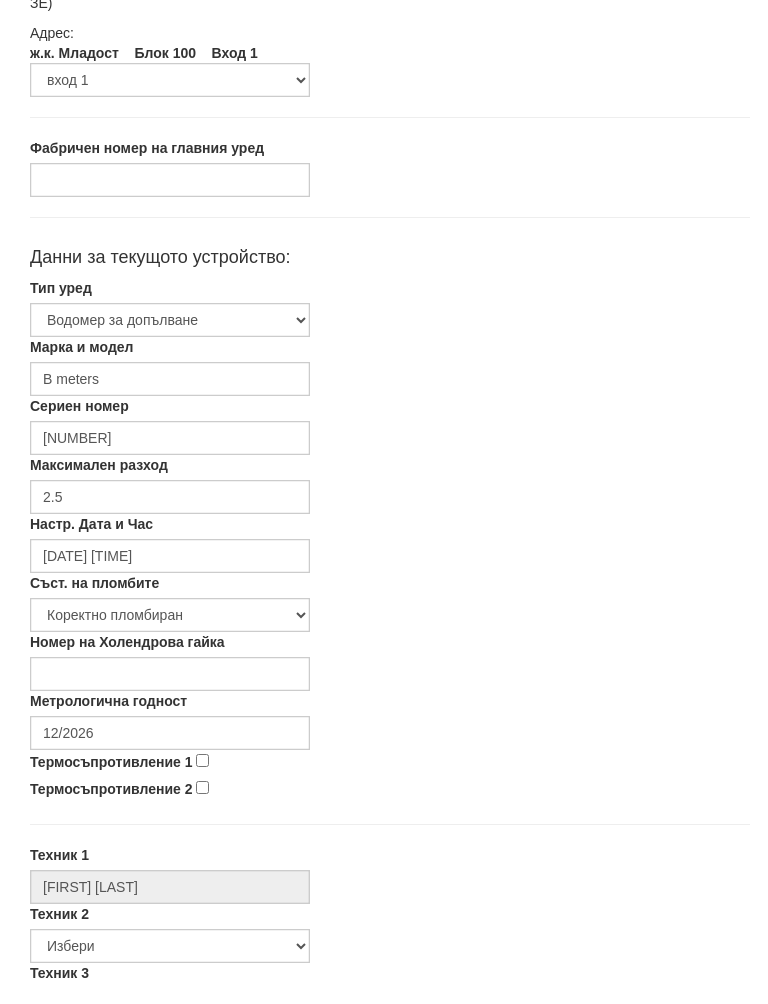 click on "Термосъпротивление 1" at bounding box center (202, 781) 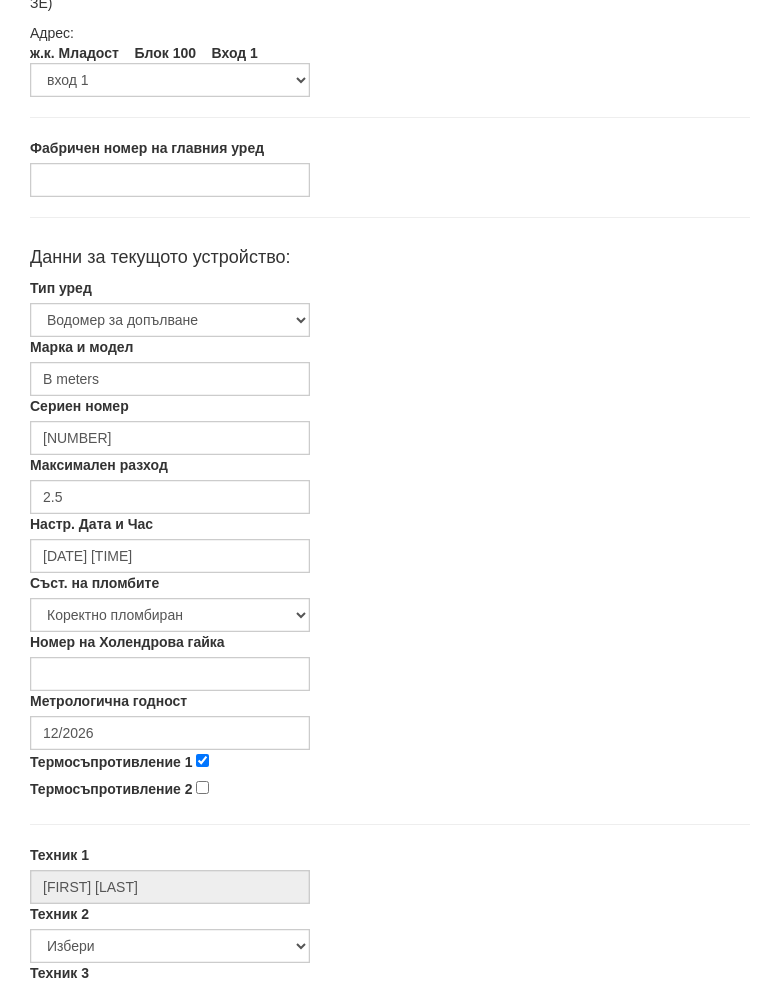 click on "Термосъпротивление 2" at bounding box center [202, 808] 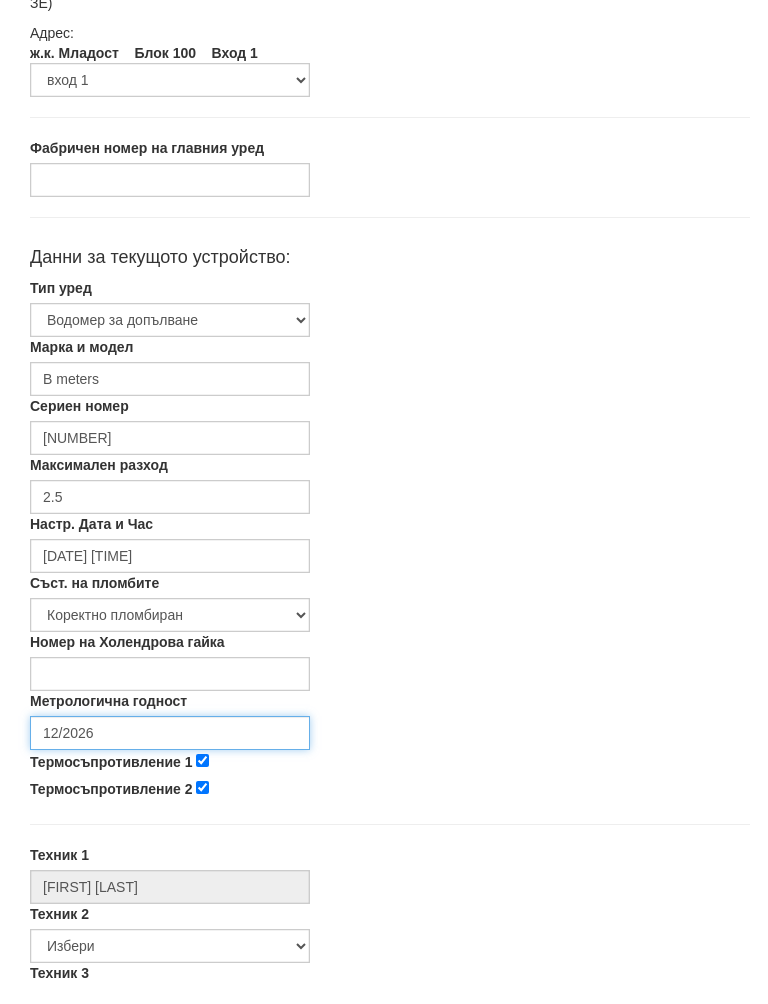 click on "12/2026" at bounding box center (170, 754) 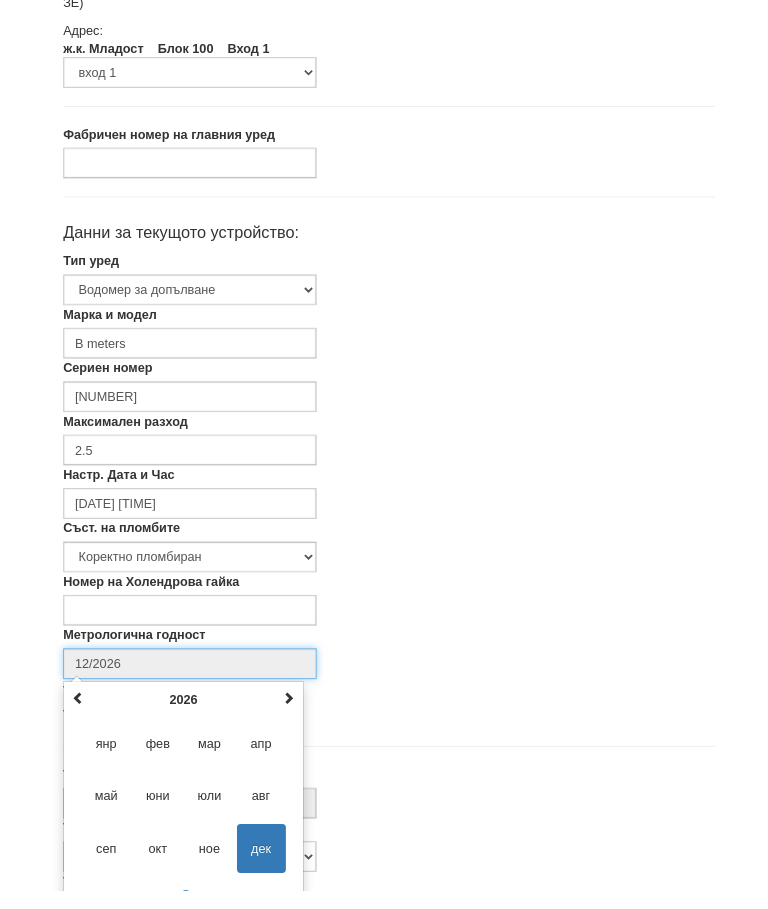scroll, scrollTop: 336, scrollLeft: 0, axis: vertical 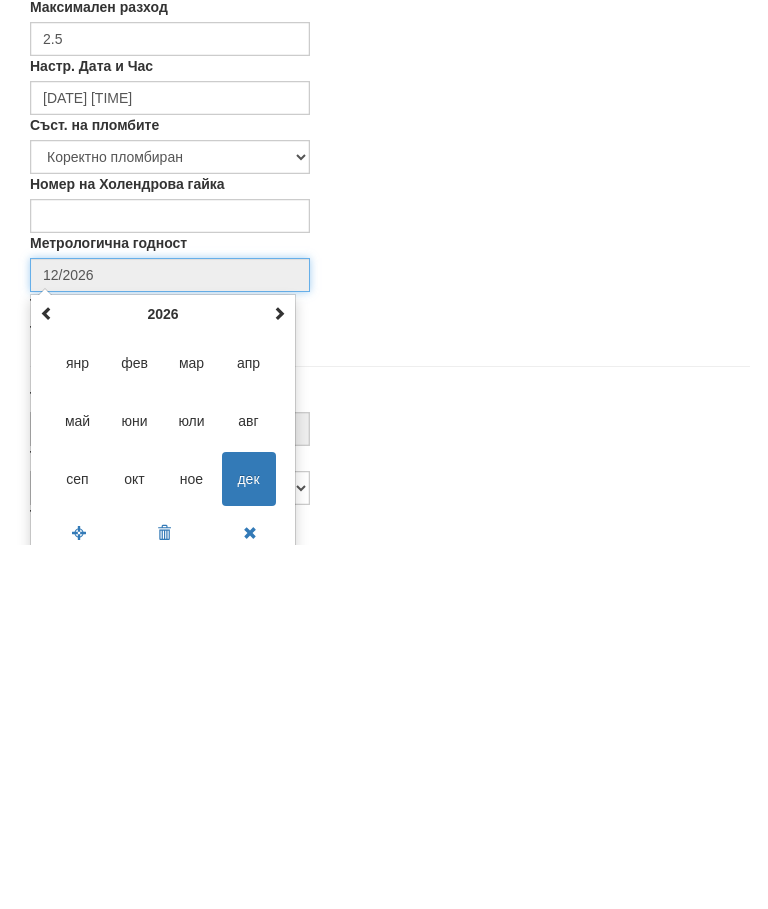 click at bounding box center [279, 677] 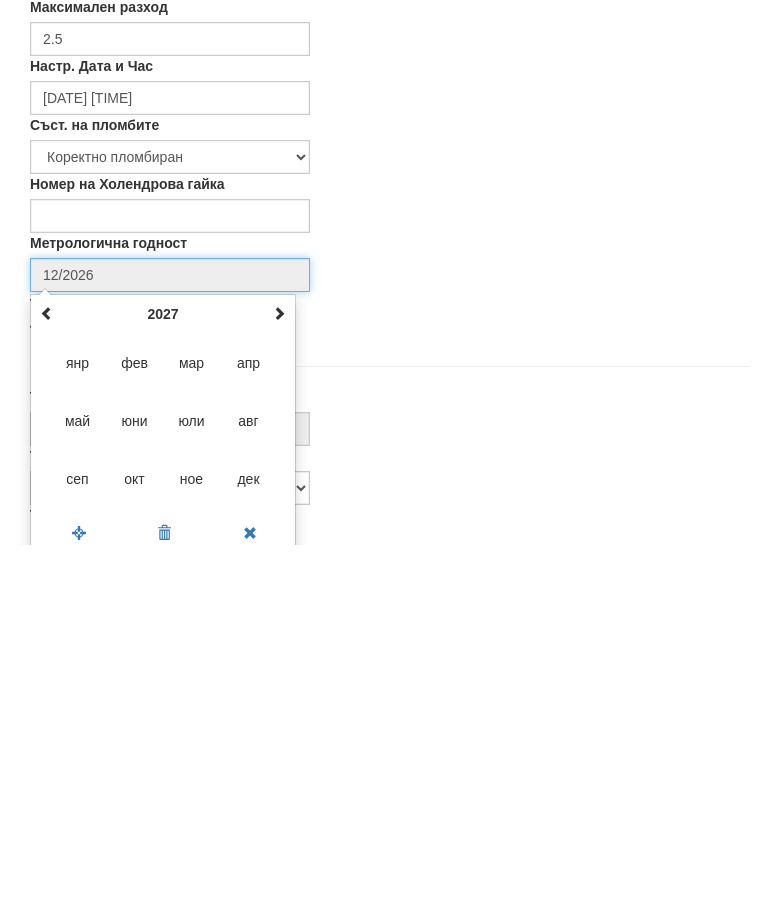 click at bounding box center (279, 677) 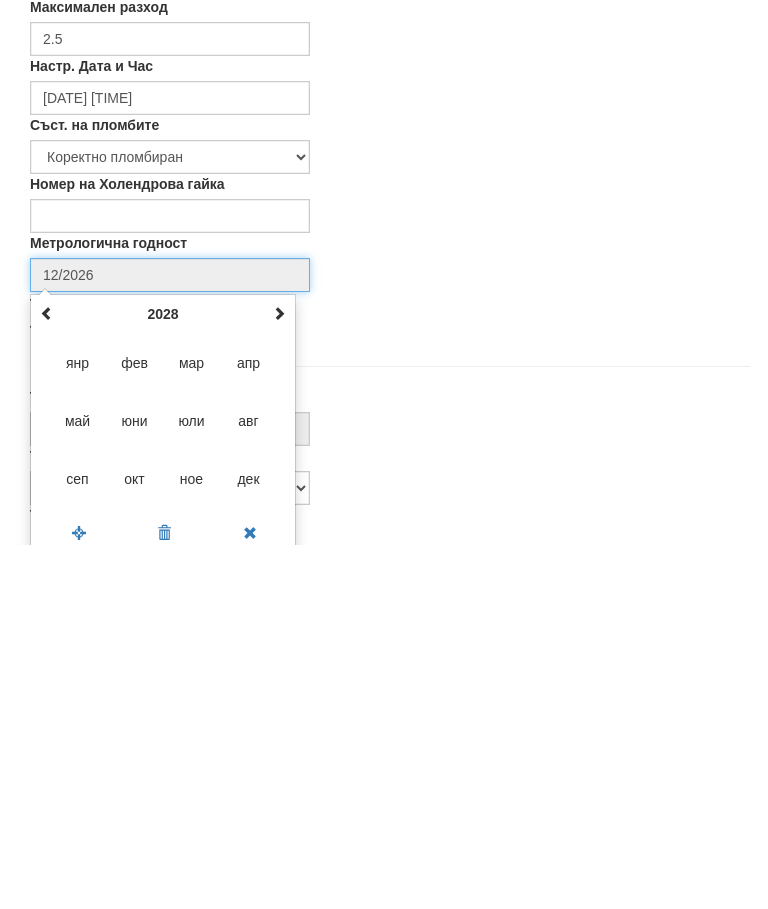 click at bounding box center (279, 677) 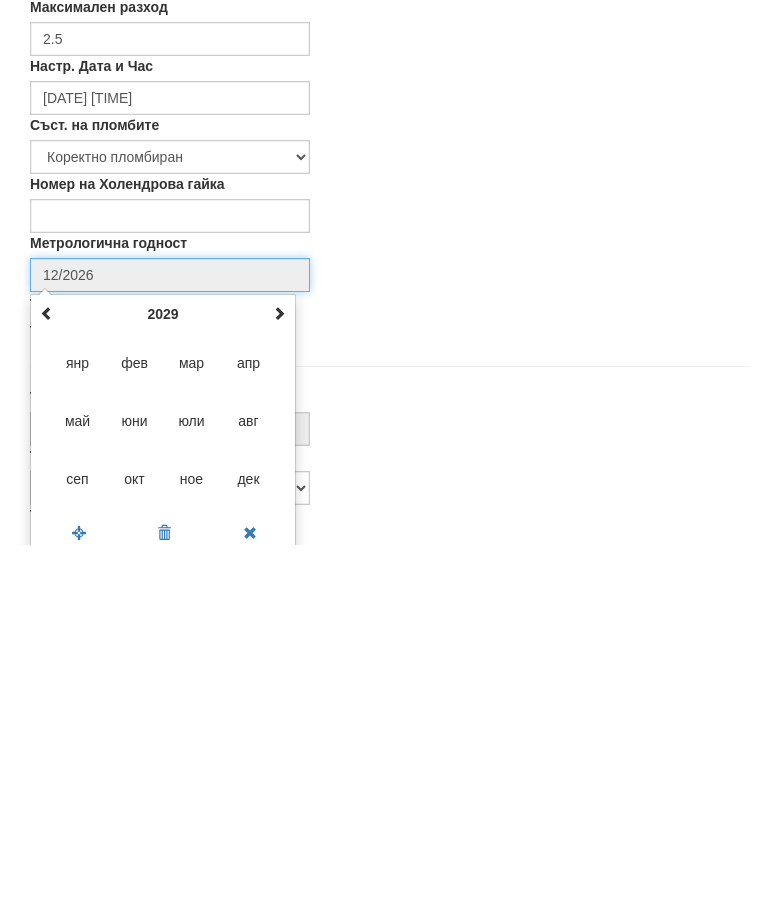 click at bounding box center (279, 677) 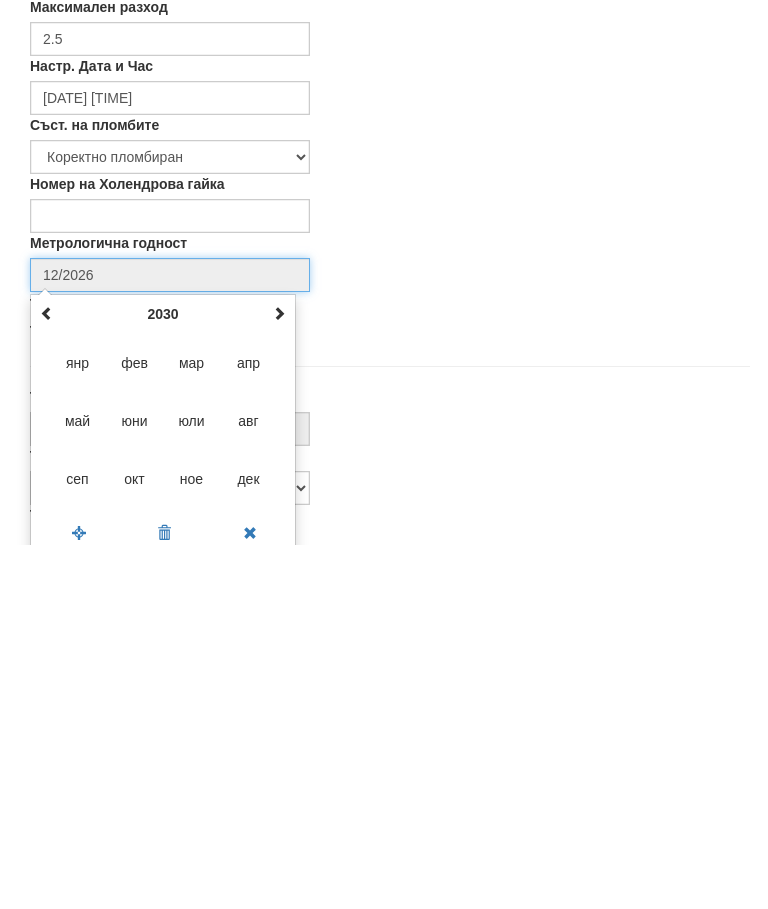click on "дек" at bounding box center (249, 843) 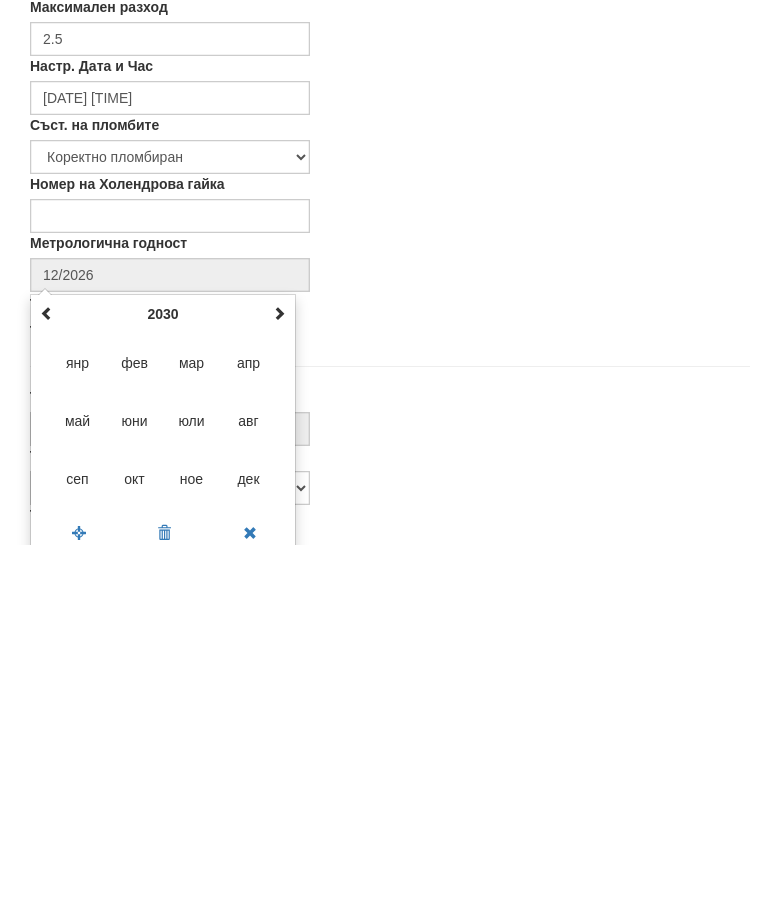type on "12/2030" 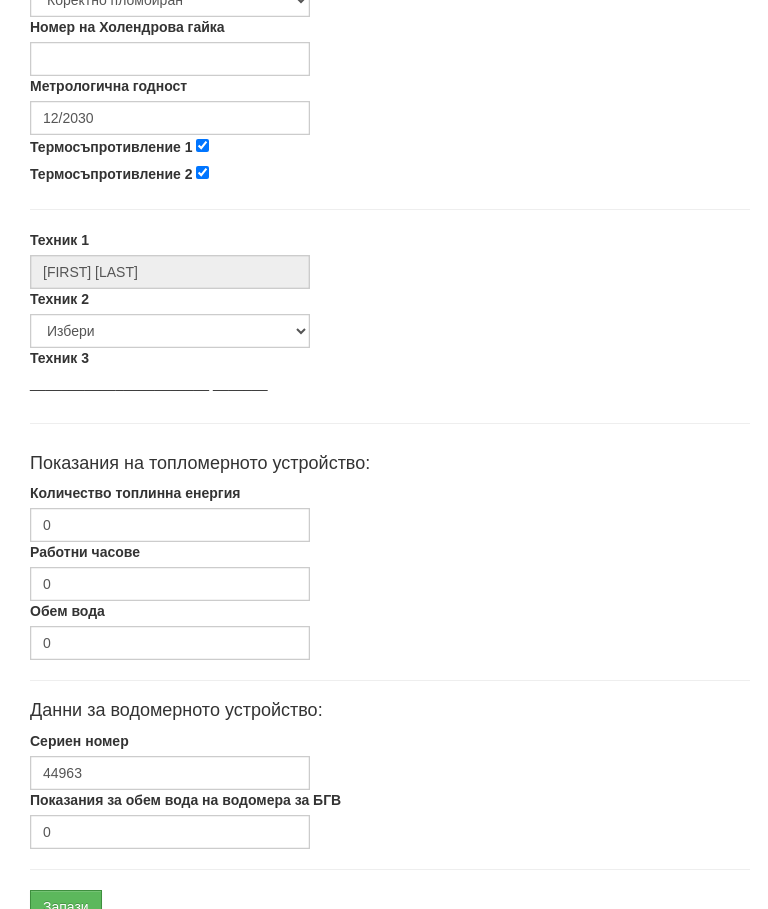 scroll, scrollTop: 858, scrollLeft: 0, axis: vertical 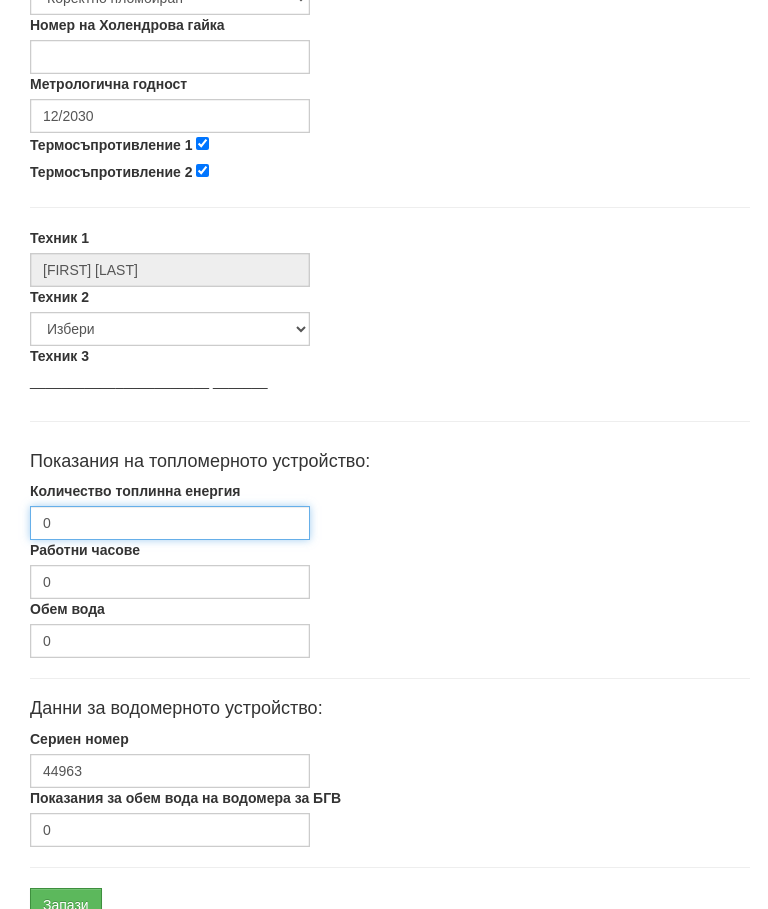 click on "0" at bounding box center [170, 524] 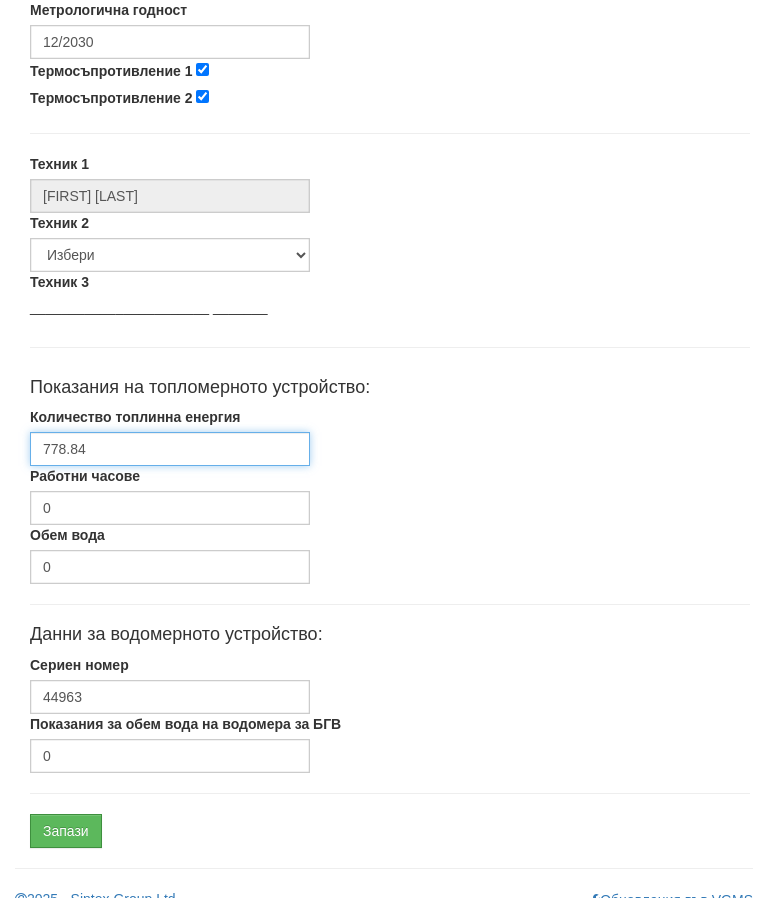 scroll, scrollTop: 948, scrollLeft: 0, axis: vertical 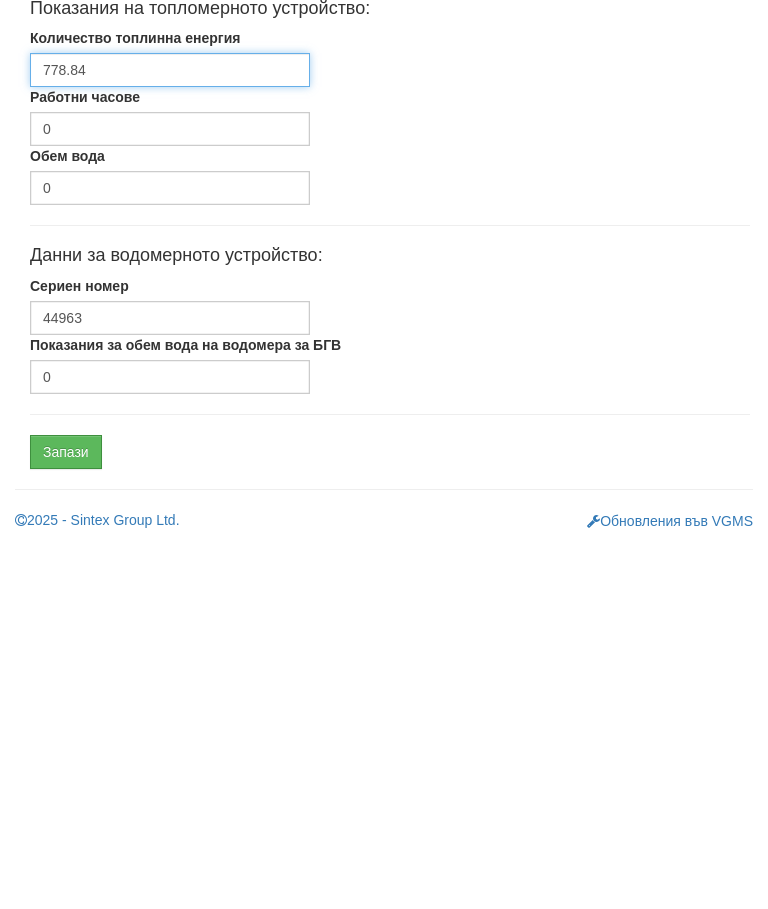 type on "778.84" 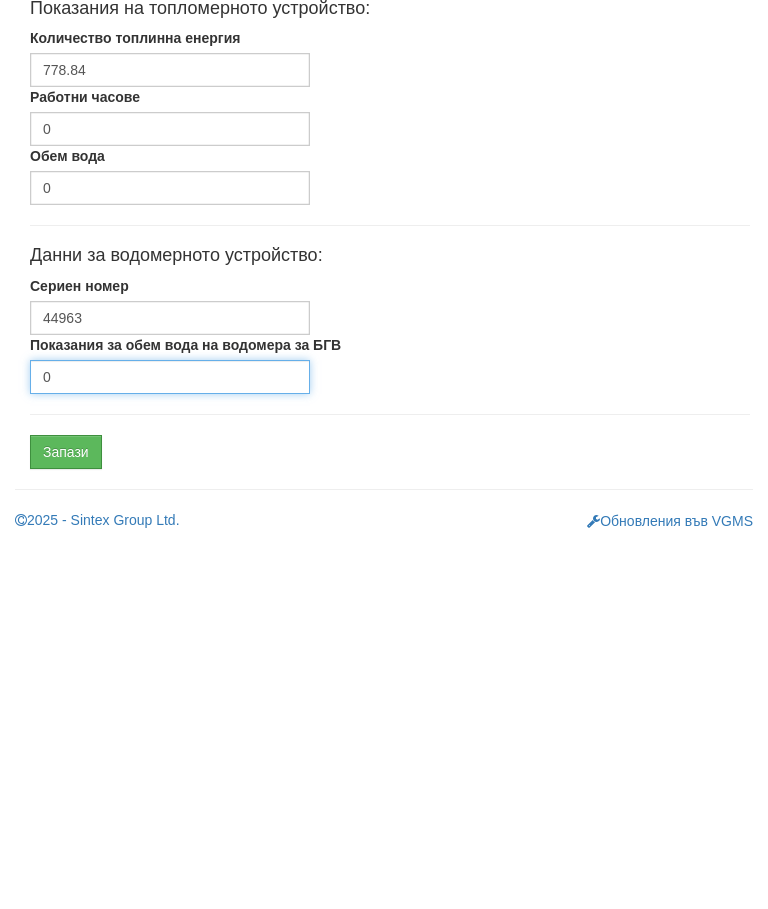 click on "0" at bounding box center (170, 741) 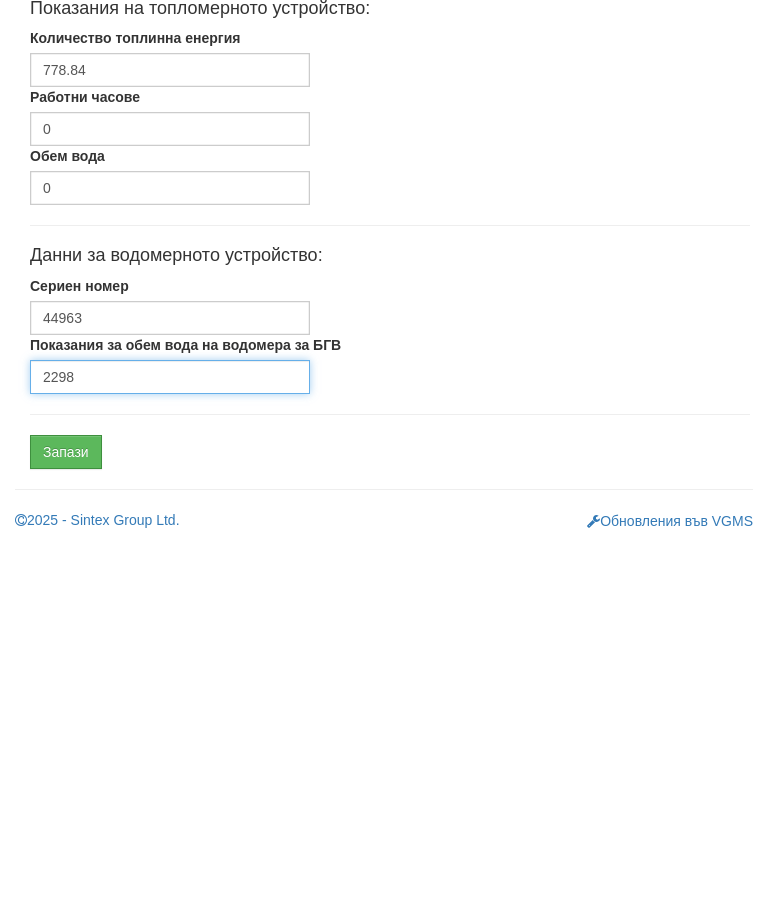 type on "2298" 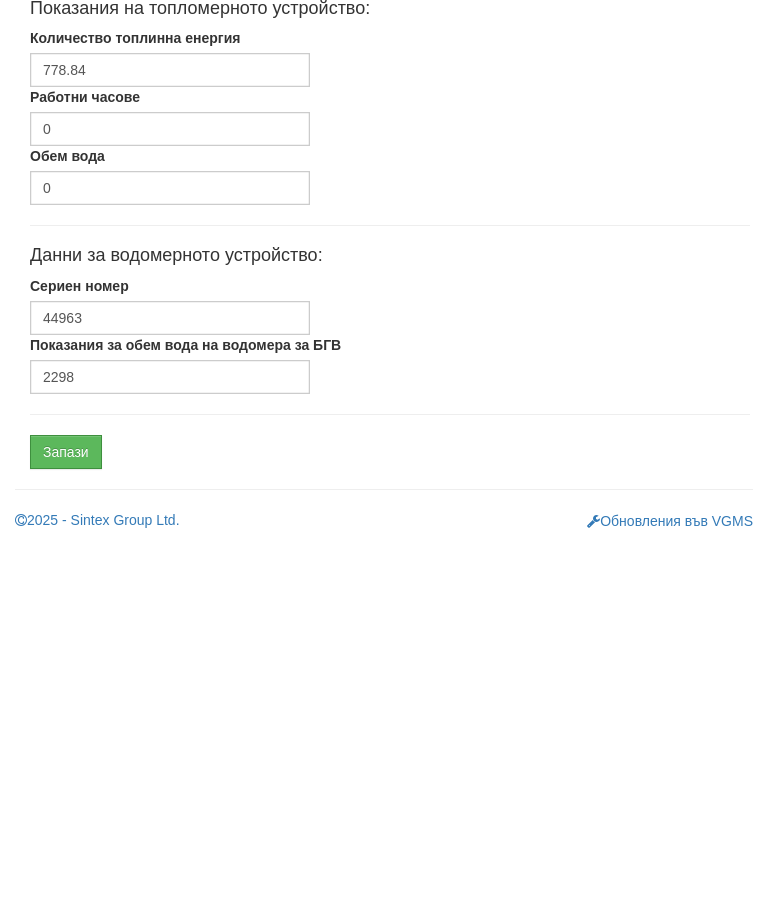 click on "Запази" at bounding box center (66, 816) 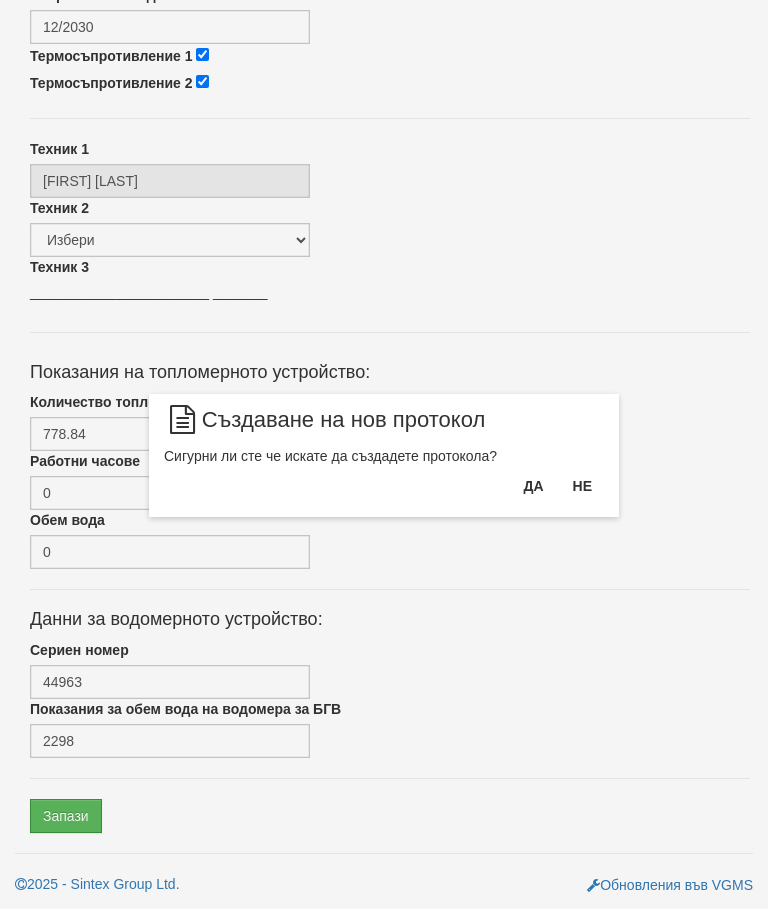click on "Да" at bounding box center (533, 486) 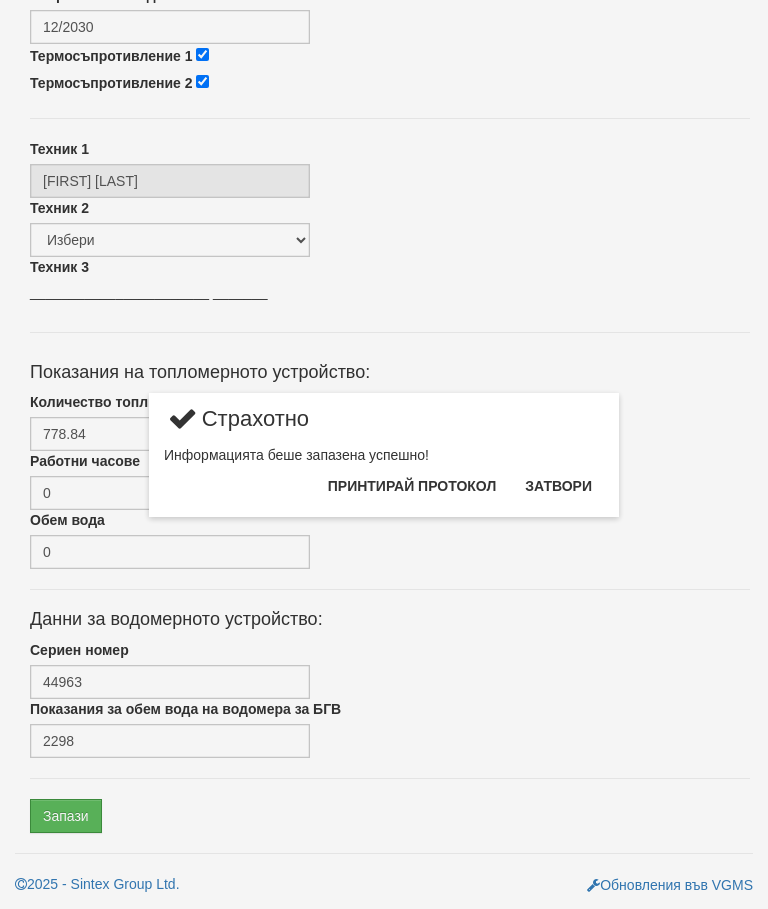 click on "Затвори" at bounding box center [558, 486] 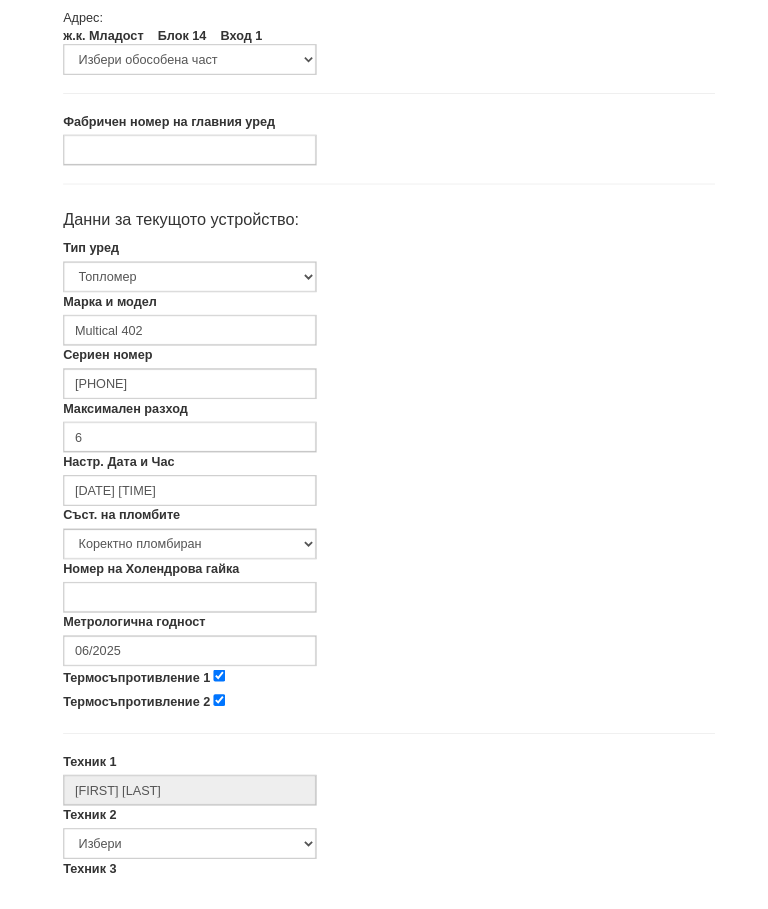 scroll, scrollTop: 252, scrollLeft: 0, axis: vertical 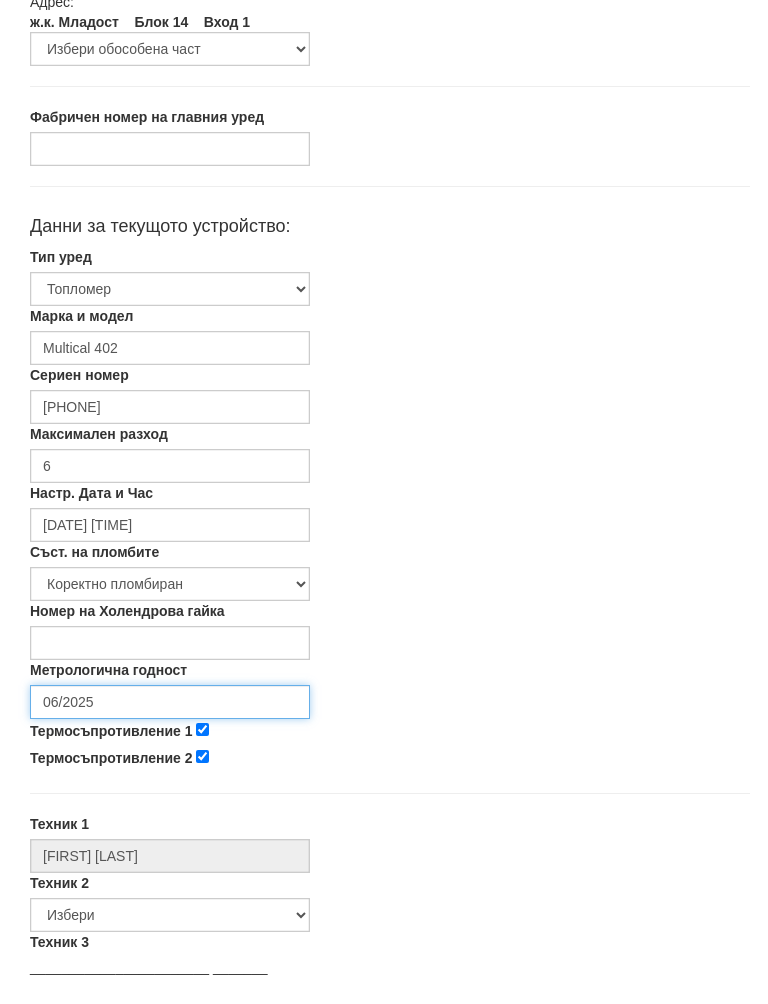 click on "06/2025" at bounding box center [170, 723] 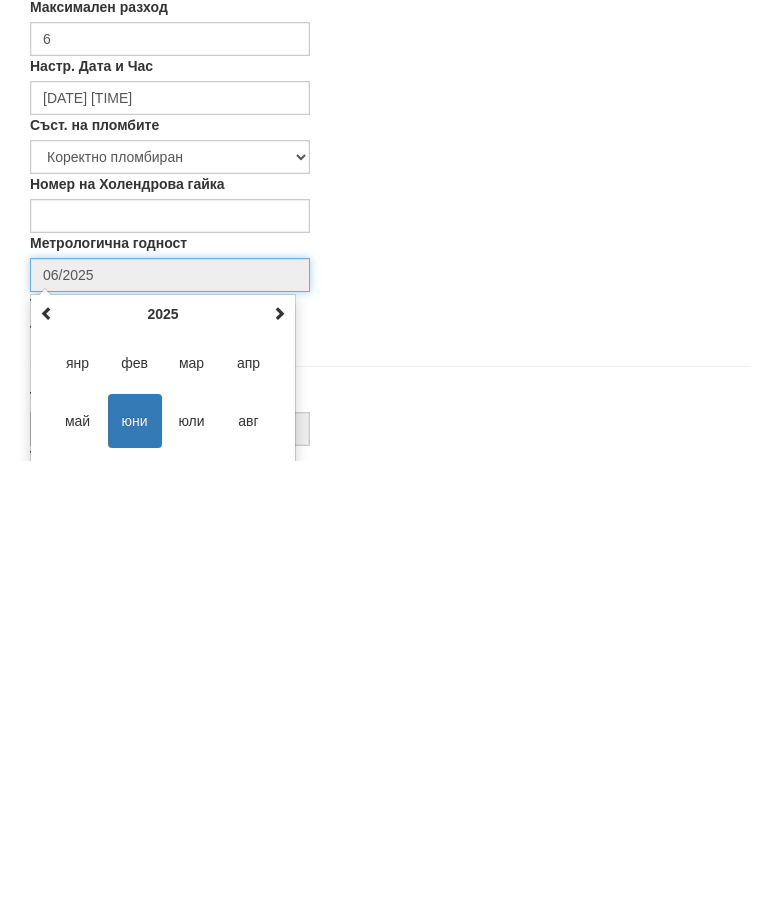 scroll, scrollTop: 336, scrollLeft: 0, axis: vertical 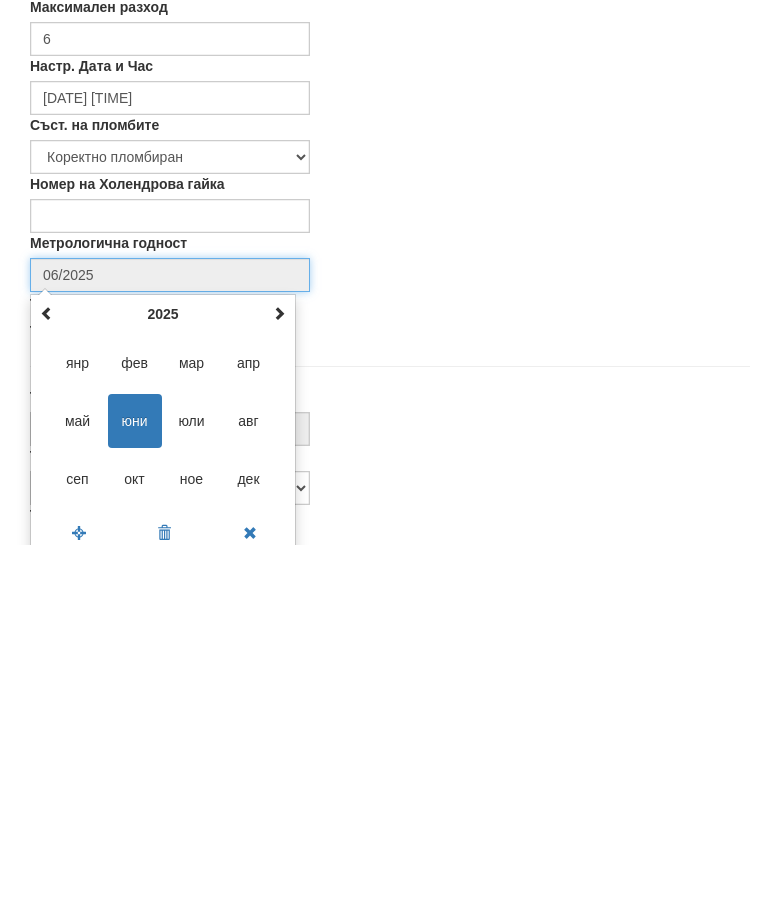 click at bounding box center [279, 678] 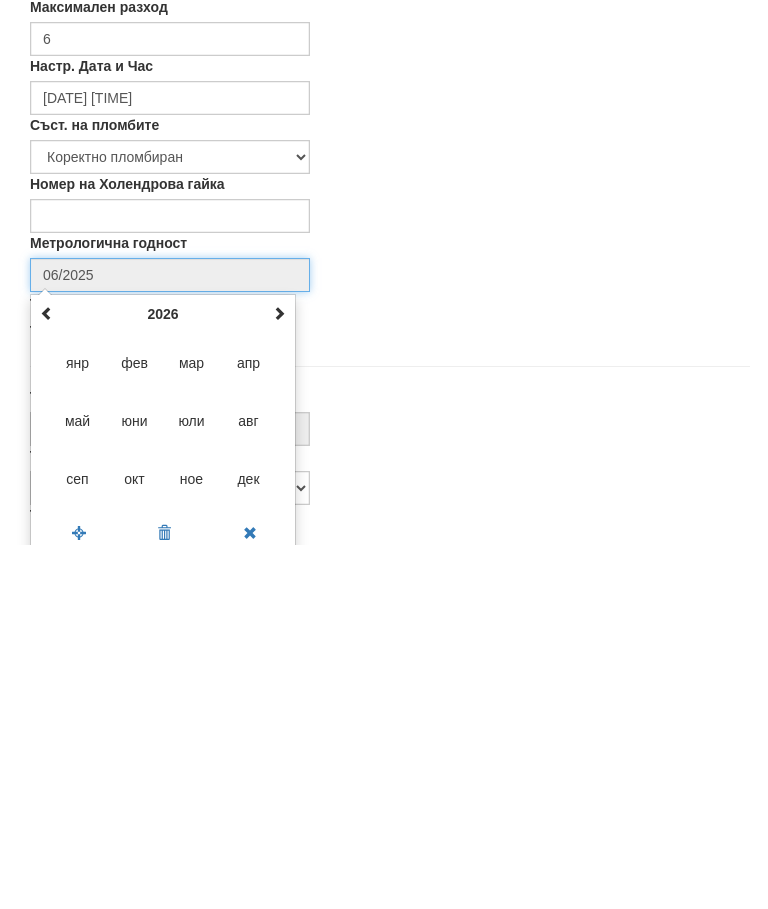 click at bounding box center [279, 677] 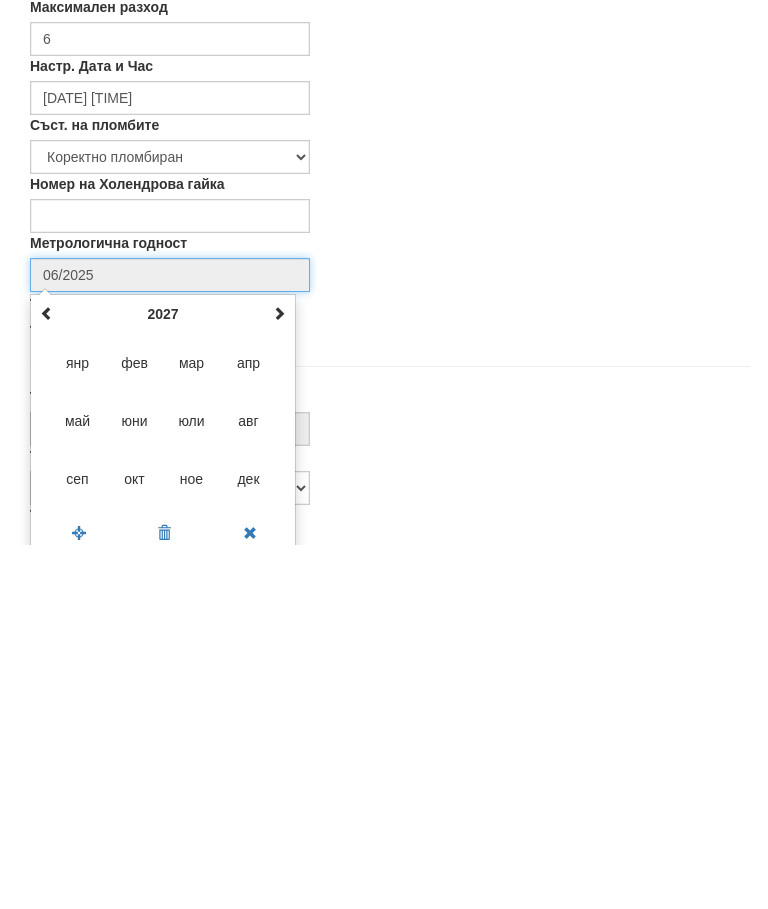 click at bounding box center (279, 677) 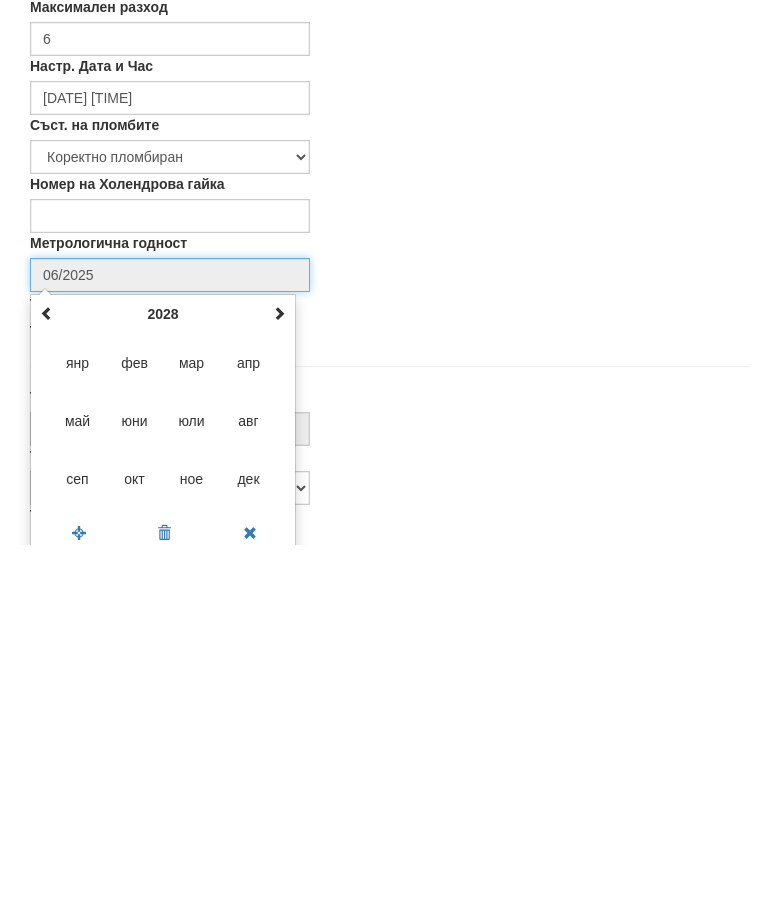 click at bounding box center [47, 677] 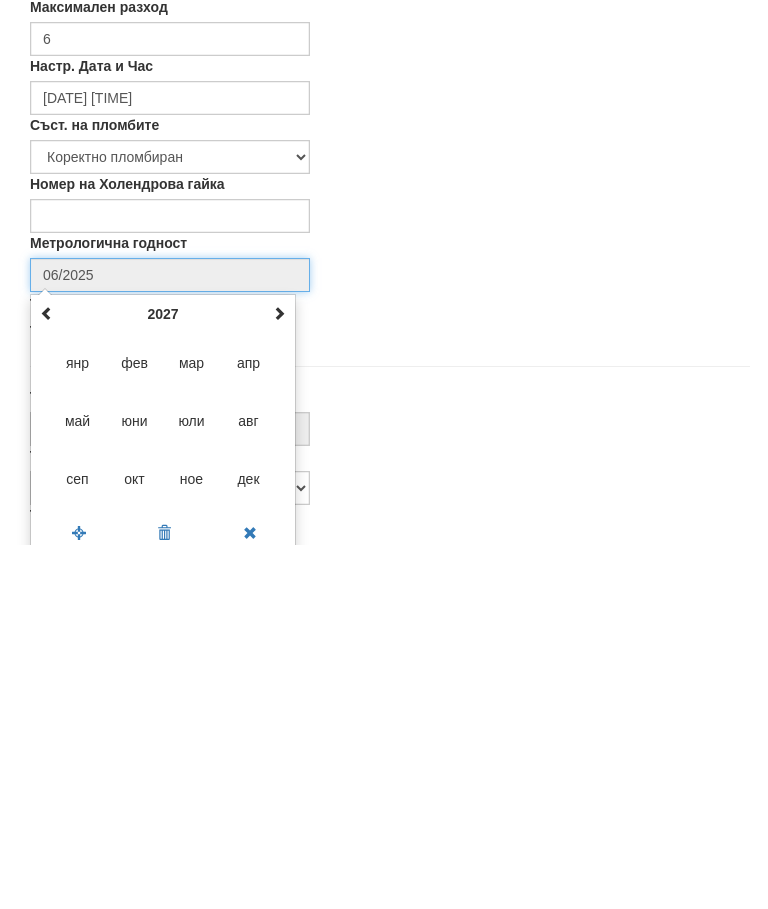 click on "авг" at bounding box center [249, 785] 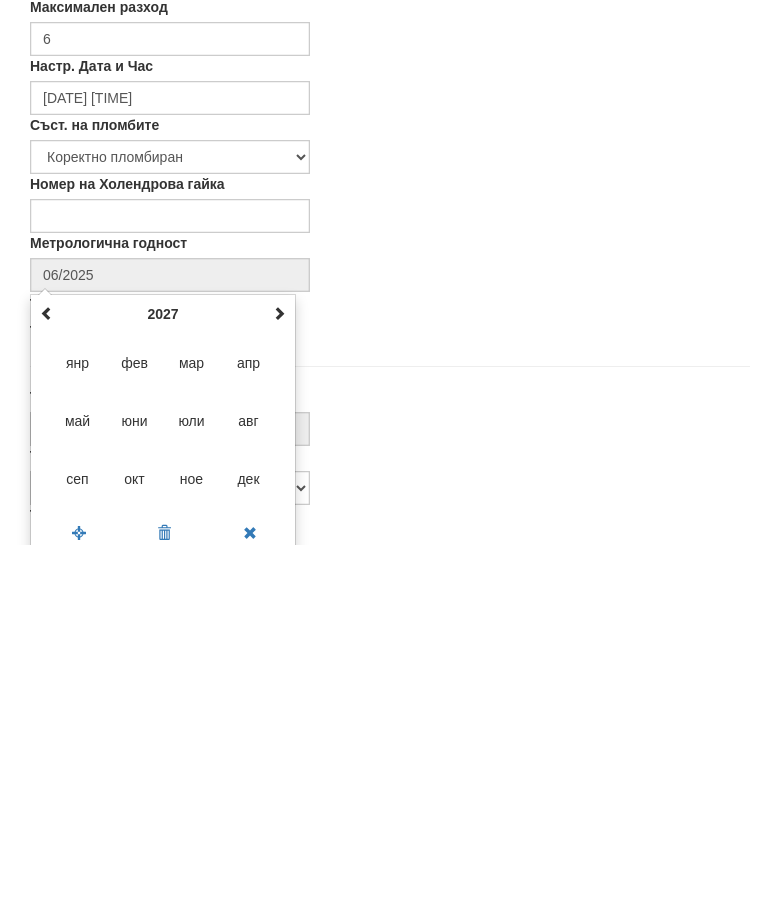 type on "08/2027" 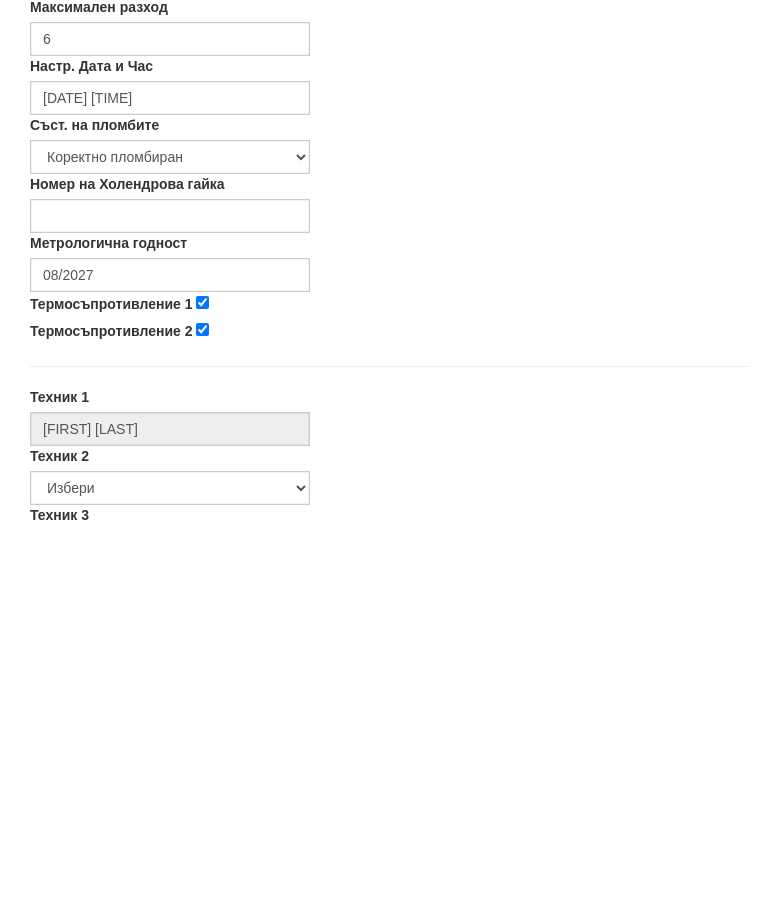 scroll, scrollTop: 700, scrollLeft: 0, axis: vertical 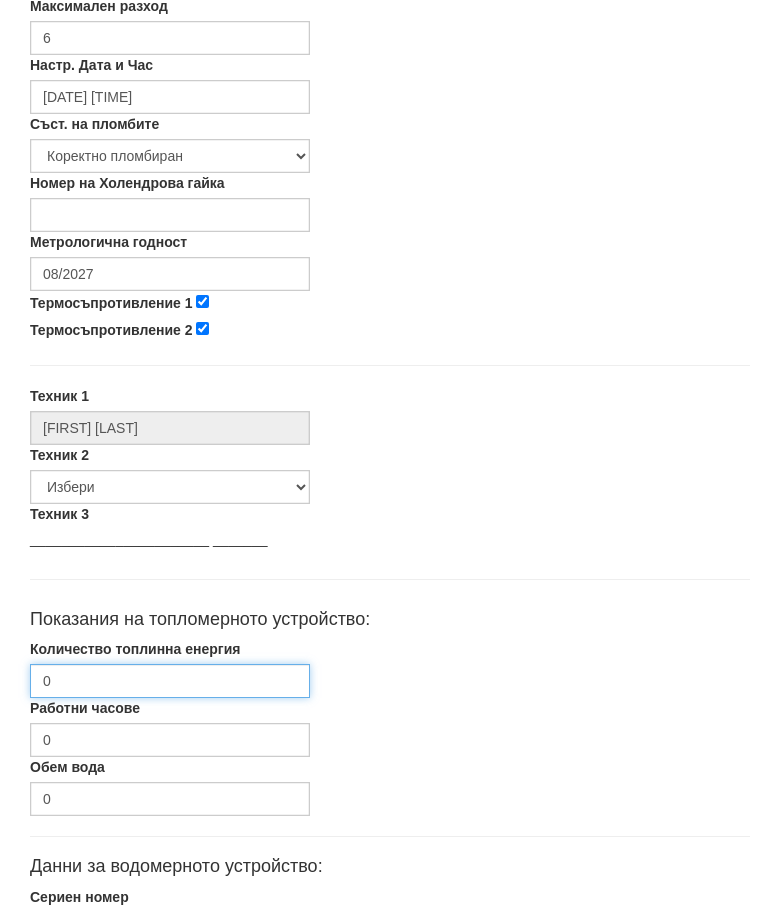 click on "0" at bounding box center (170, 682) 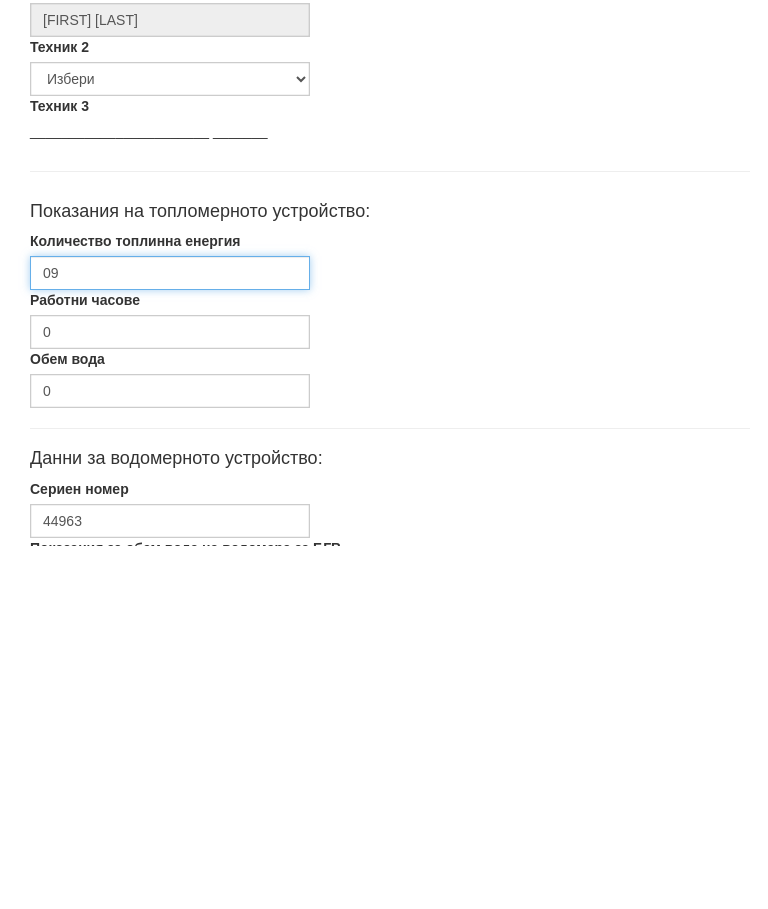 type on "0" 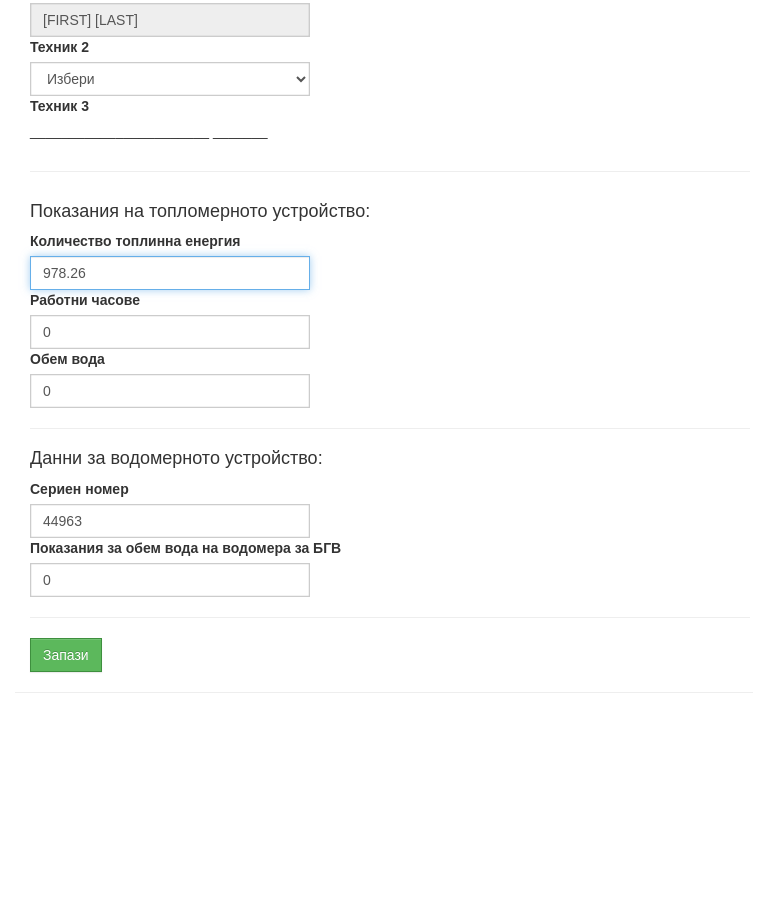 scroll, scrollTop: 948, scrollLeft: 0, axis: vertical 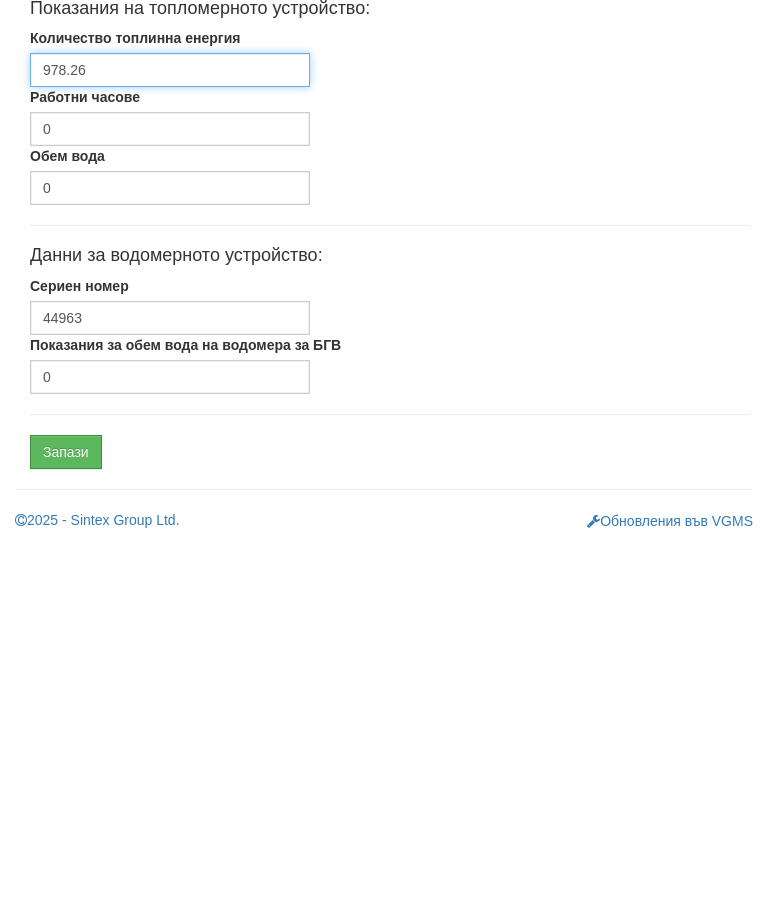 type on "978.26" 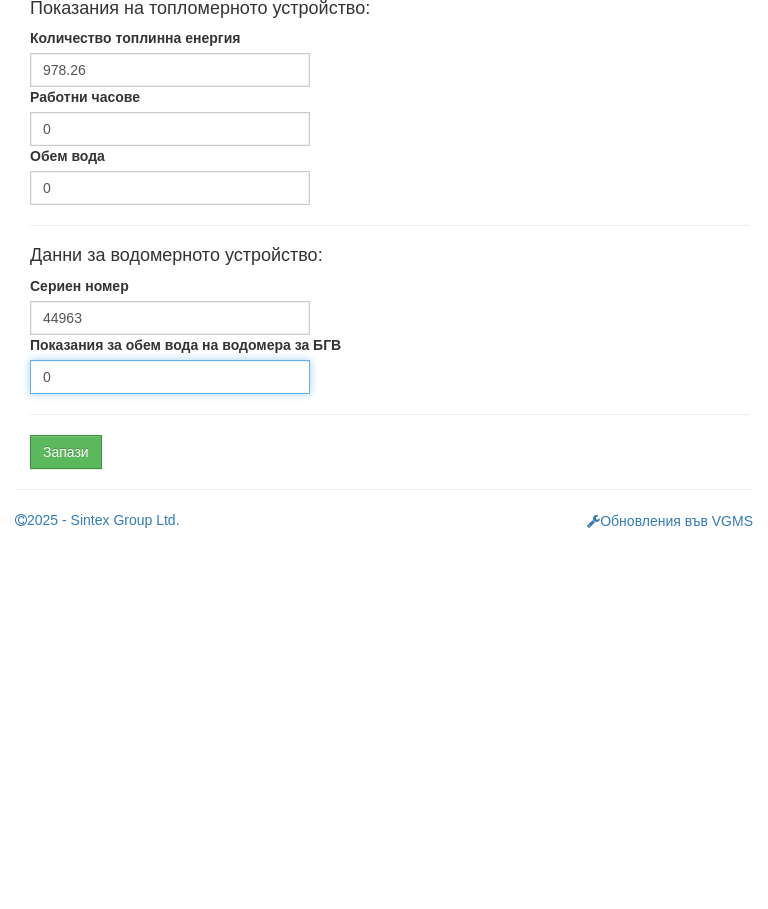 click on "0" at bounding box center [170, 741] 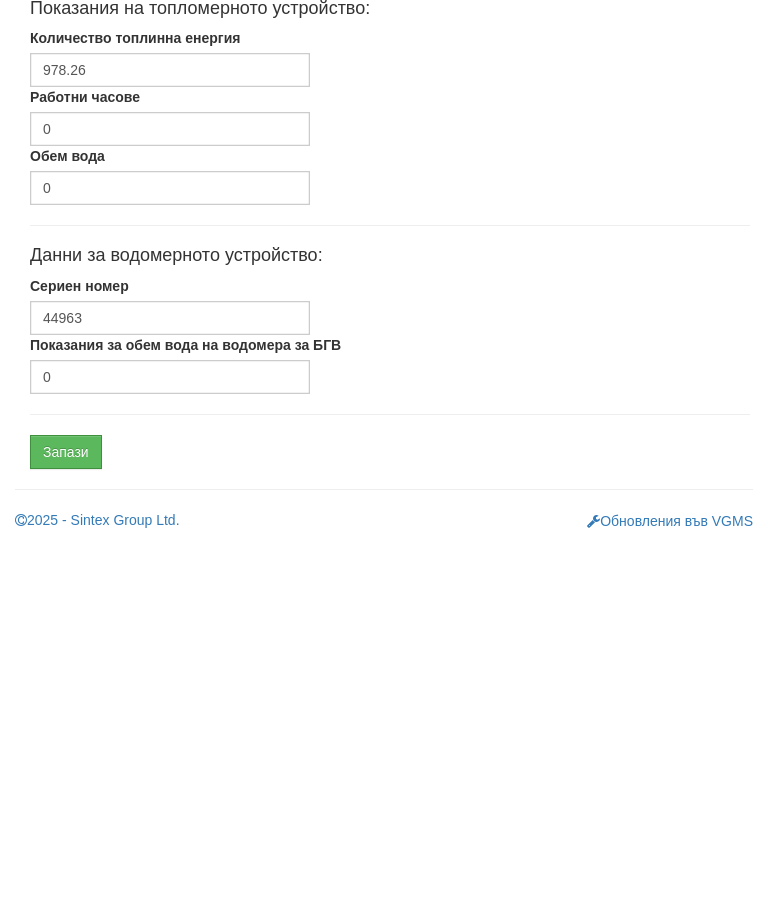 click on "Запази" at bounding box center (66, 816) 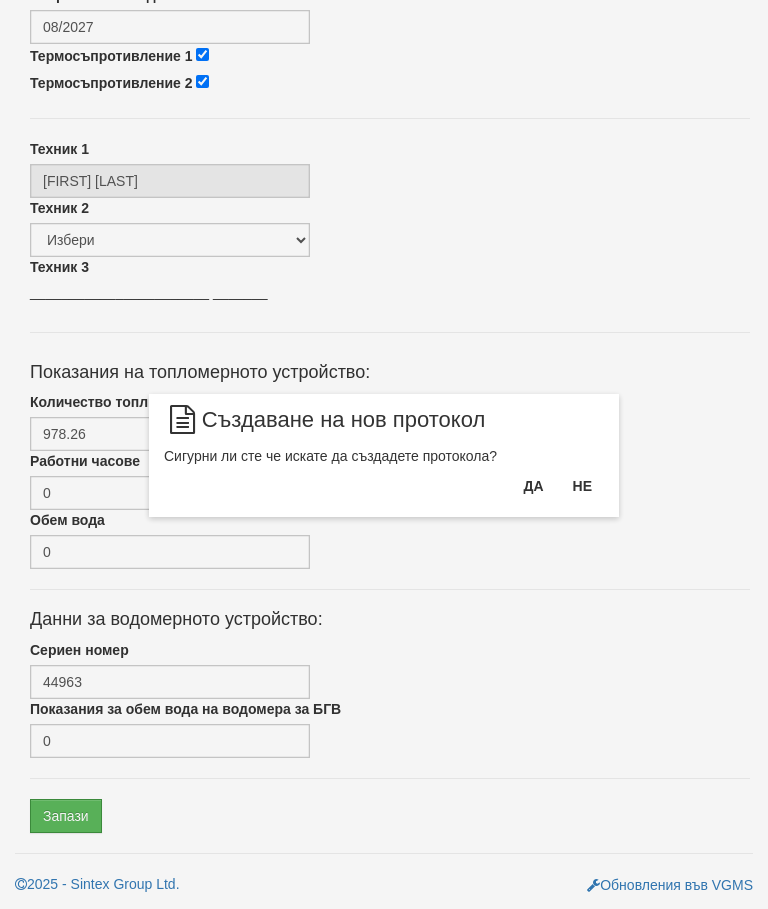 click on "Да" at bounding box center [533, 486] 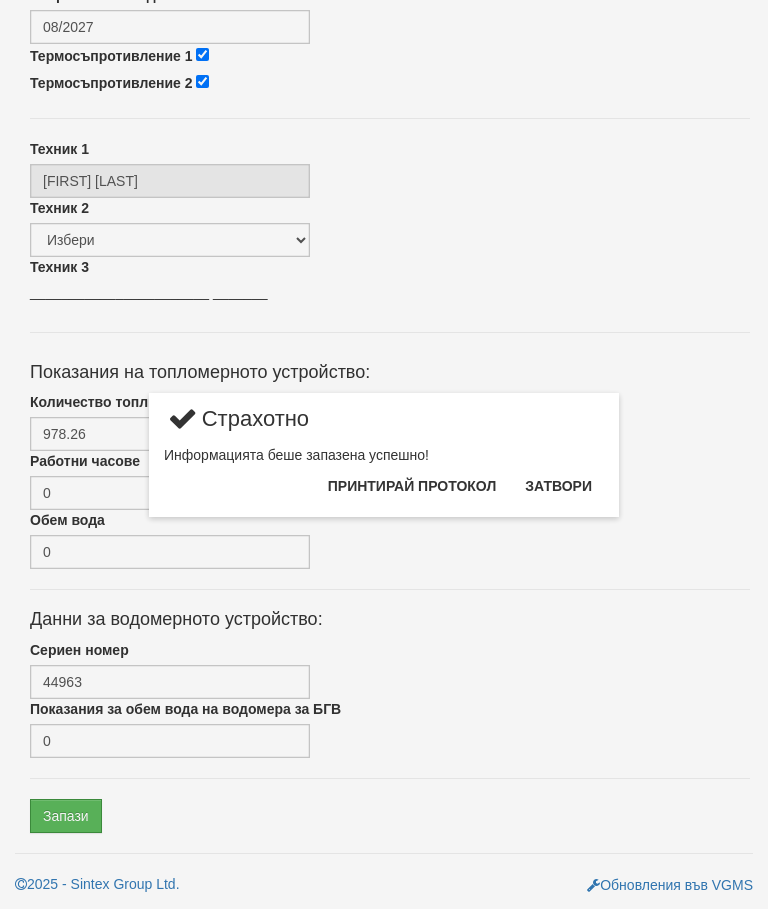 click on "Затвори" at bounding box center [558, 486] 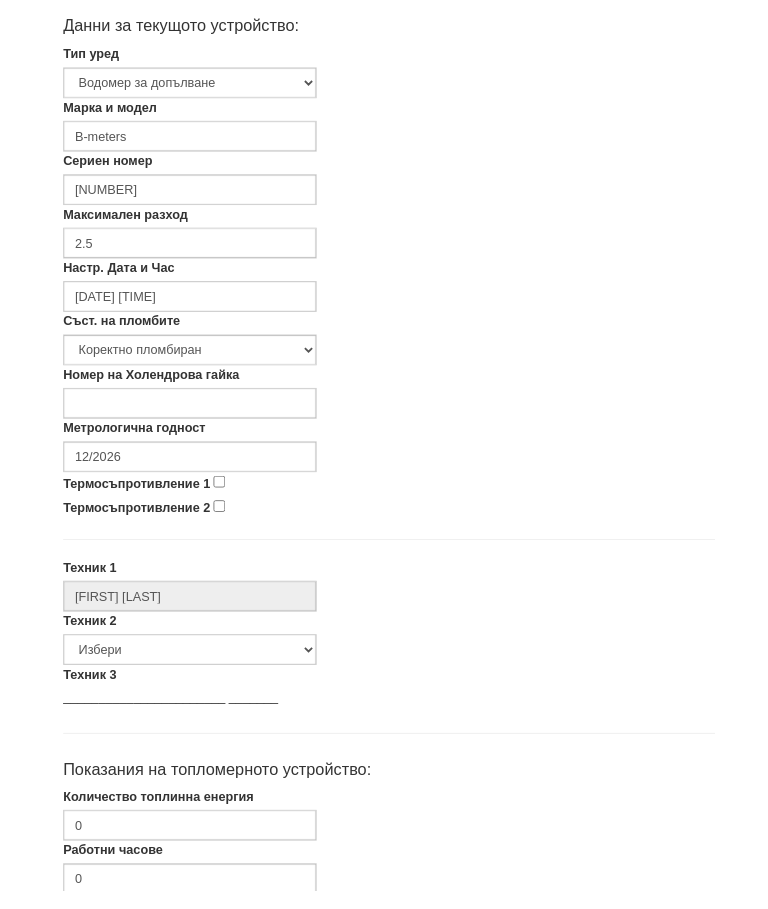 scroll, scrollTop: 462, scrollLeft: 0, axis: vertical 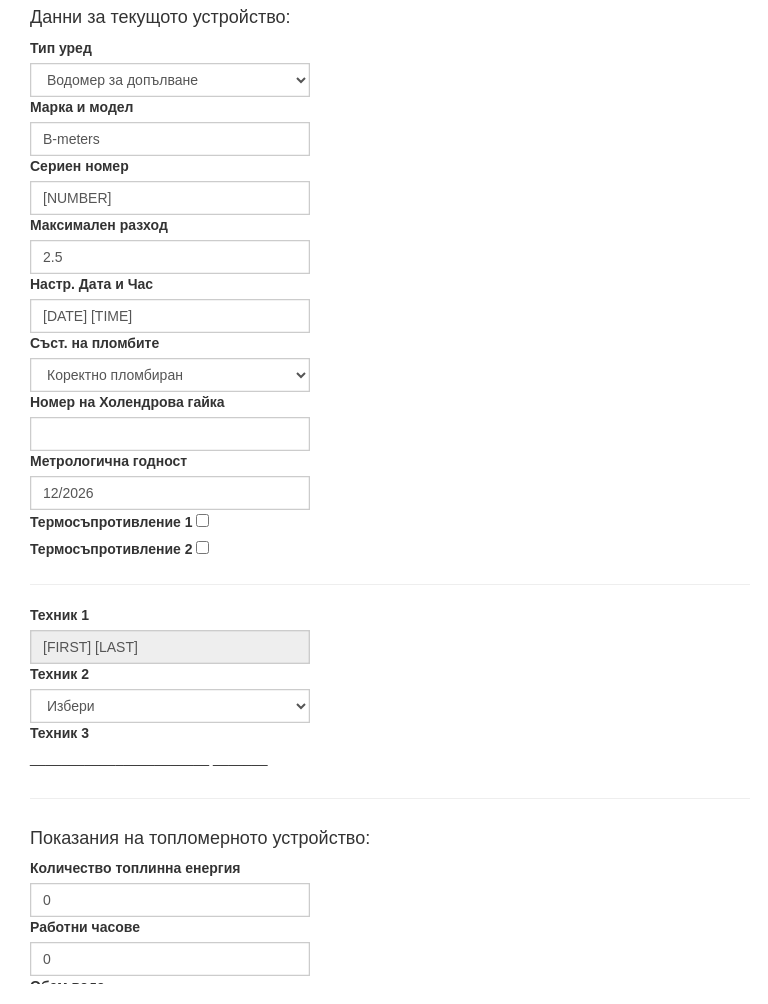 click on "Термосъпротивление 1" at bounding box center (202, 540) 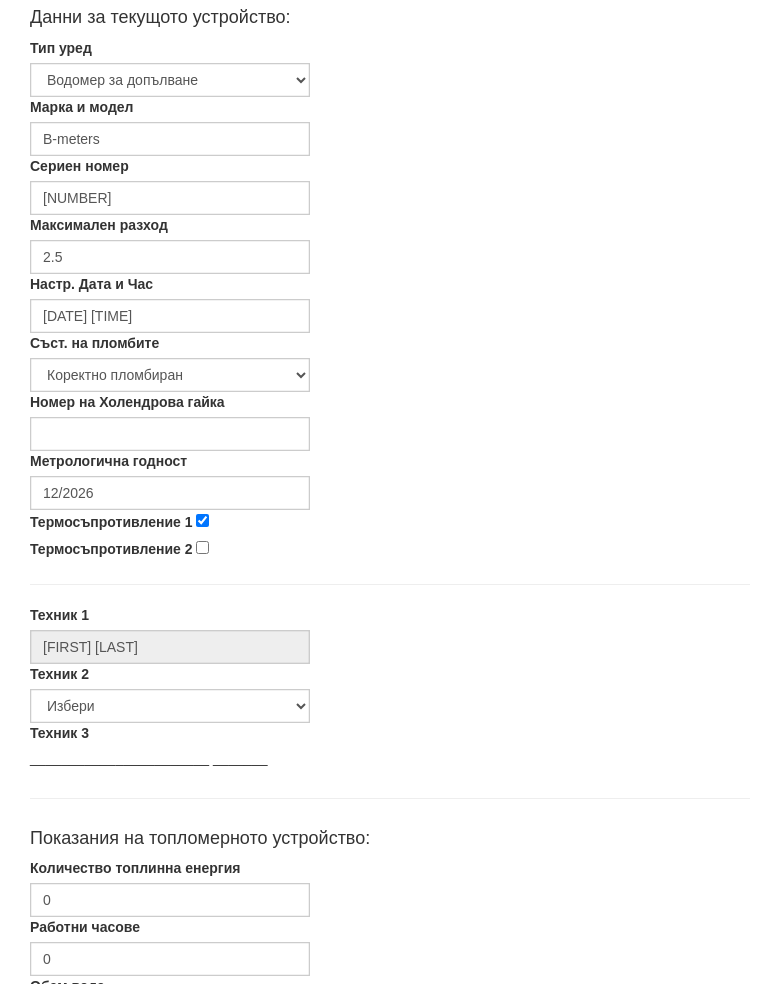 click on "Термосъпротивление 2" at bounding box center (202, 567) 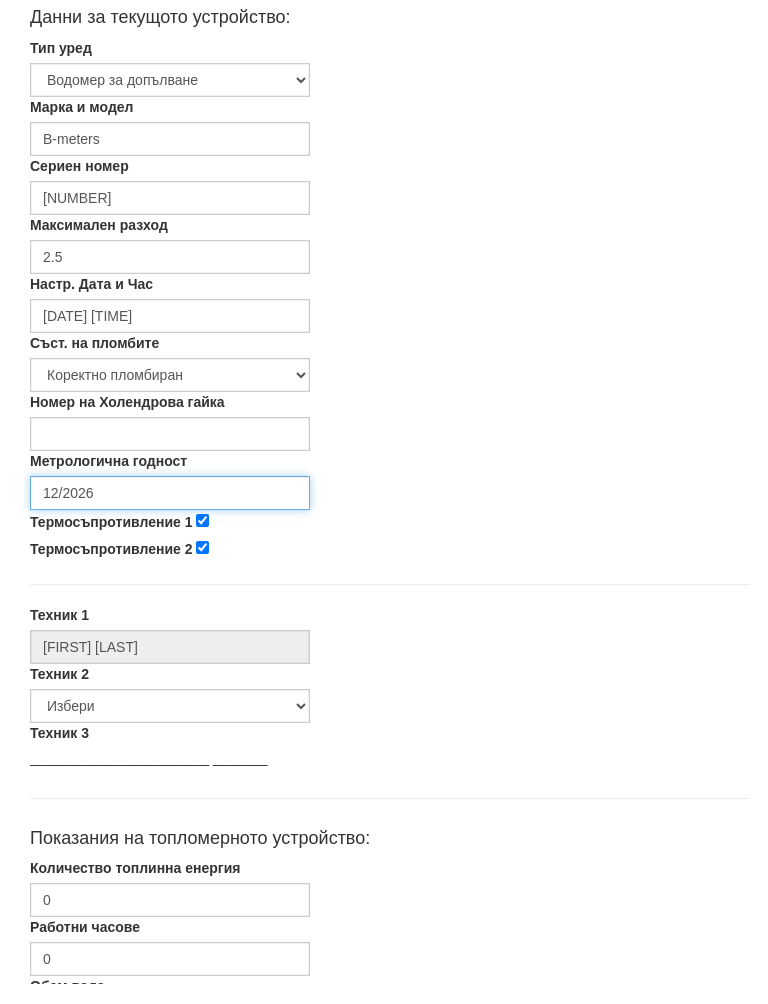 click on "12/2026" at bounding box center [170, 513] 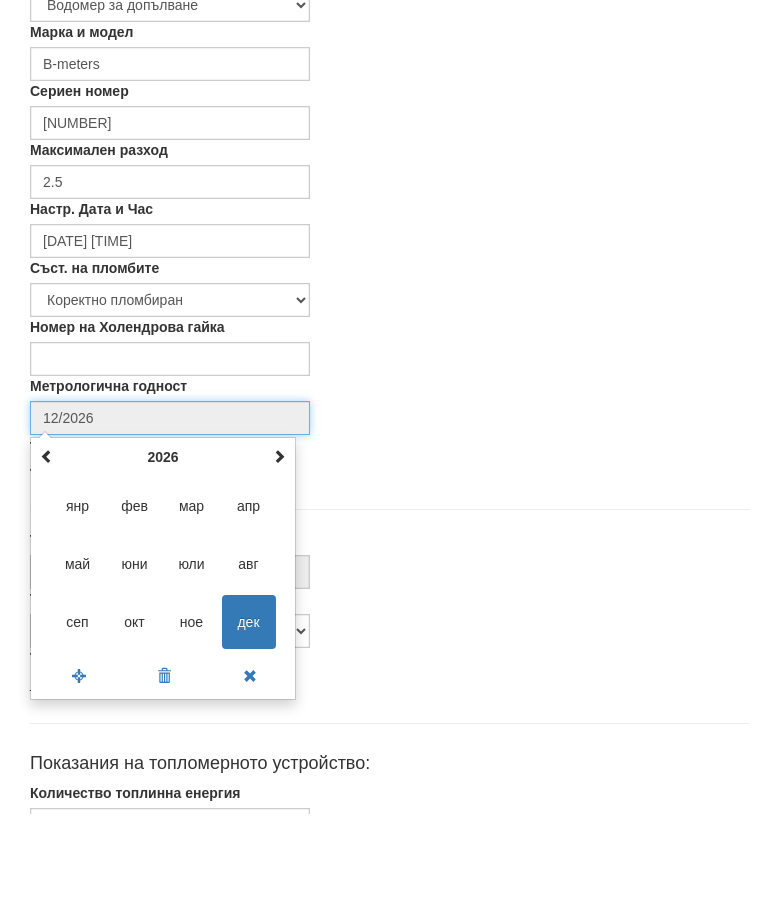 click at bounding box center [279, 552] 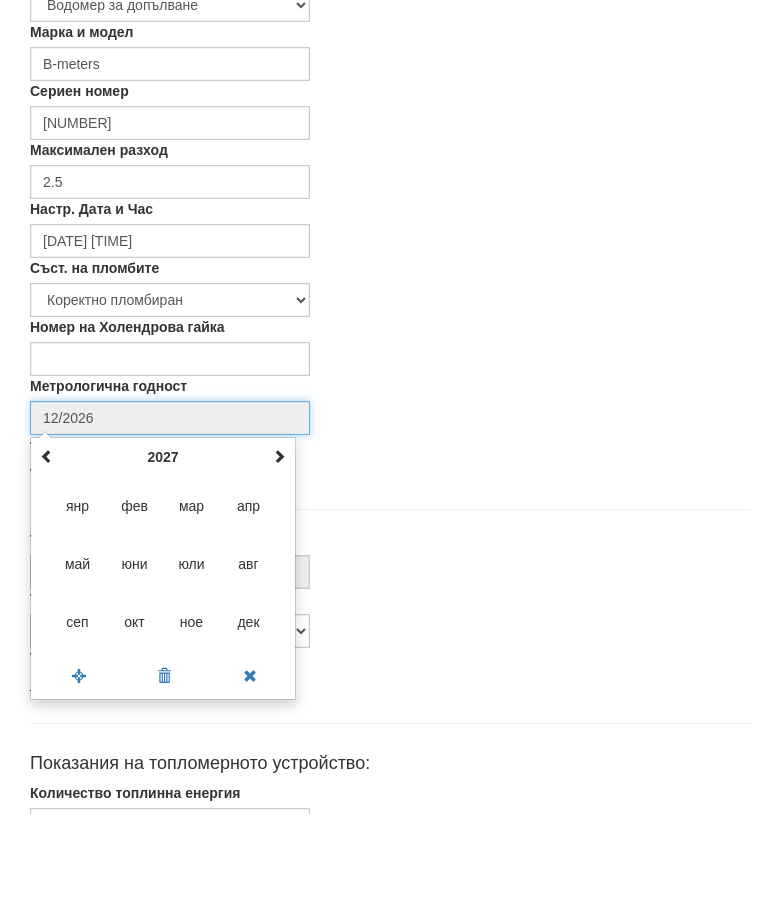 click at bounding box center [279, 552] 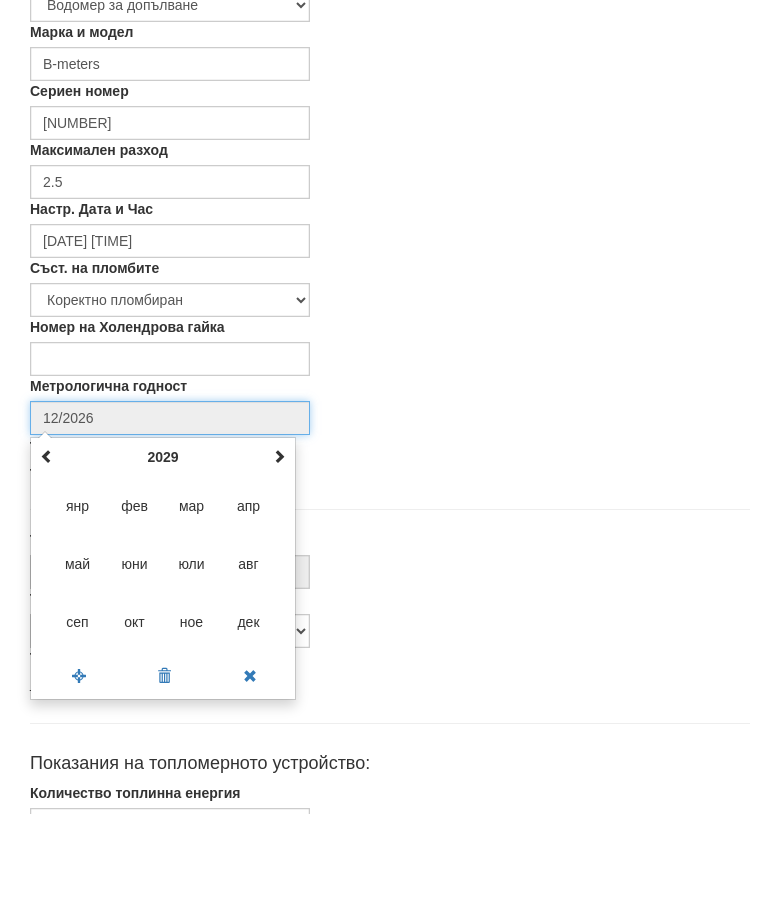 click at bounding box center (279, 552) 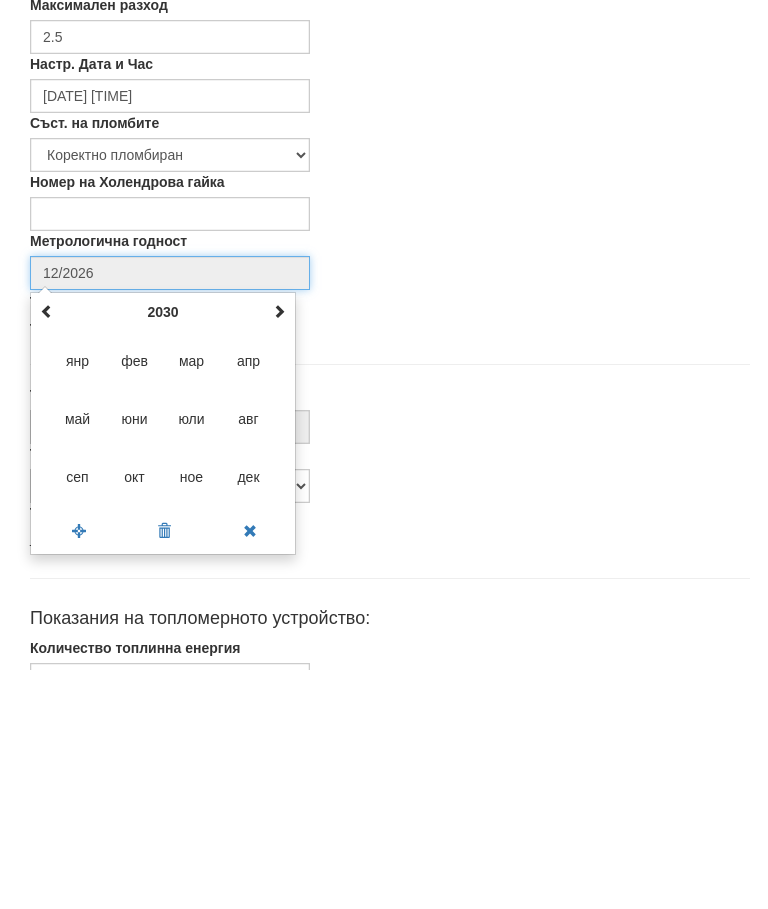 click on "дек" at bounding box center (249, 717) 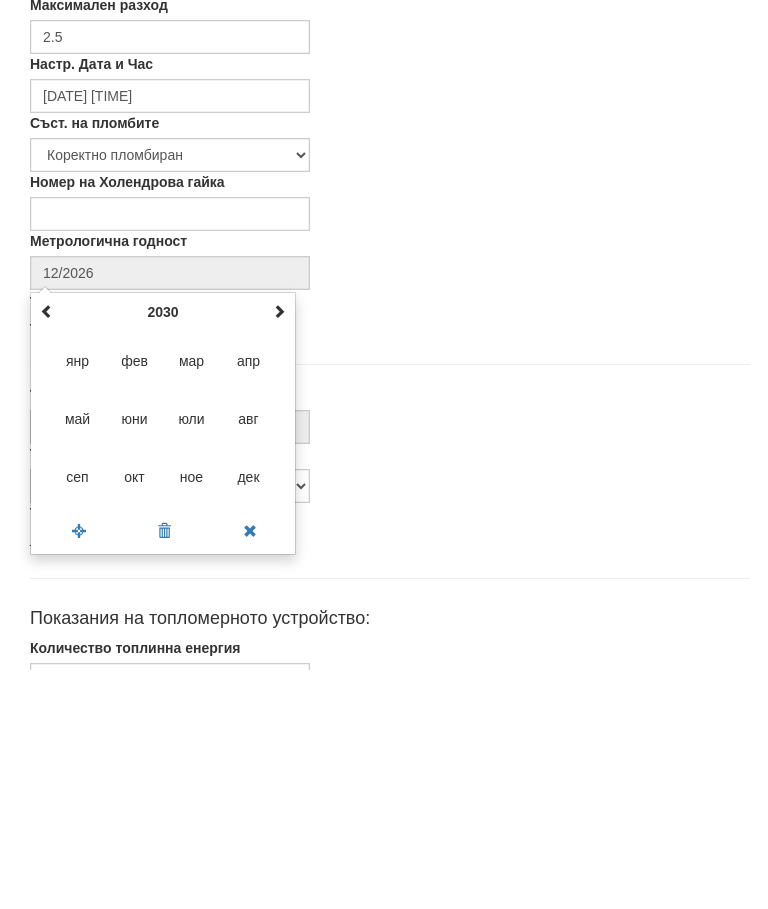 type on "12/2030" 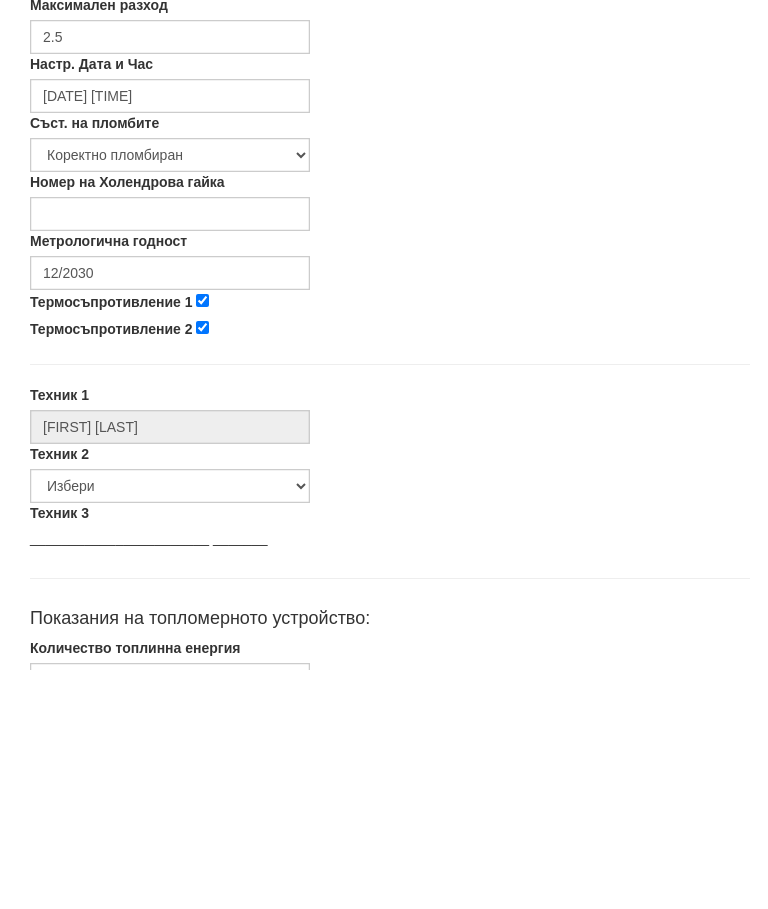 scroll, scrollTop: 701, scrollLeft: 0, axis: vertical 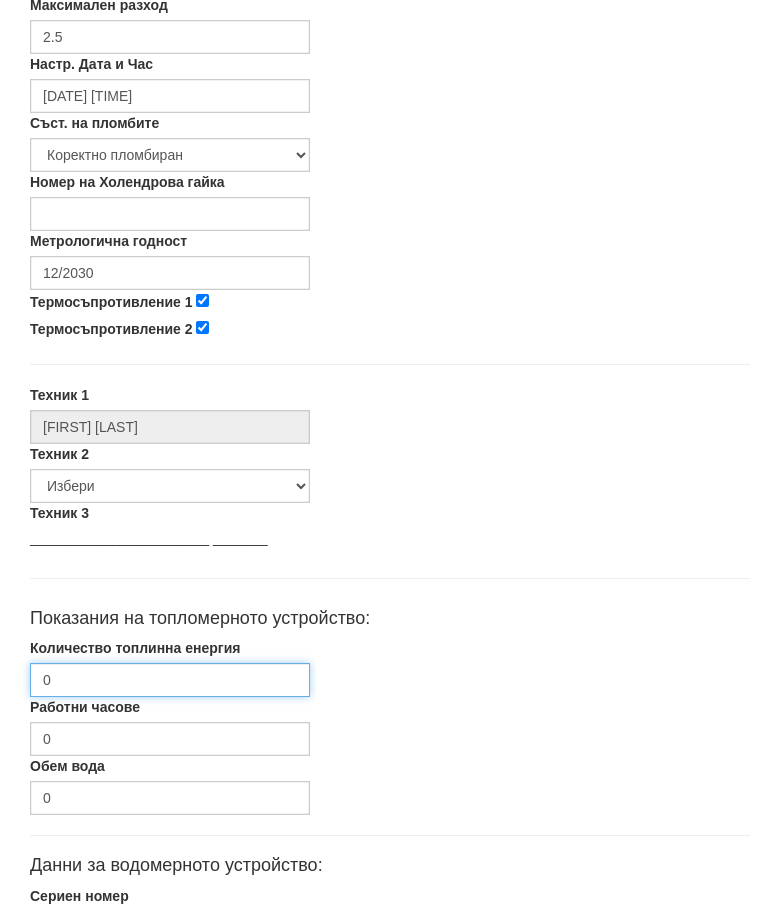 click on "0" at bounding box center (170, 681) 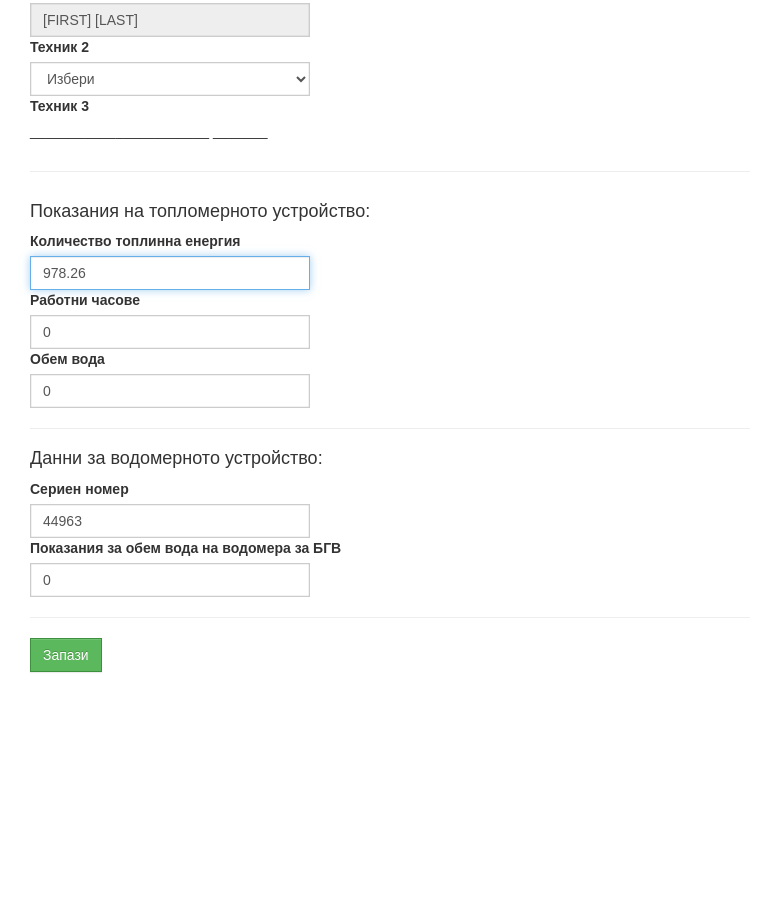 scroll, scrollTop: 948, scrollLeft: 0, axis: vertical 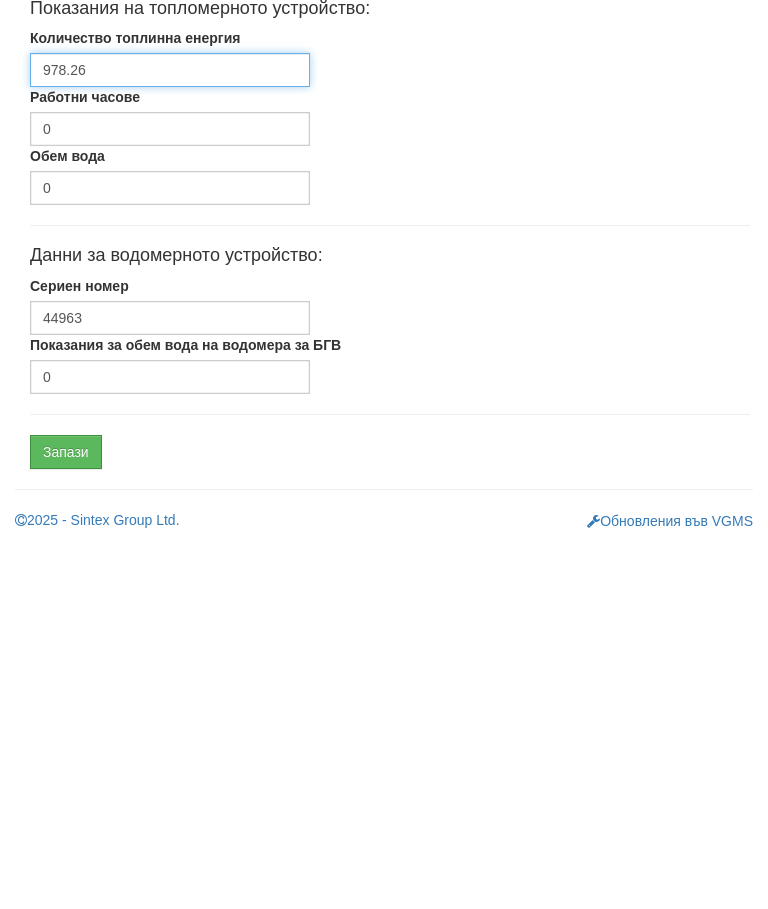 type on "978.26" 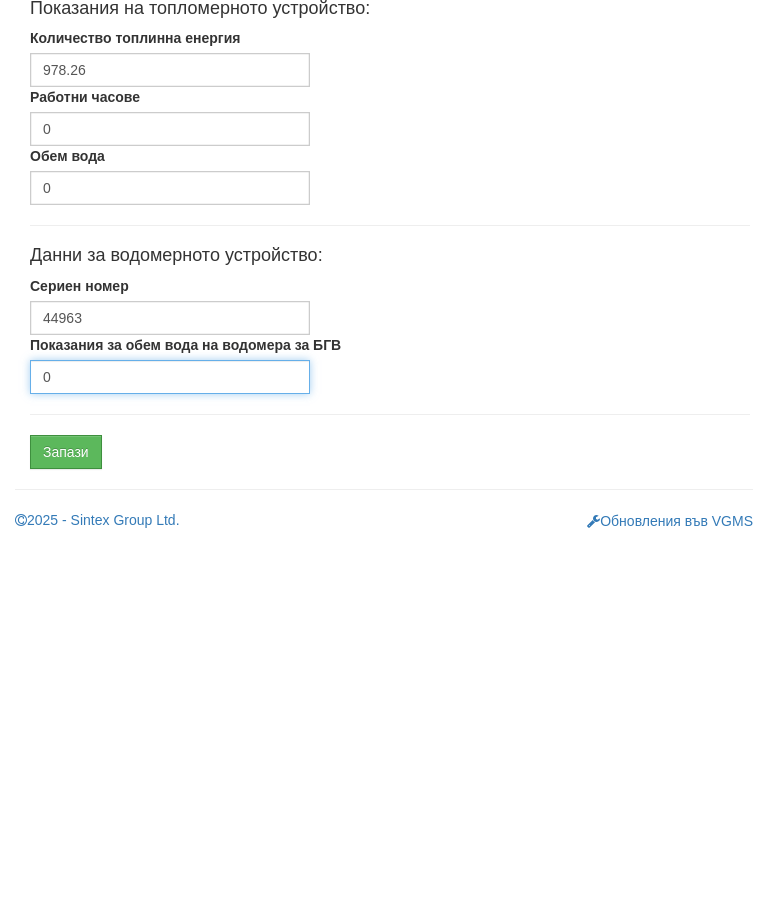click on "0" at bounding box center [170, 741] 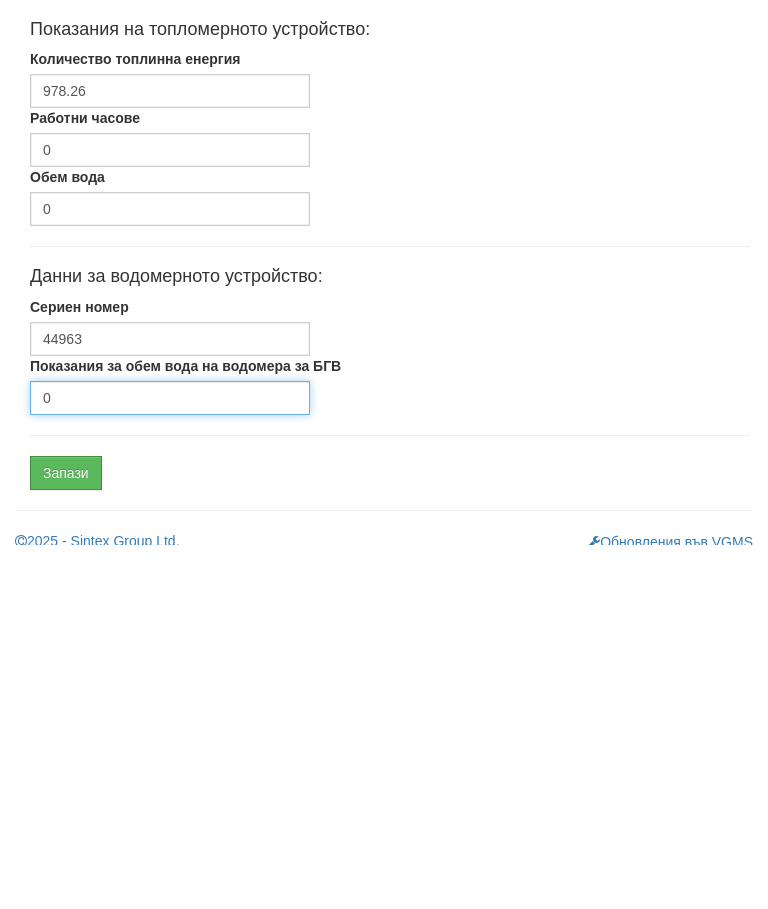 scroll, scrollTop: 948, scrollLeft: 0, axis: vertical 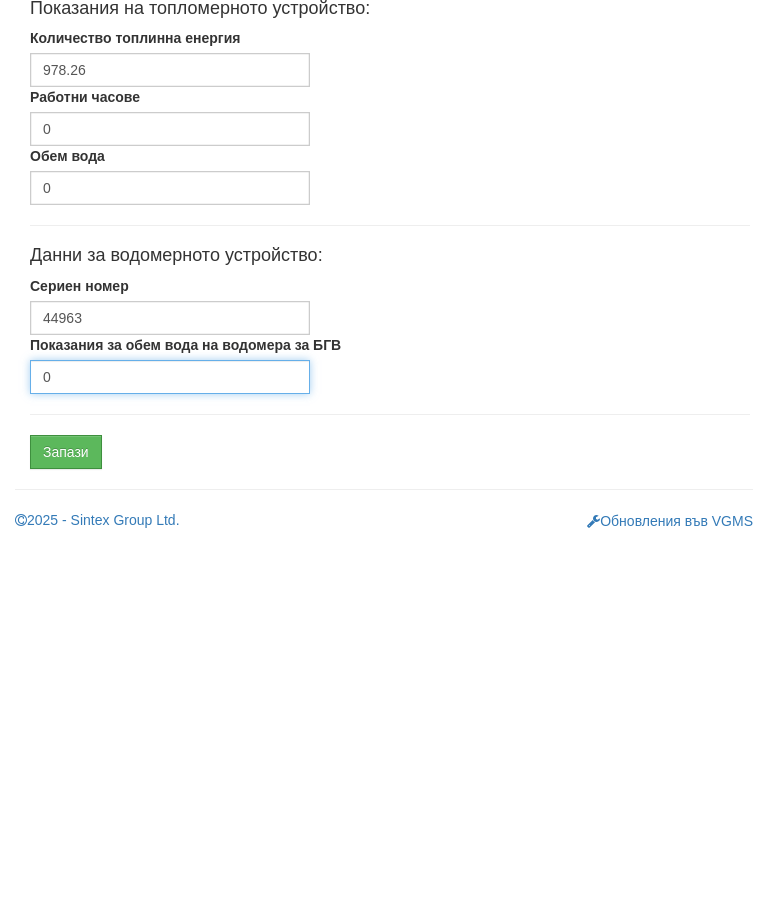 type on "1944" 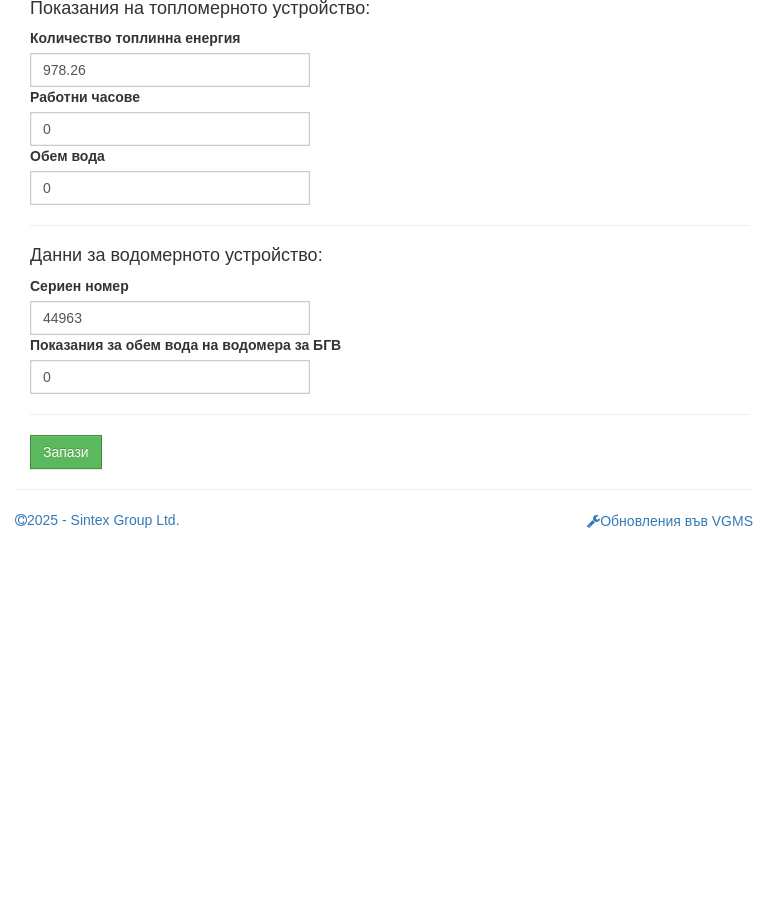 click on "Запази" at bounding box center [66, 816] 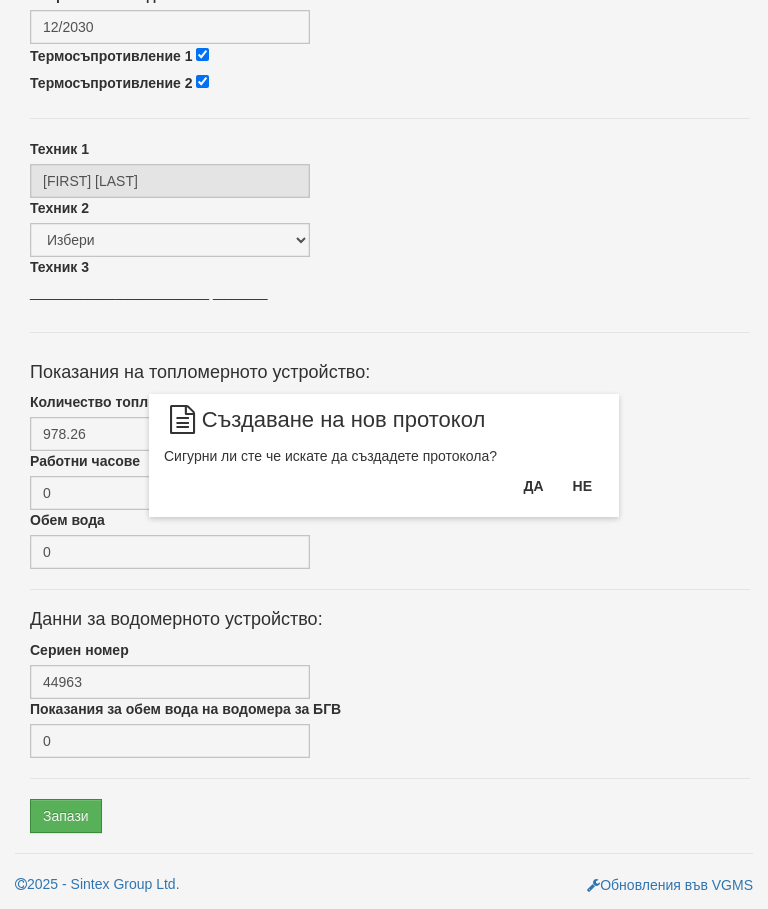click on "Да" at bounding box center (533, 486) 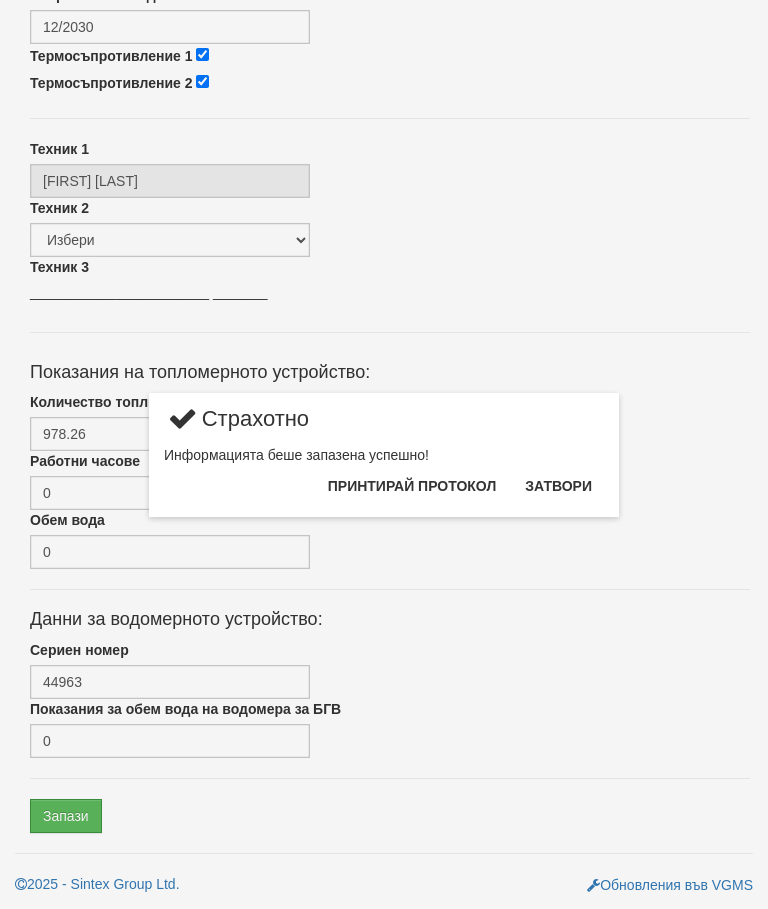 click on "Затвори" at bounding box center [558, 486] 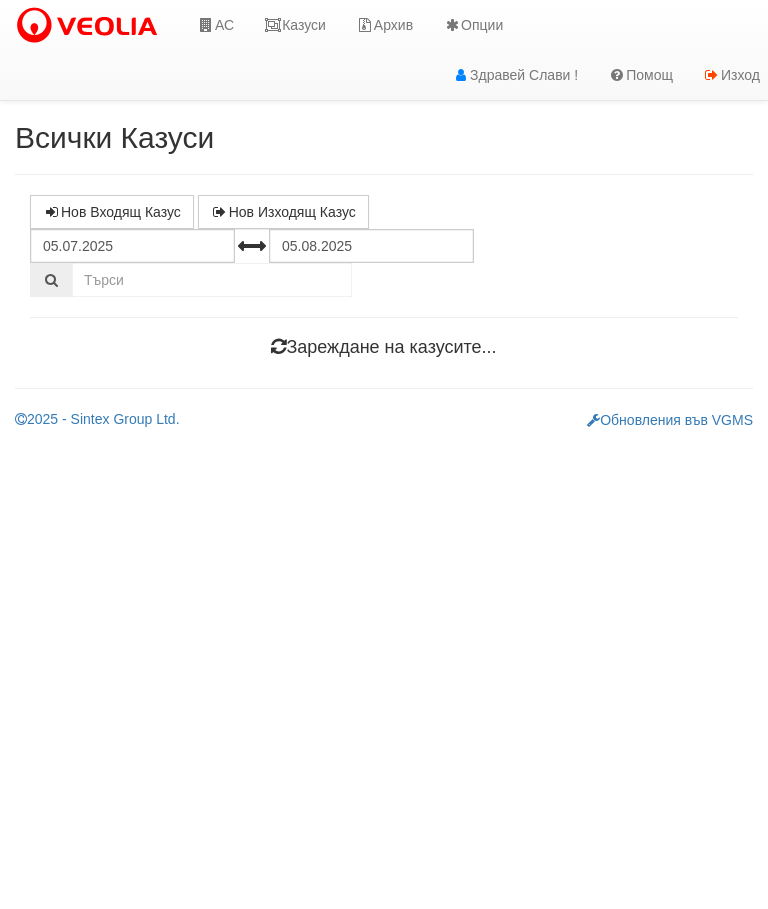 scroll, scrollTop: 0, scrollLeft: 0, axis: both 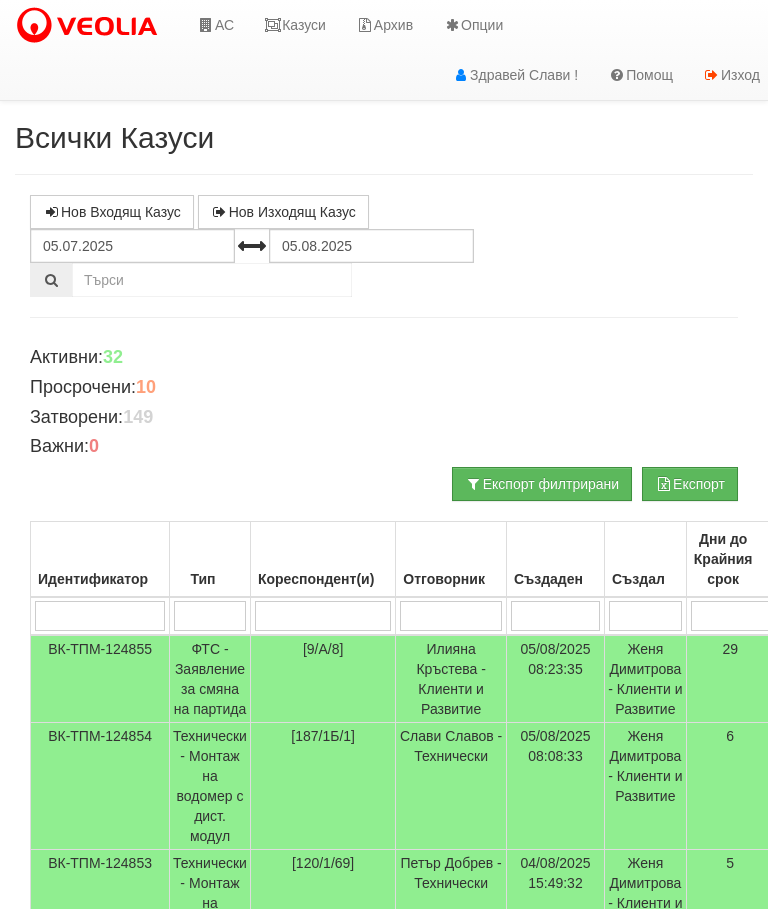 click on "Казуси" at bounding box center (295, 25) 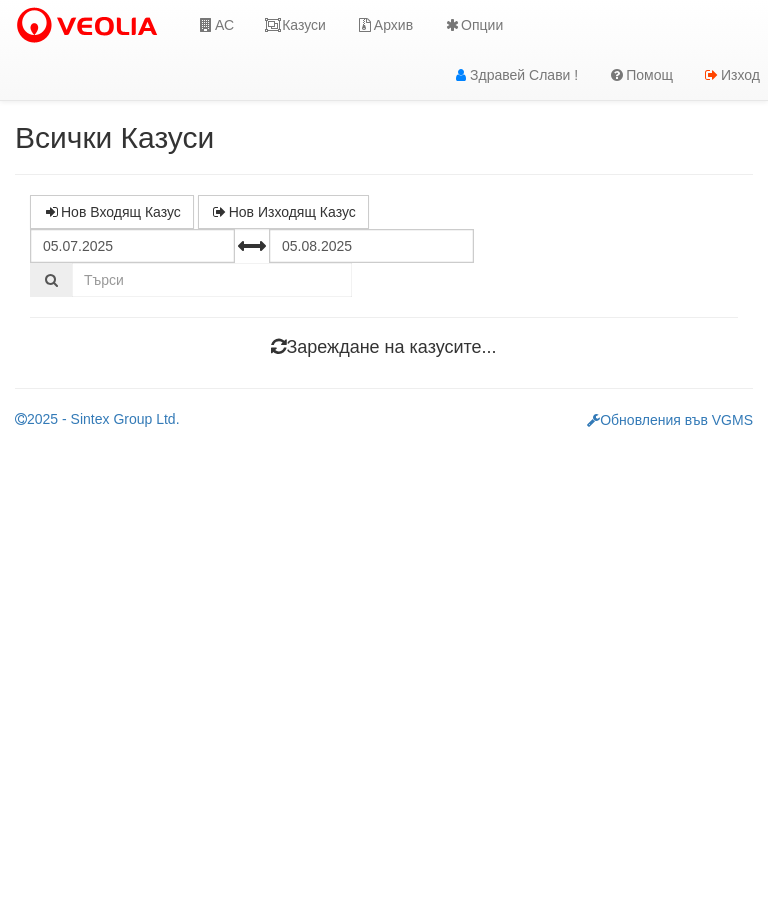 scroll, scrollTop: 0, scrollLeft: 0, axis: both 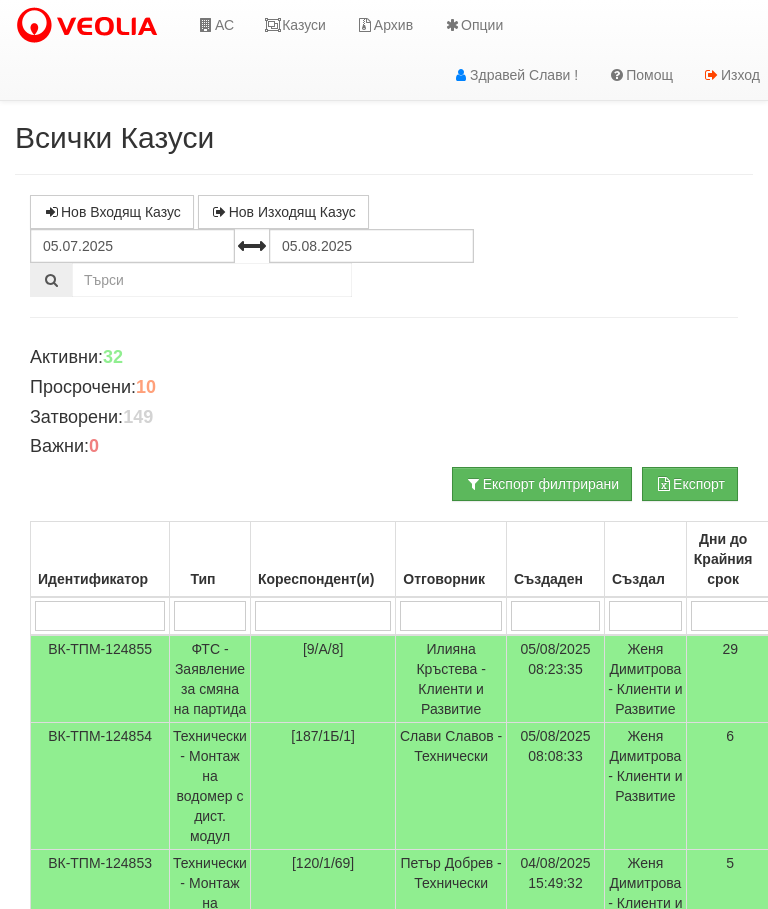 click at bounding box center (323, 616) 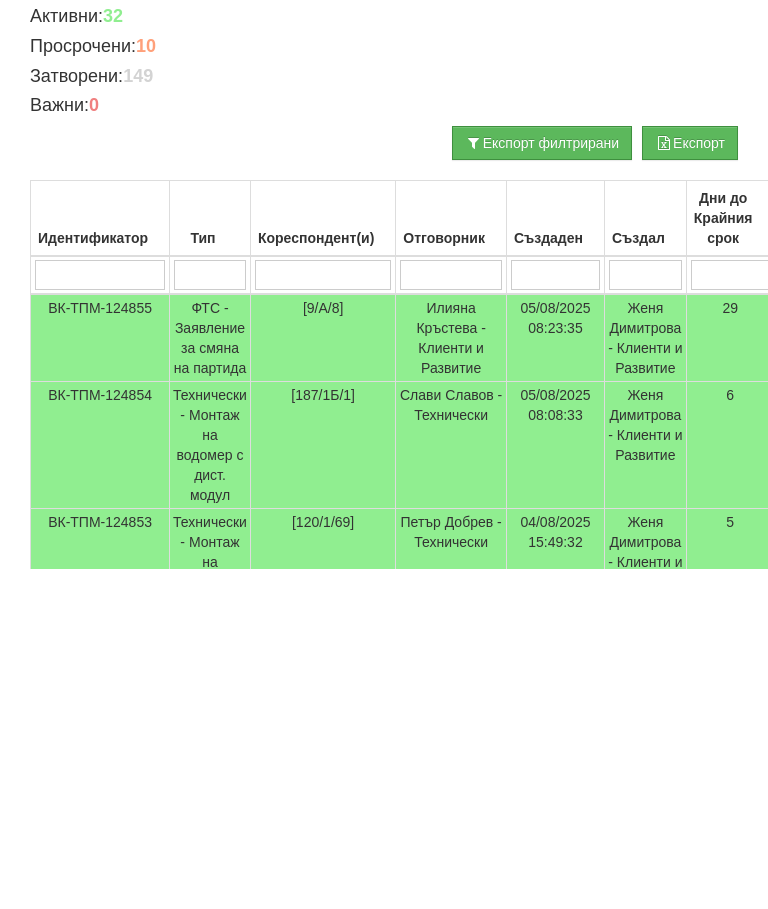 type on "1" 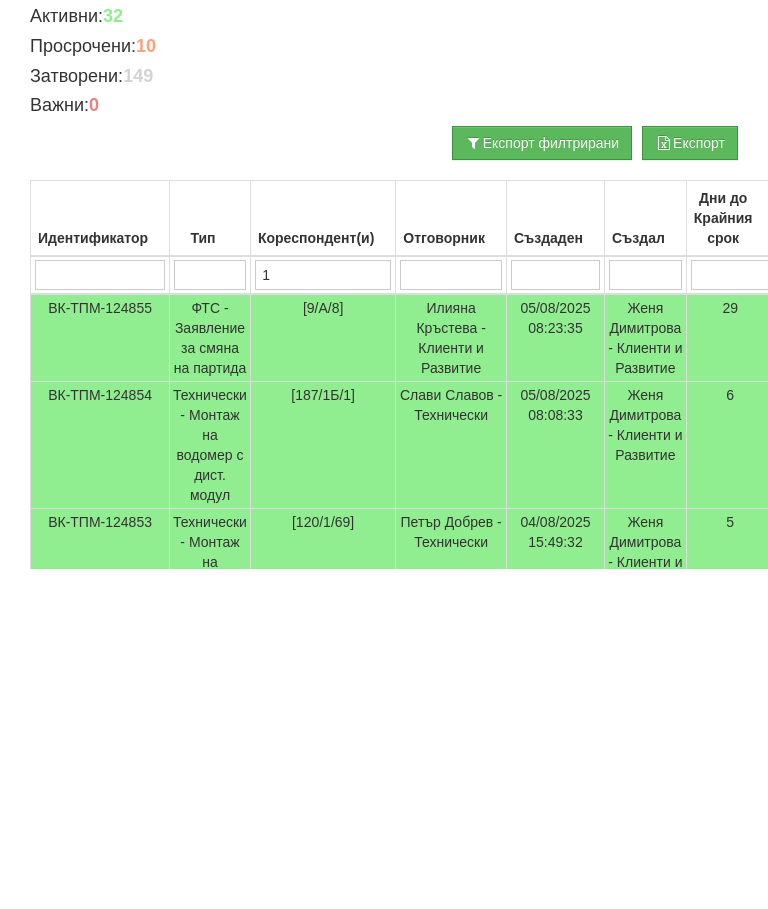 type on "1" 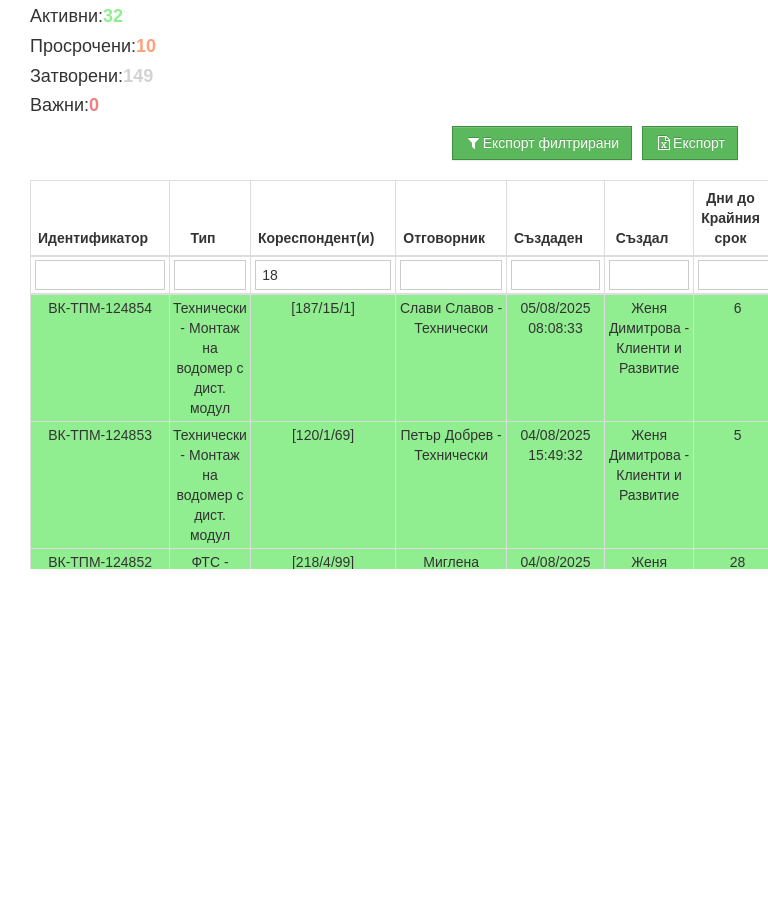 type on "187" 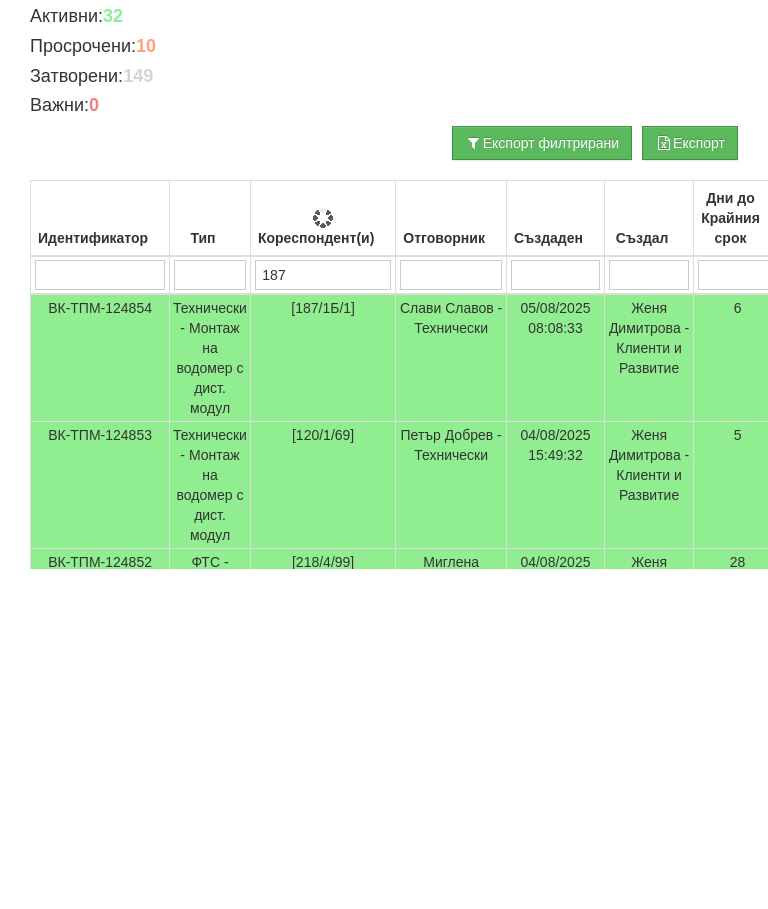 type on "187" 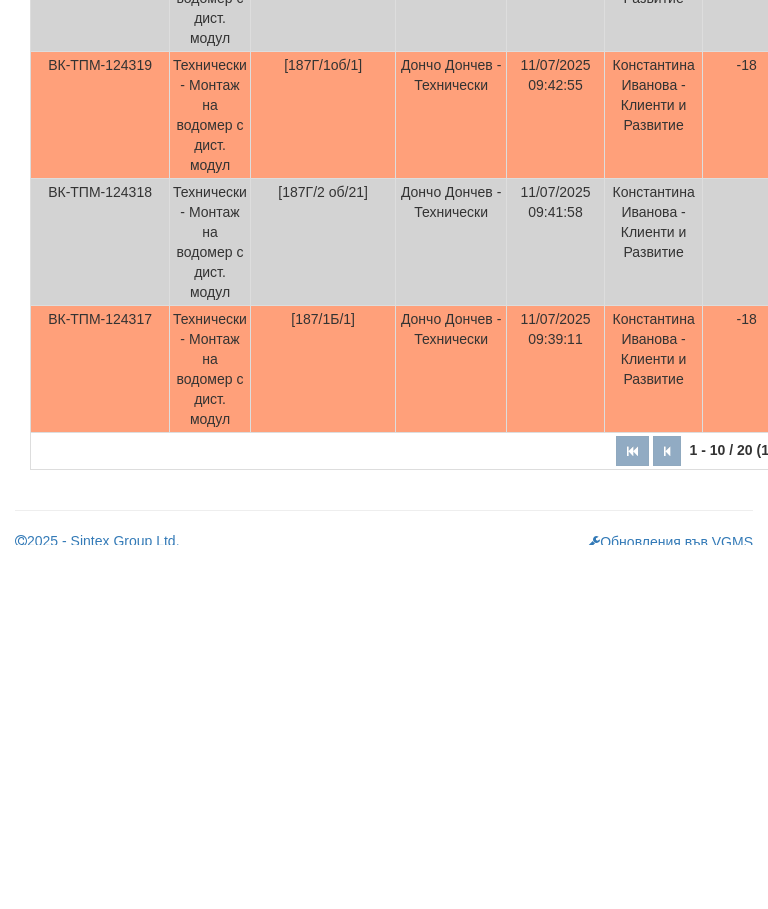 scroll, scrollTop: 1029, scrollLeft: 0, axis: vertical 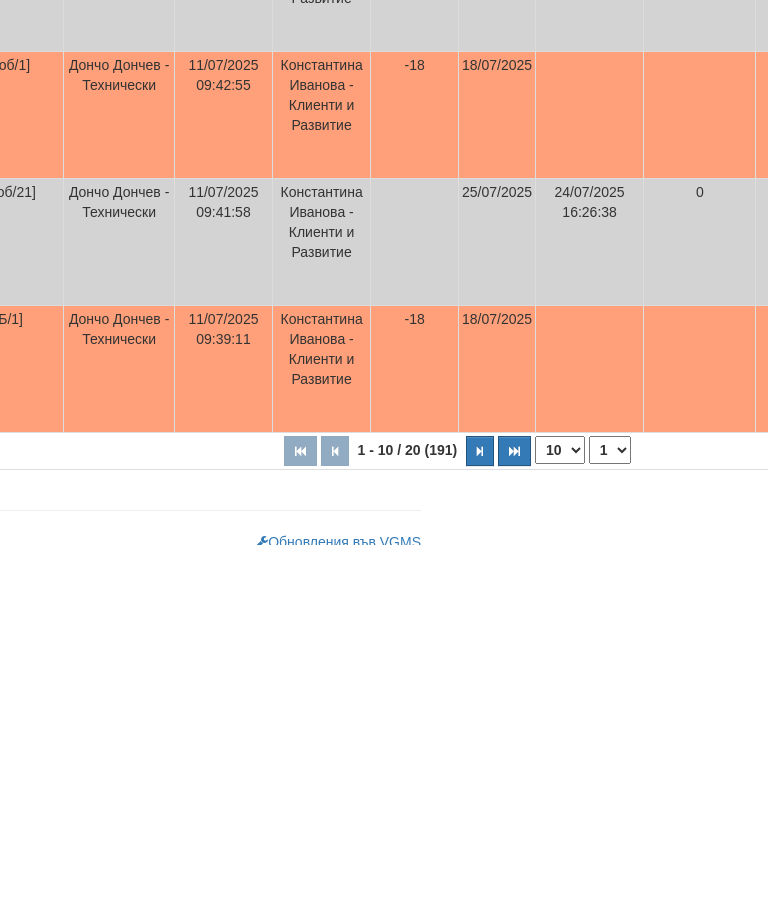 type on "187" 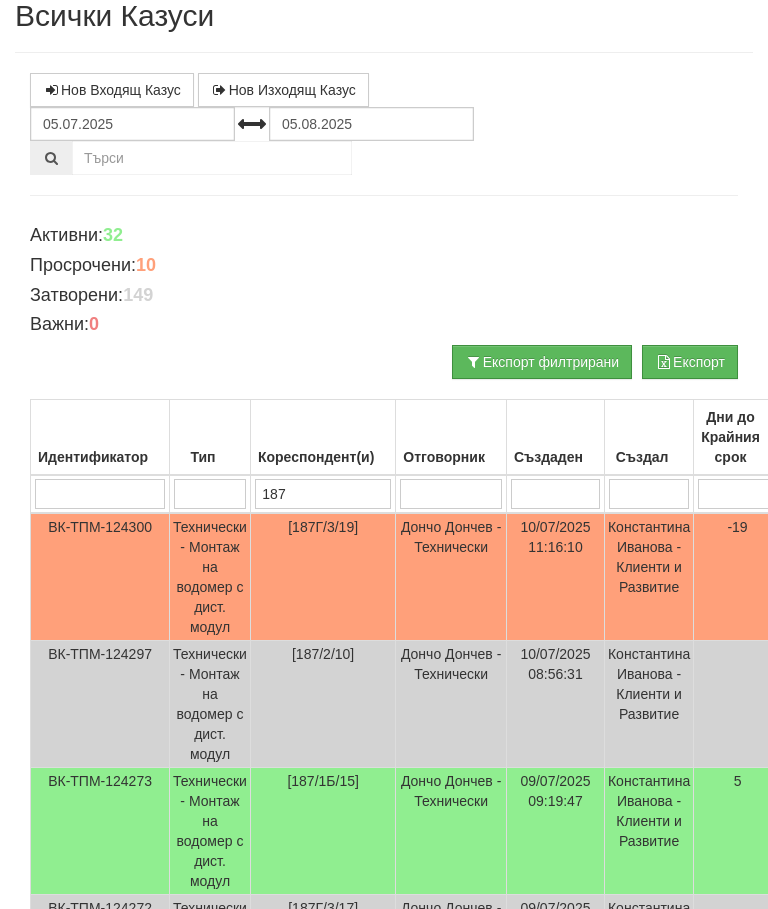 scroll, scrollTop: 0, scrollLeft: 0, axis: both 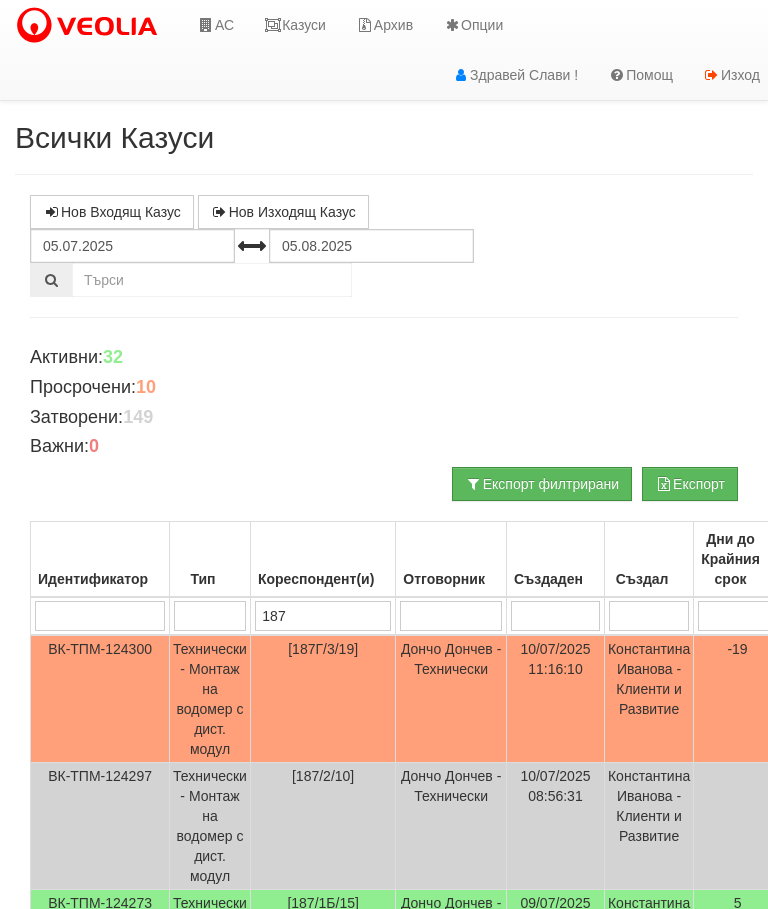 click on "Казуси" at bounding box center (295, 25) 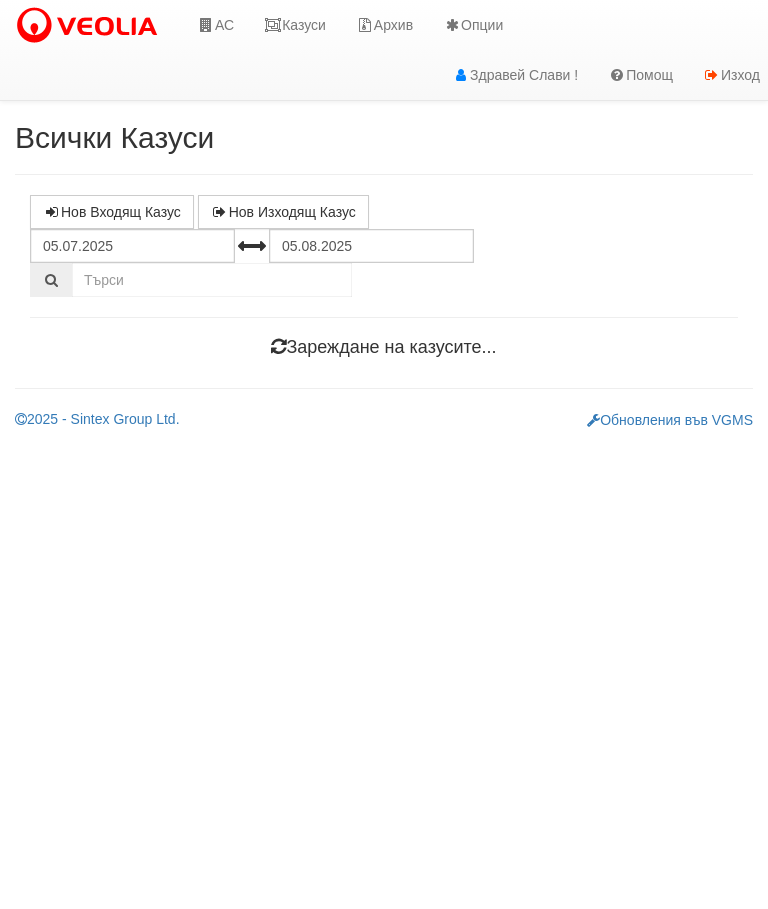 scroll, scrollTop: 0, scrollLeft: 0, axis: both 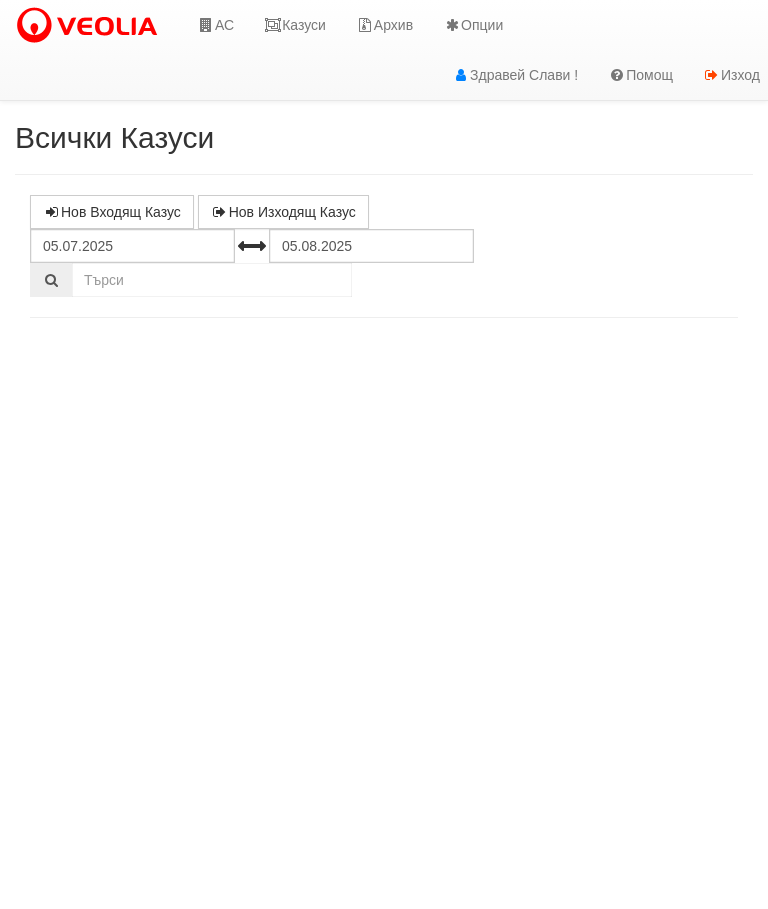 select on "10" 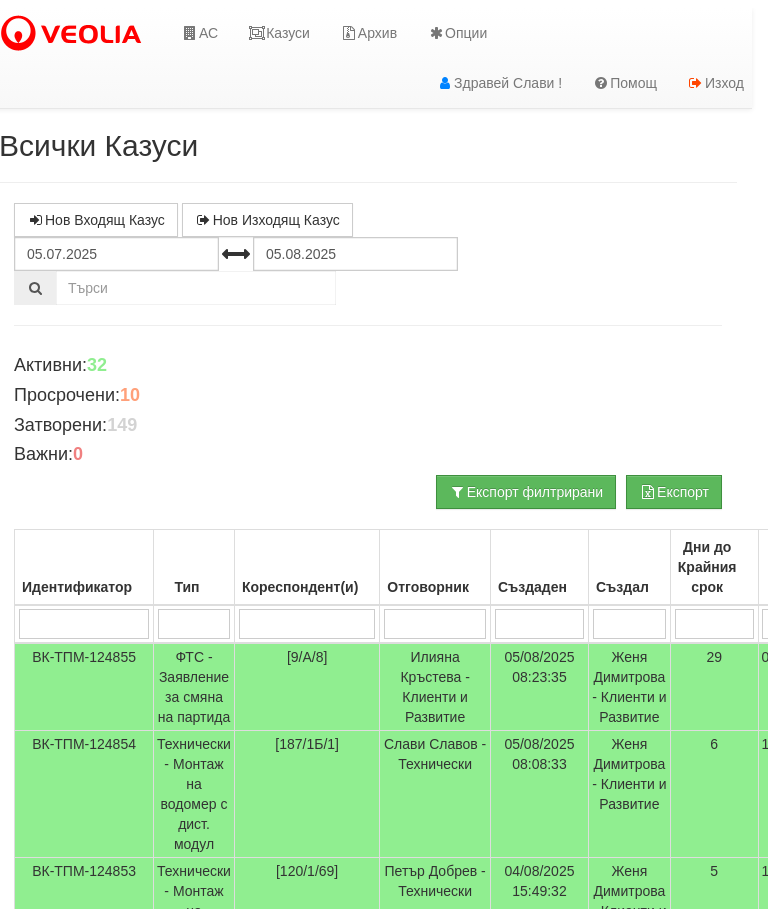 scroll, scrollTop: 0, scrollLeft: 0, axis: both 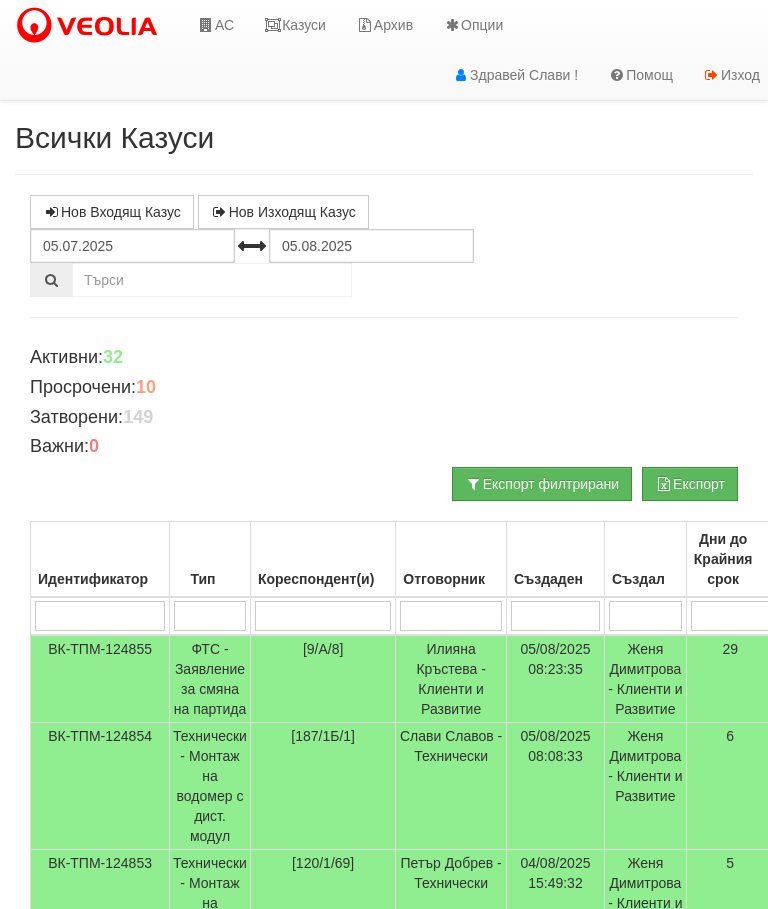 click on "Казуси" at bounding box center (295, 25) 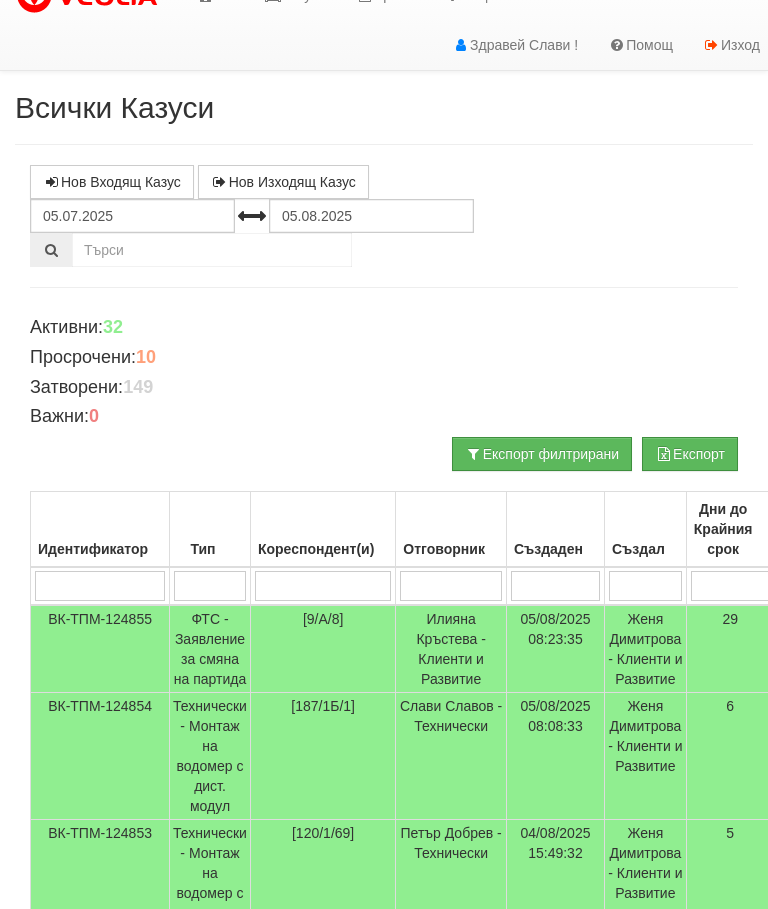 scroll, scrollTop: 0, scrollLeft: 0, axis: both 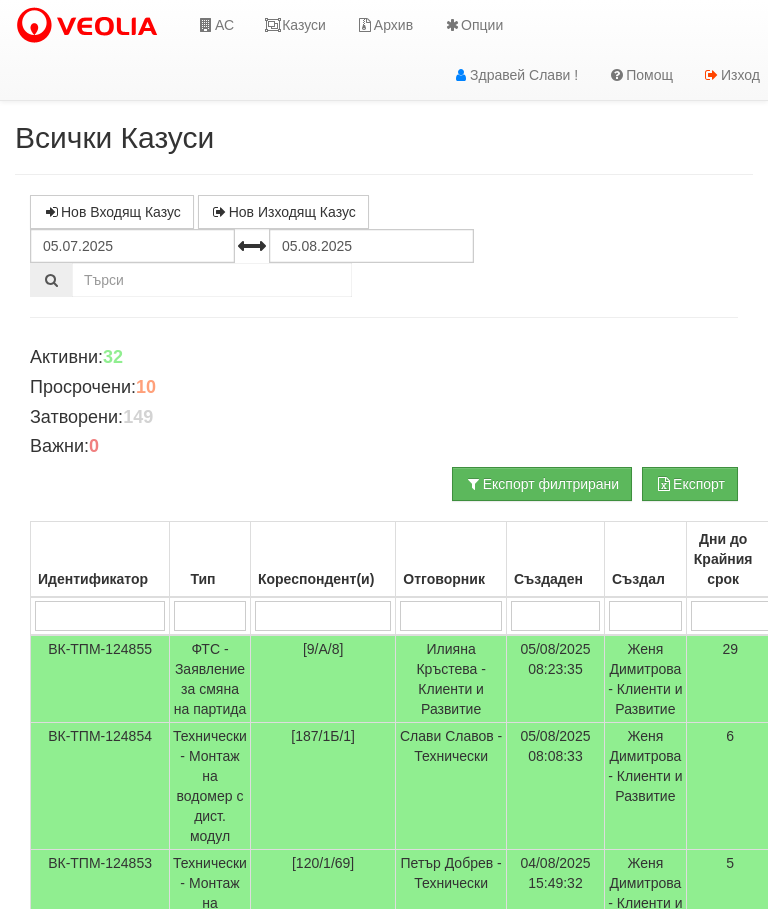 click at bounding box center (323, 616) 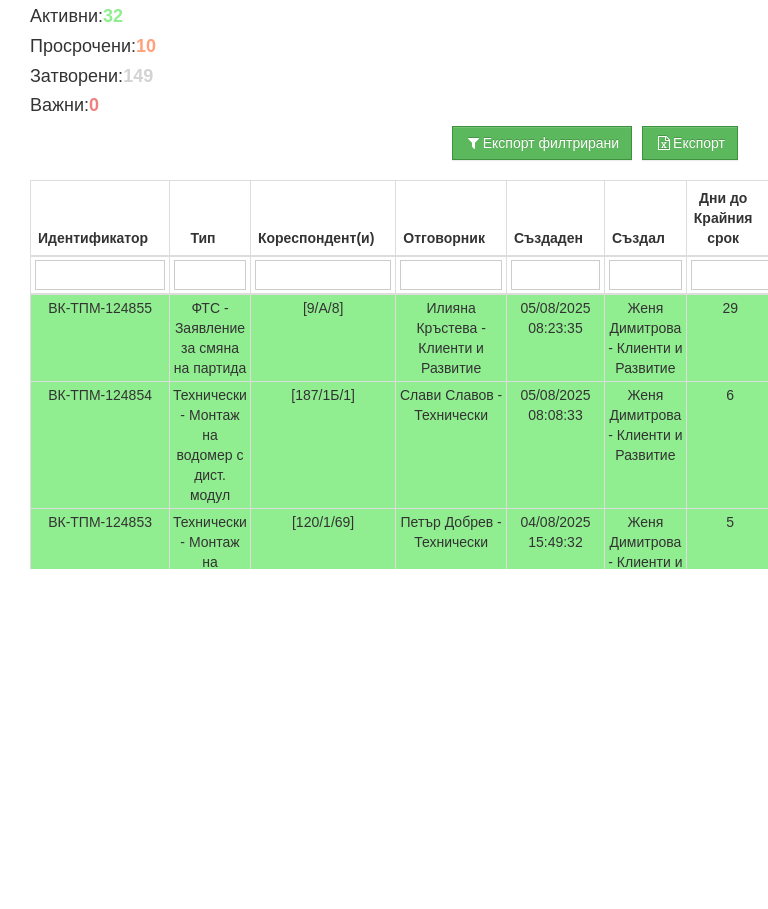 type on "1" 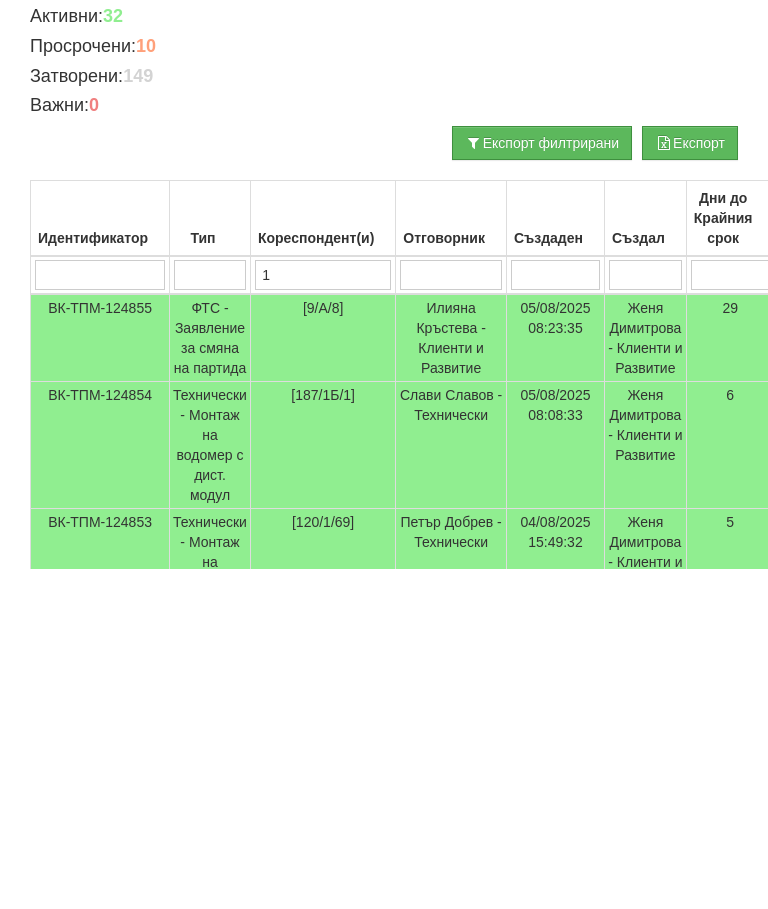 type on "1" 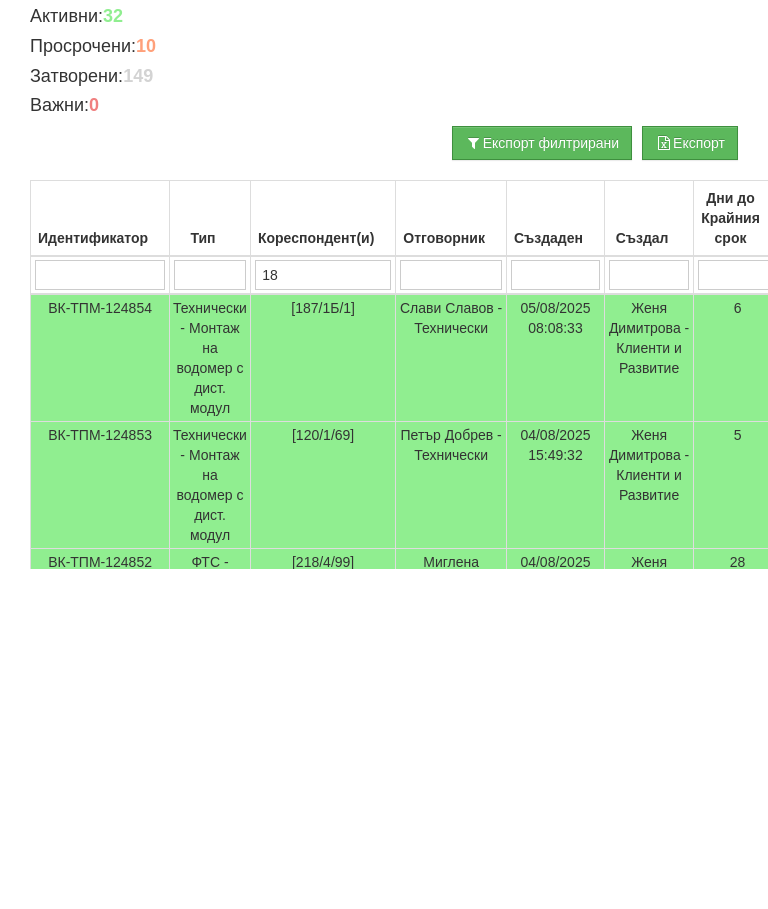 type on "187" 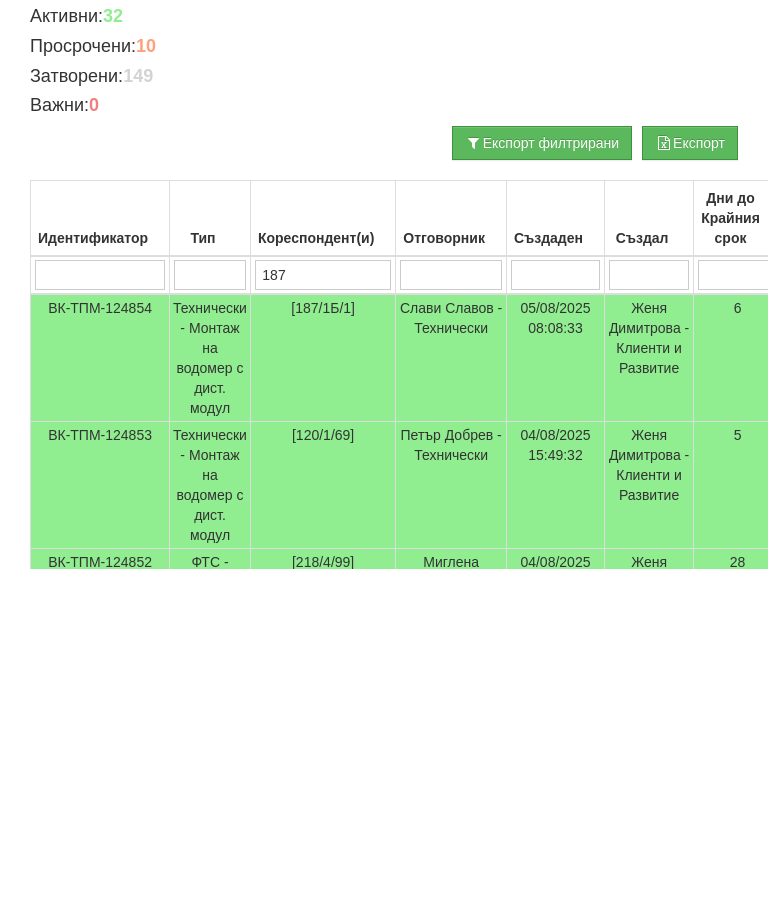 type on "187" 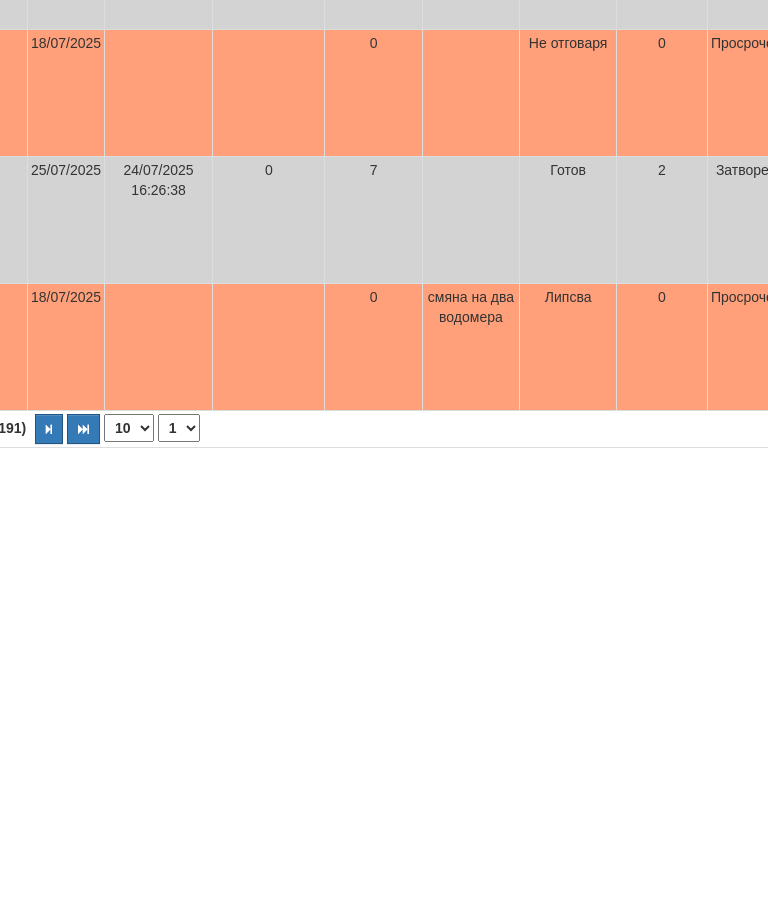 scroll, scrollTop: 1088, scrollLeft: 798, axis: both 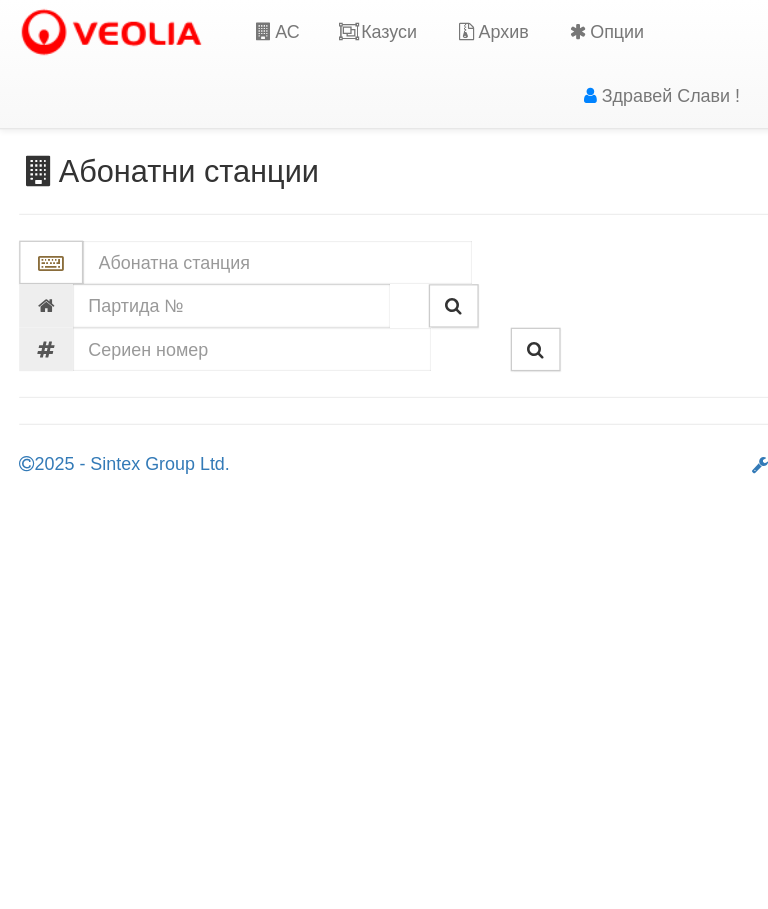 click on "Казуси" at bounding box center (295, 25) 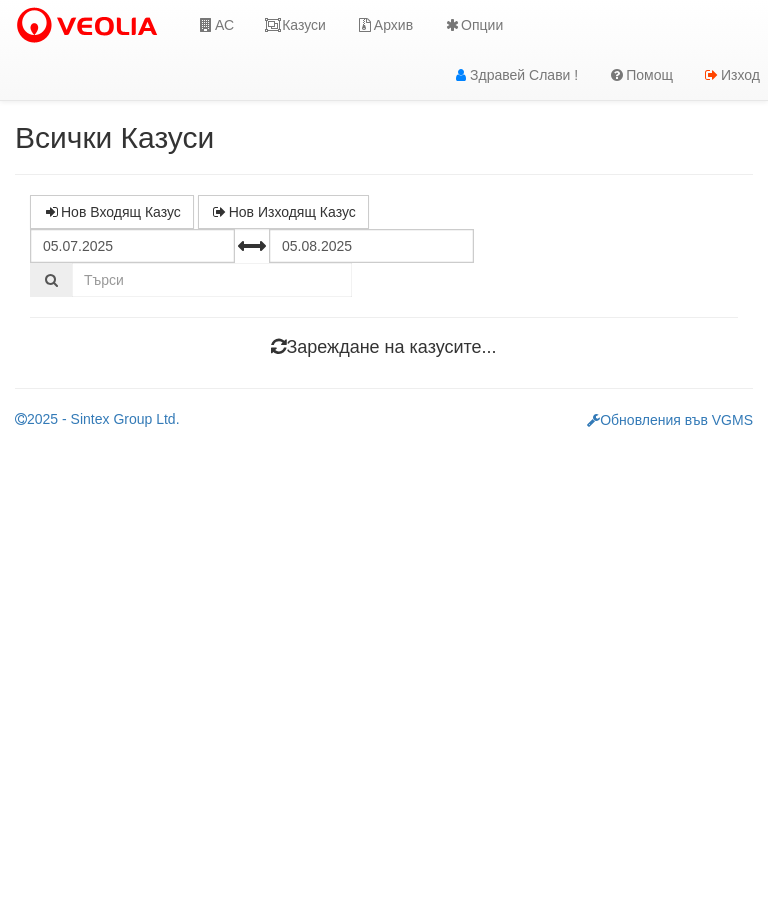 scroll, scrollTop: 0, scrollLeft: 0, axis: both 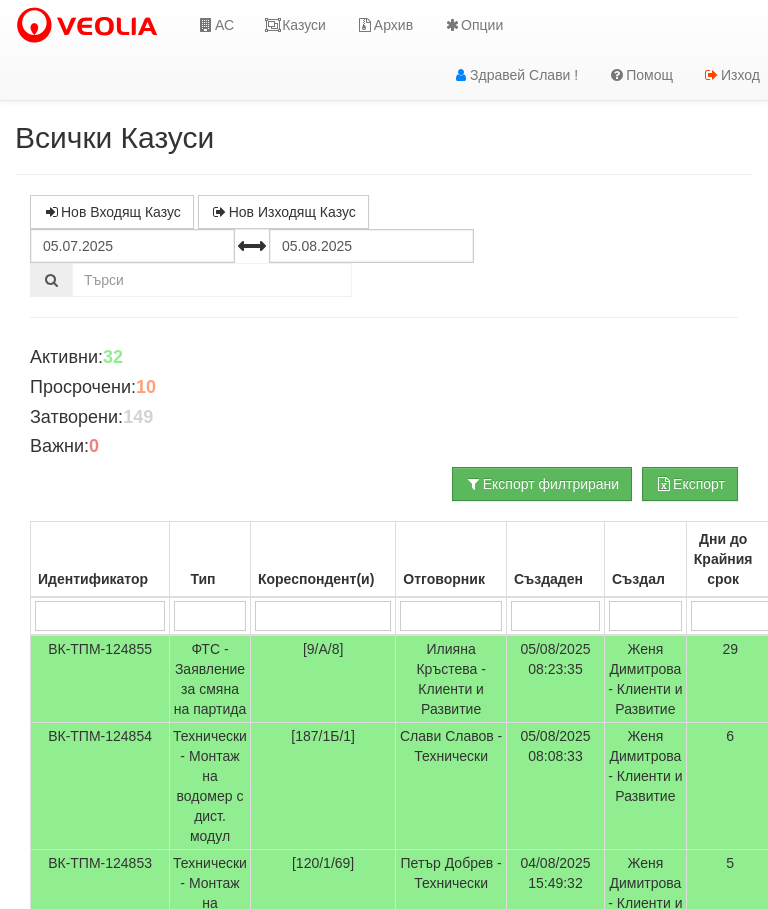 click at bounding box center (323, 616) 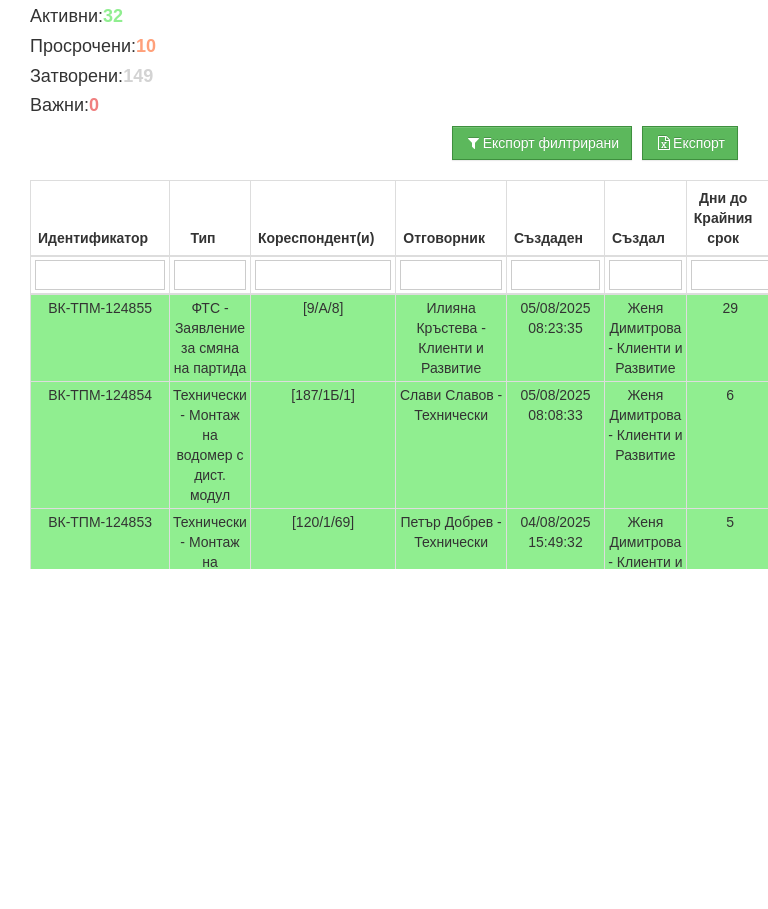 type on "Я" 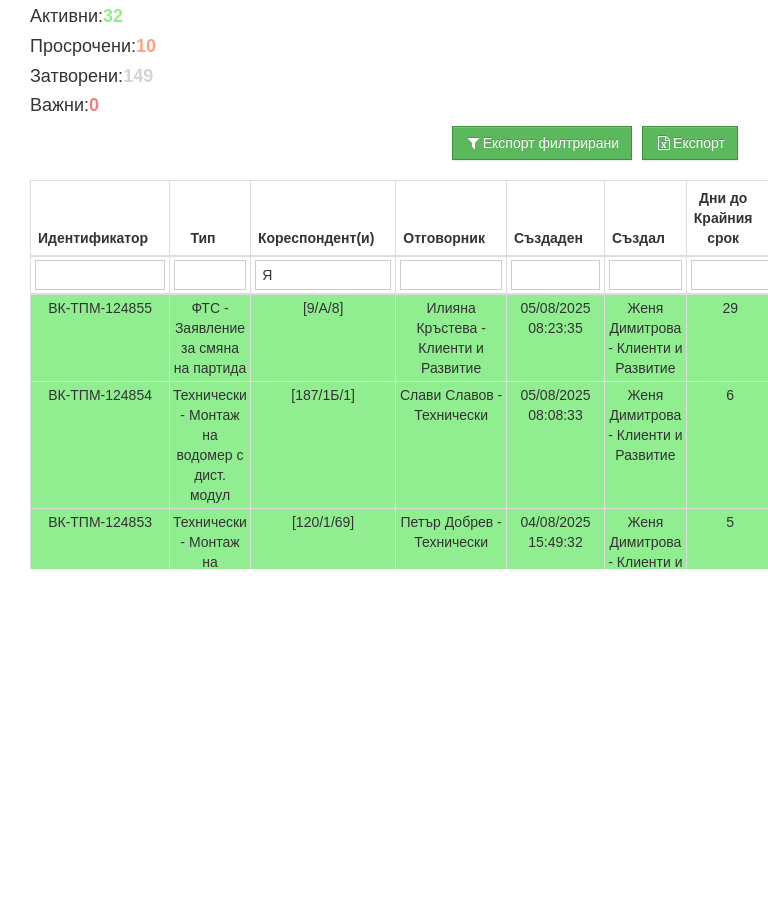 type on "Я" 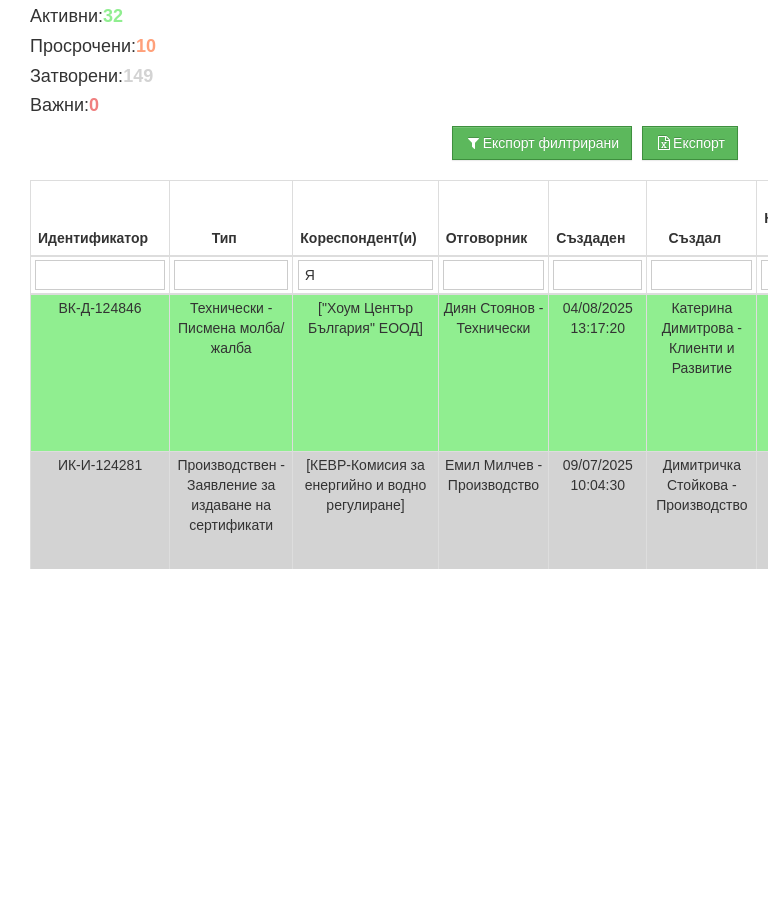 type 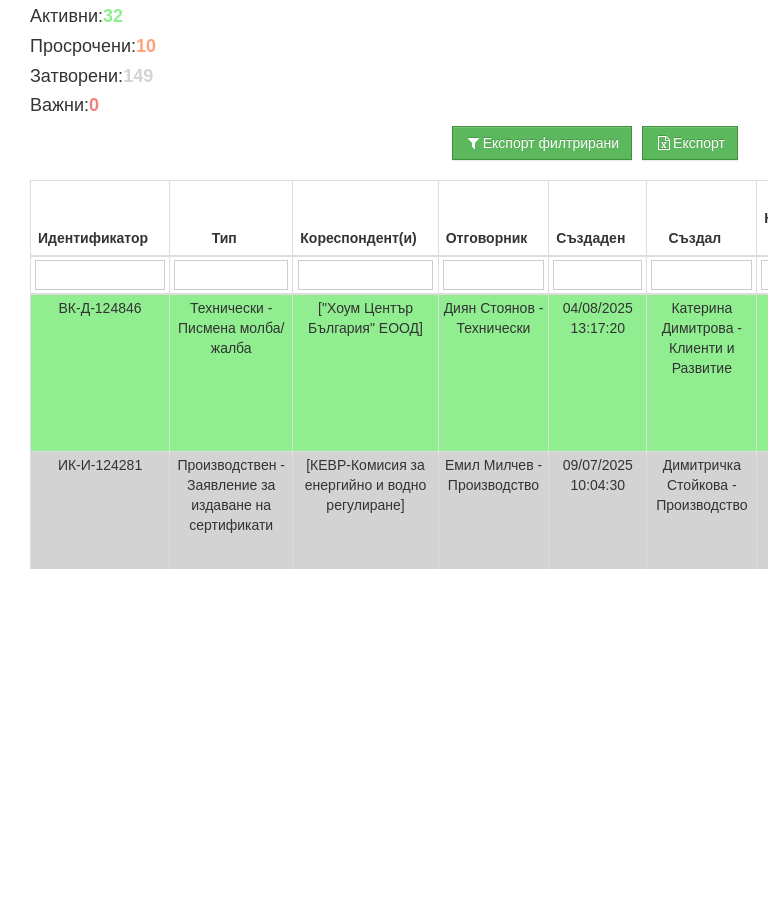 type 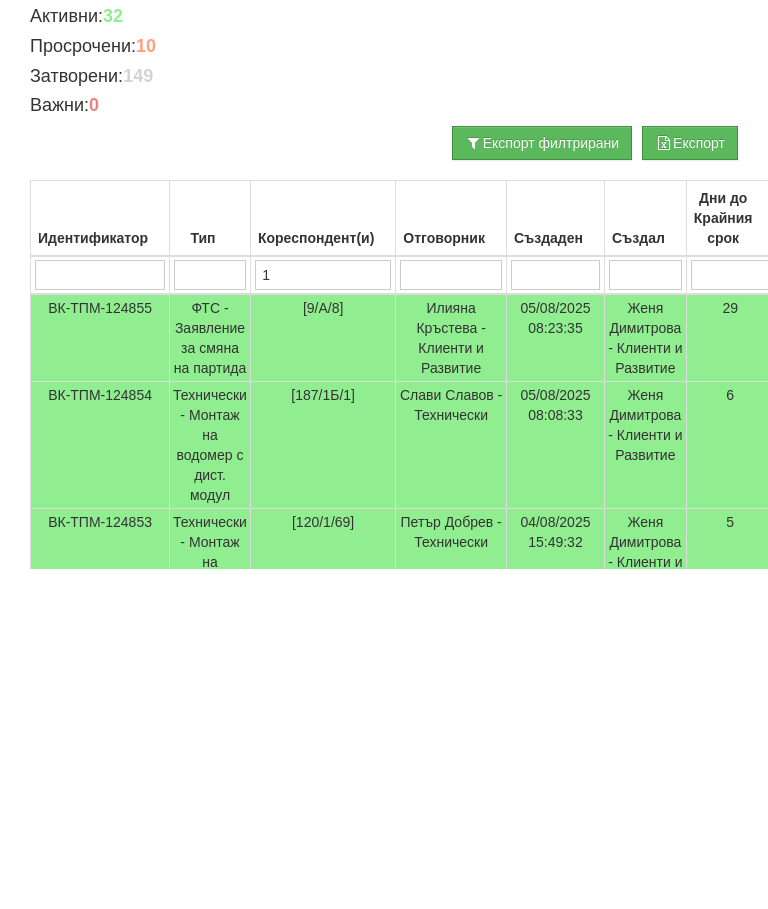type on "18" 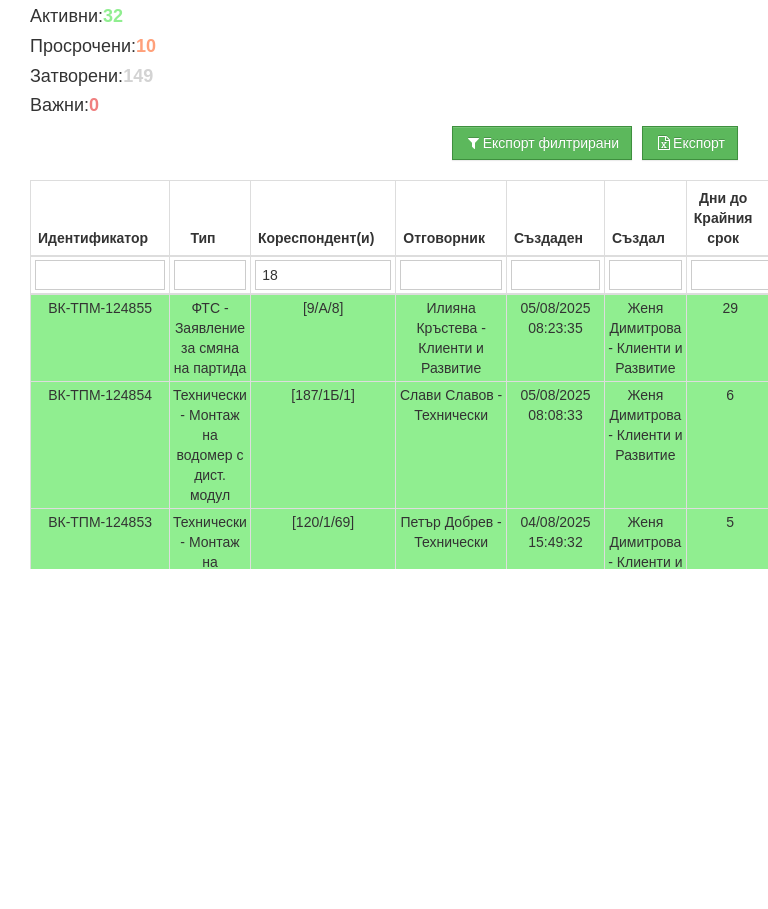 type on "187" 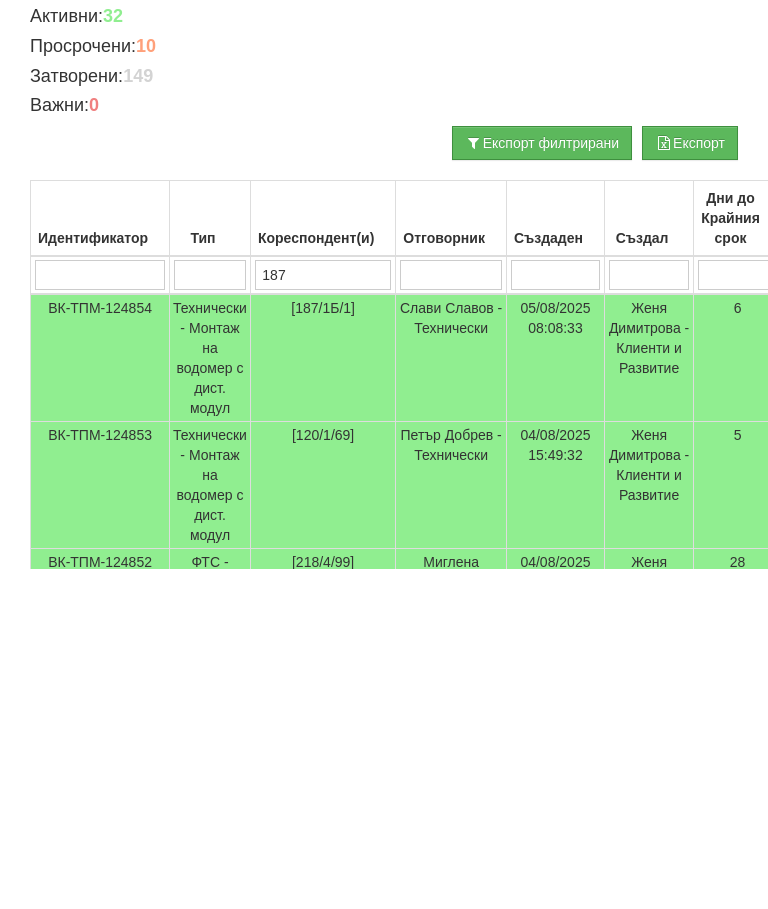type on "187" 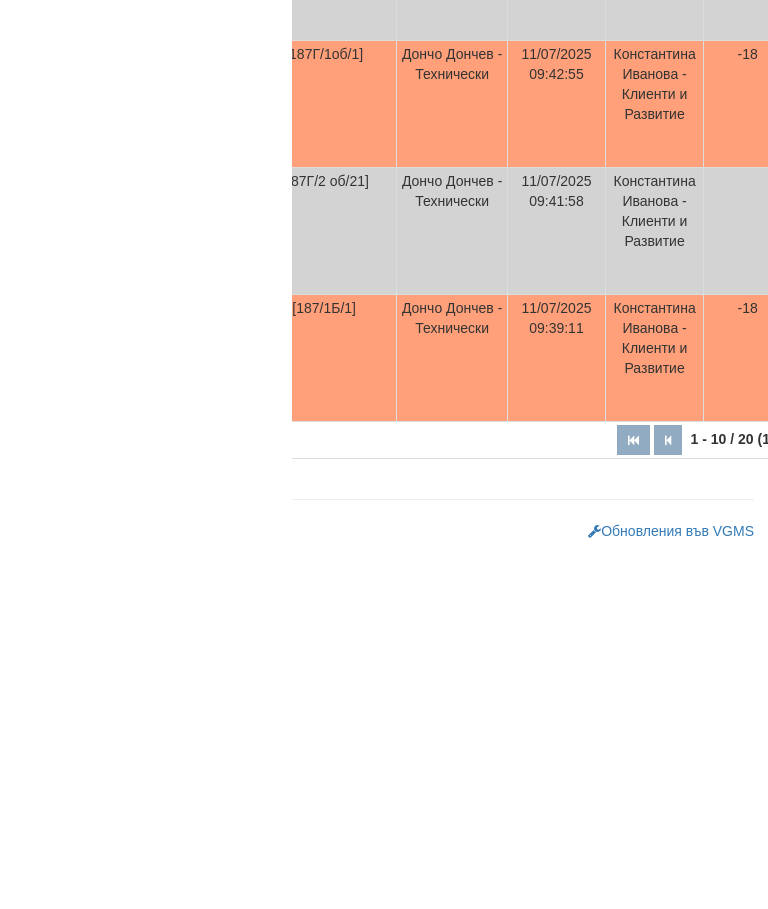 scroll, scrollTop: 1040, scrollLeft: 0, axis: vertical 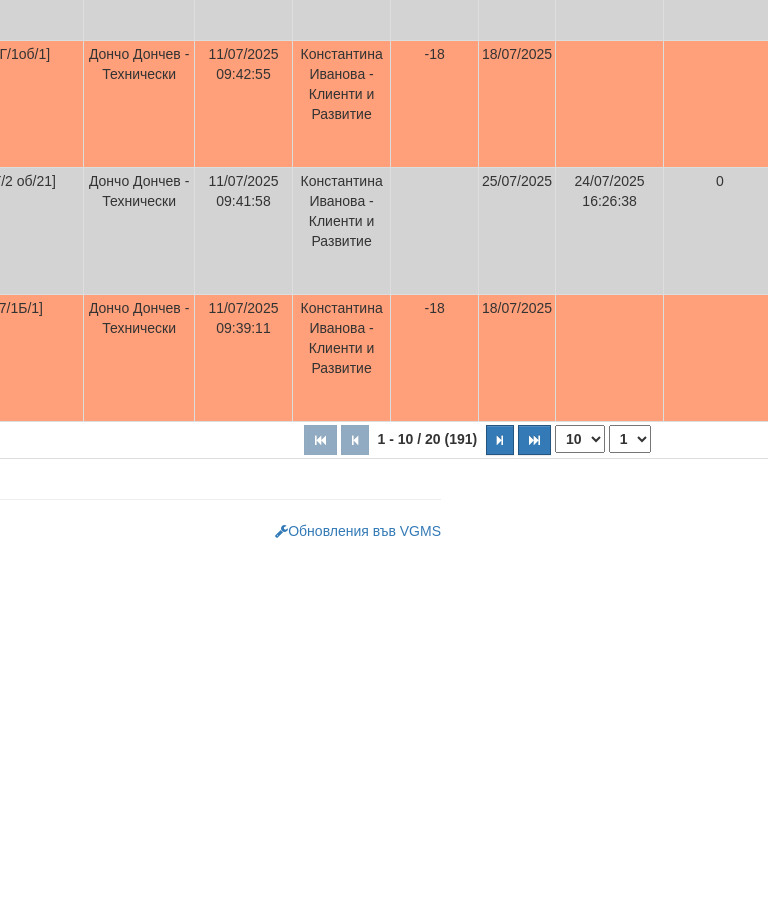 type on "187" 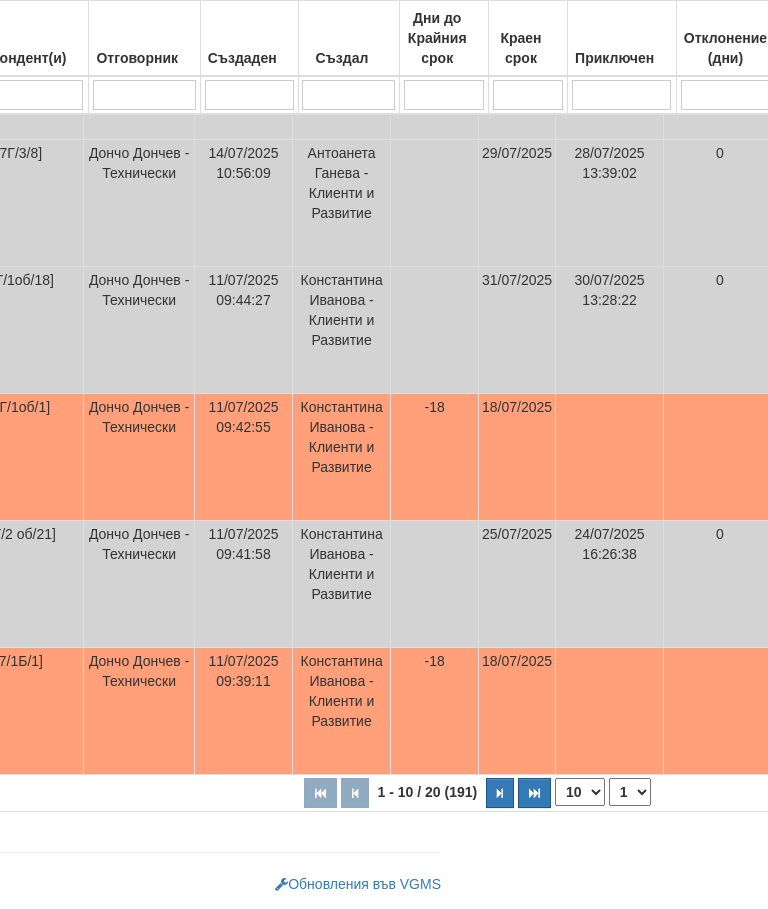 select on "2" 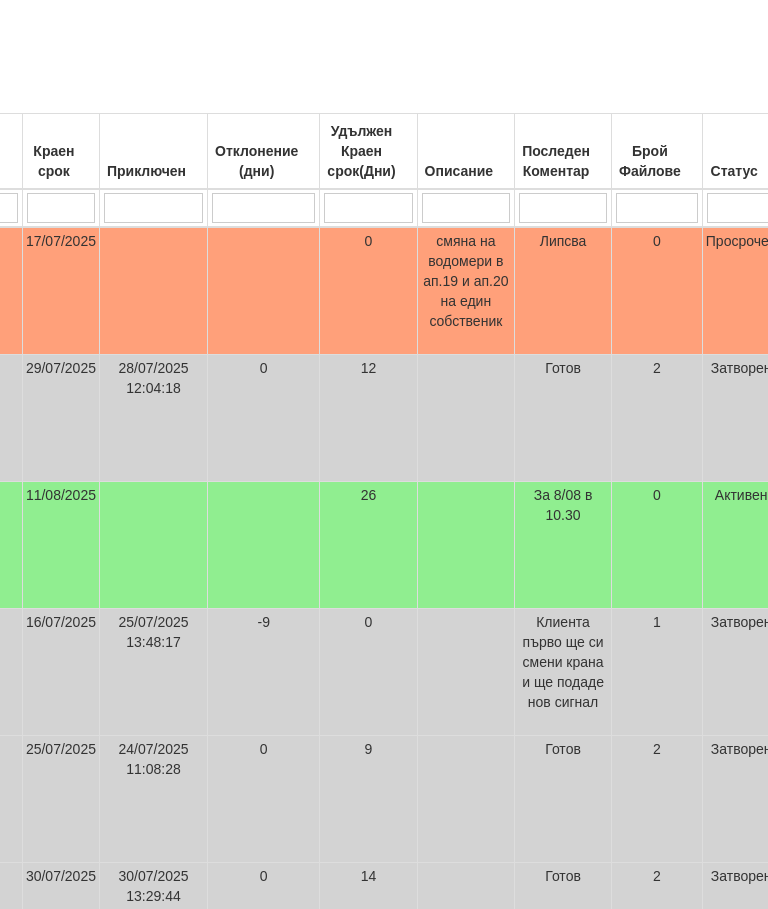 scroll, scrollTop: 408, scrollLeft: 788, axis: both 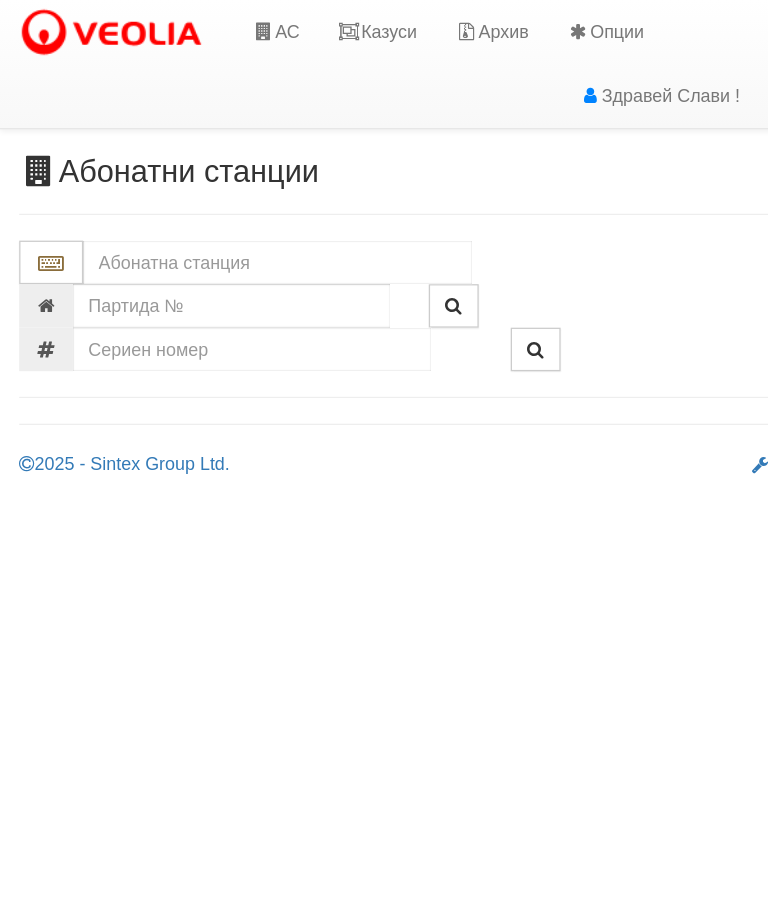 click on "Казуси" at bounding box center [295, 25] 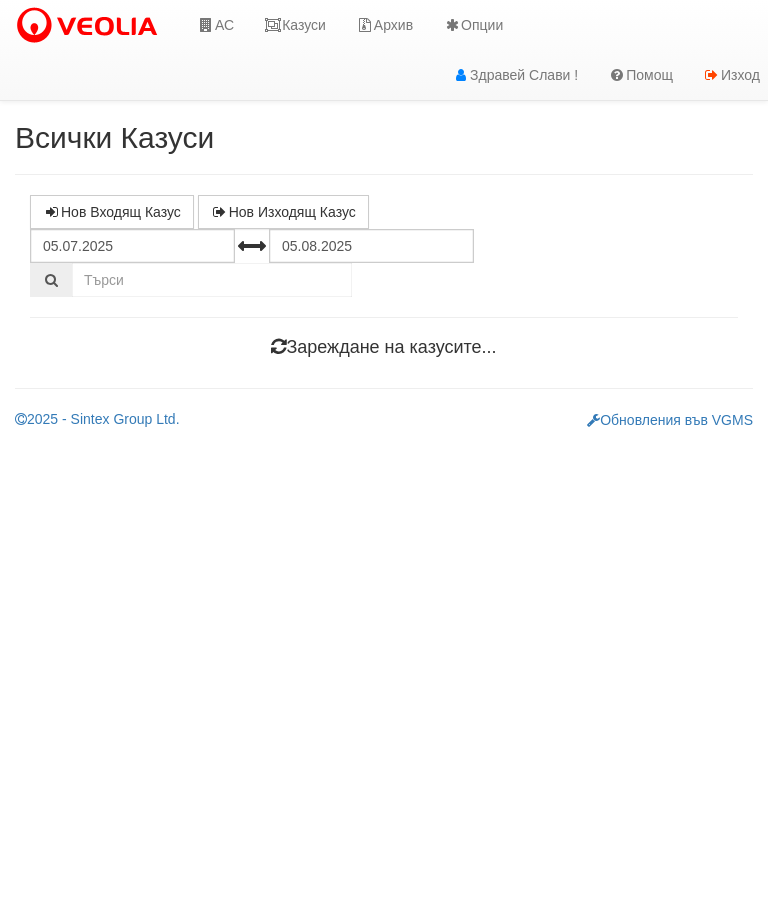 scroll, scrollTop: 0, scrollLeft: 0, axis: both 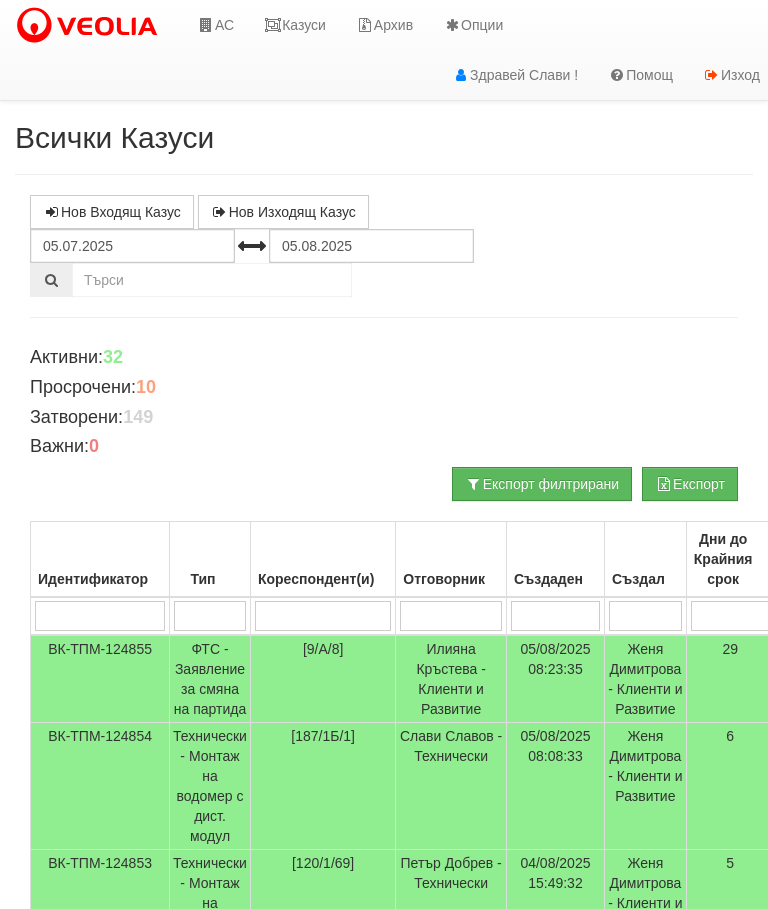 click on "Кореспондент(и)" at bounding box center [322, 560] 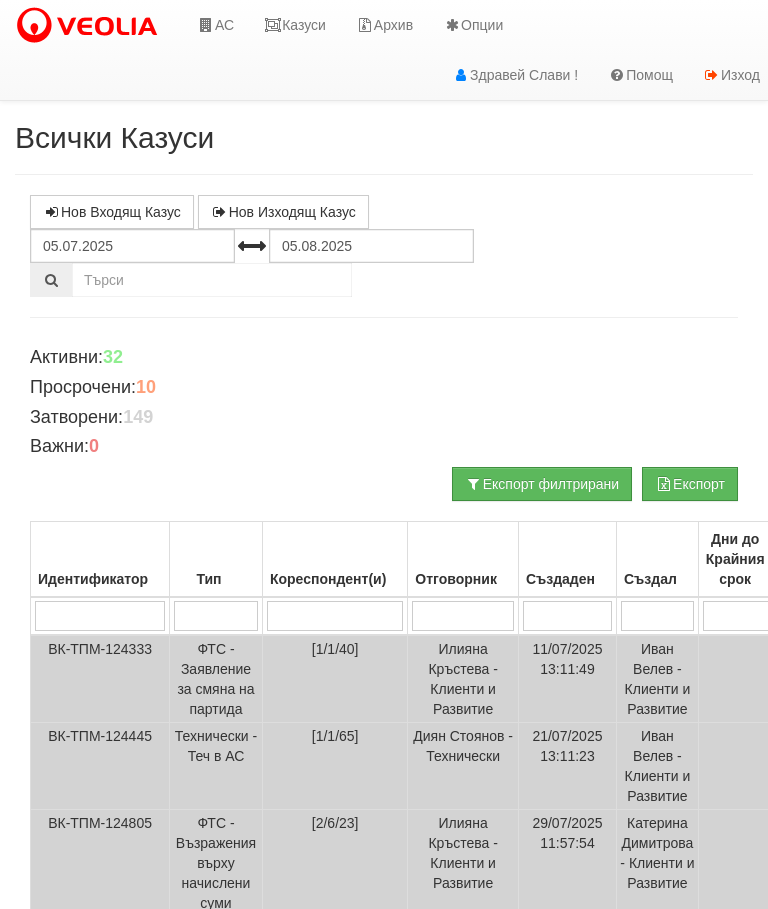click on "Казуси" at bounding box center [295, 25] 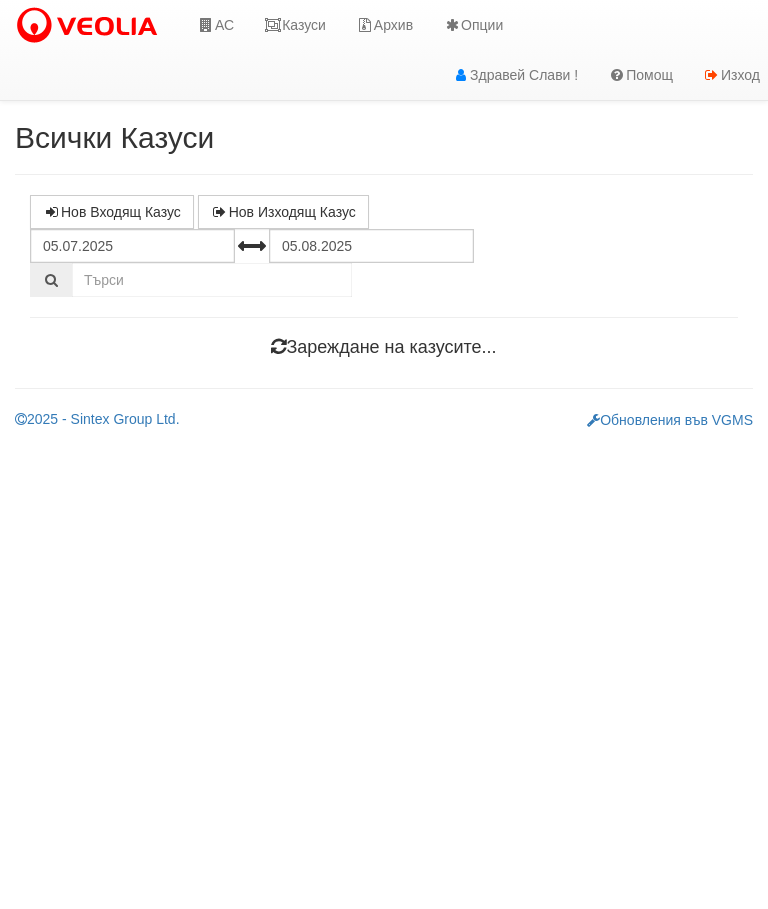 scroll, scrollTop: 0, scrollLeft: 0, axis: both 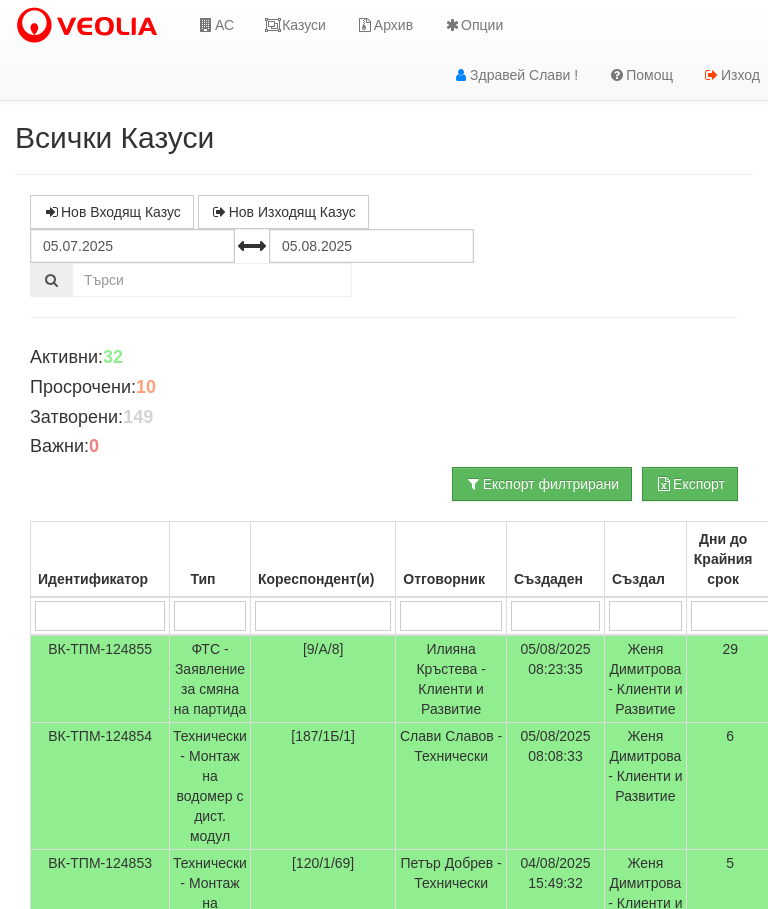 click at bounding box center [323, 616] 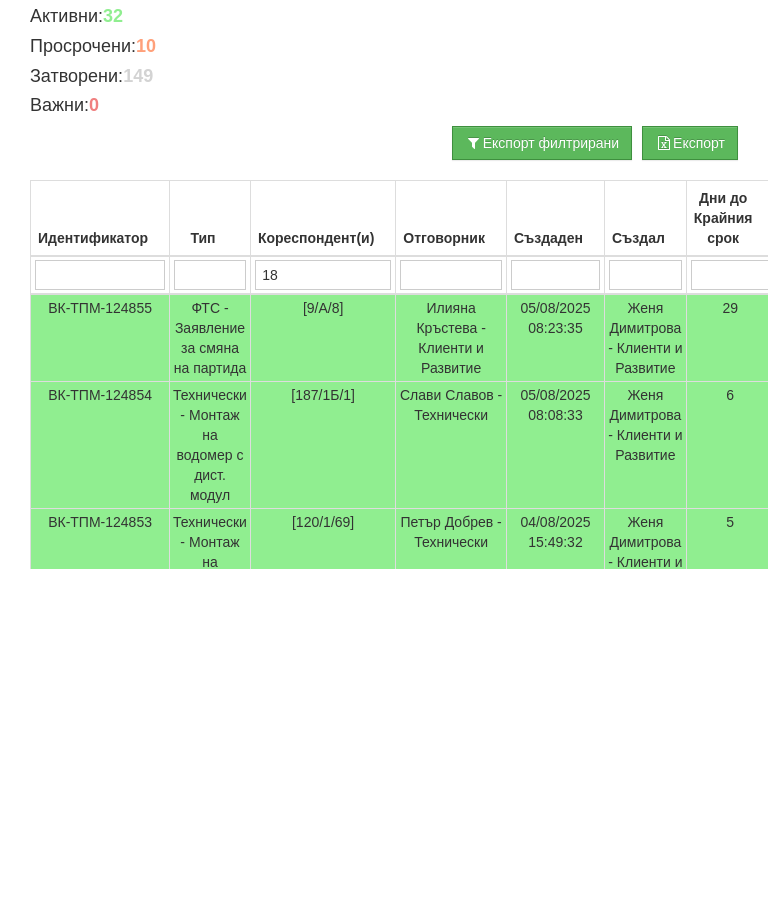 type on "187" 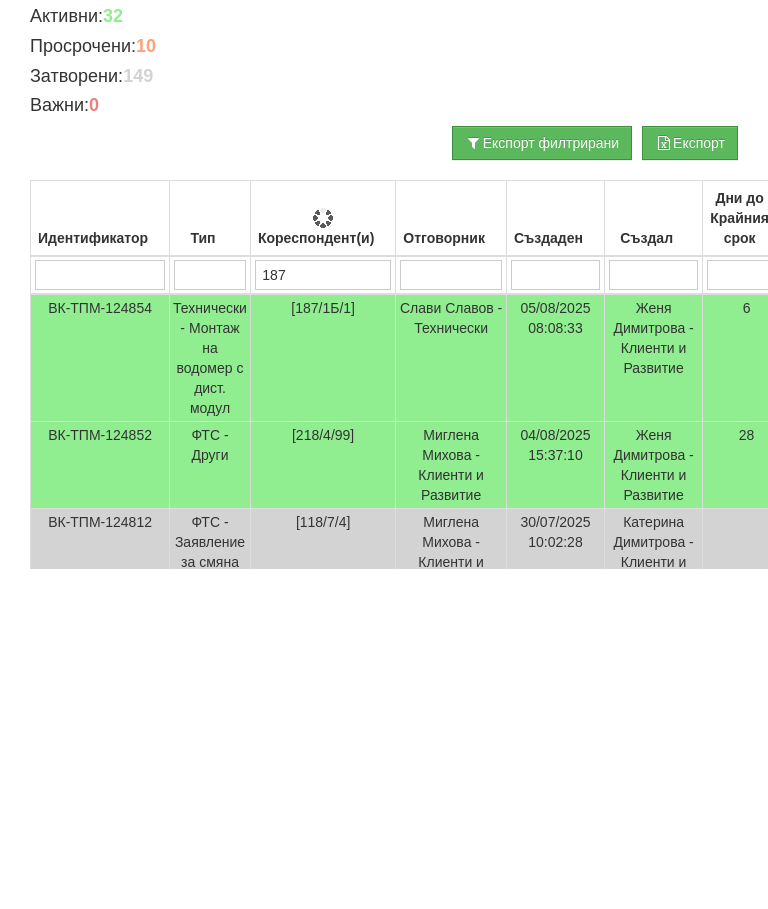 type on "187" 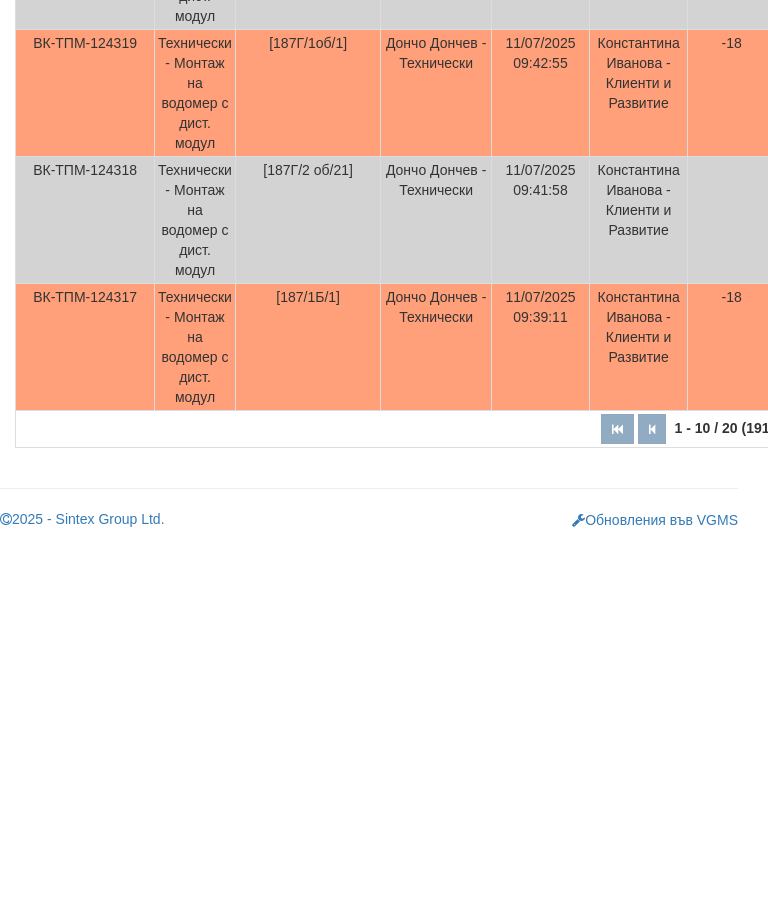 scroll, scrollTop: 1088, scrollLeft: 73, axis: both 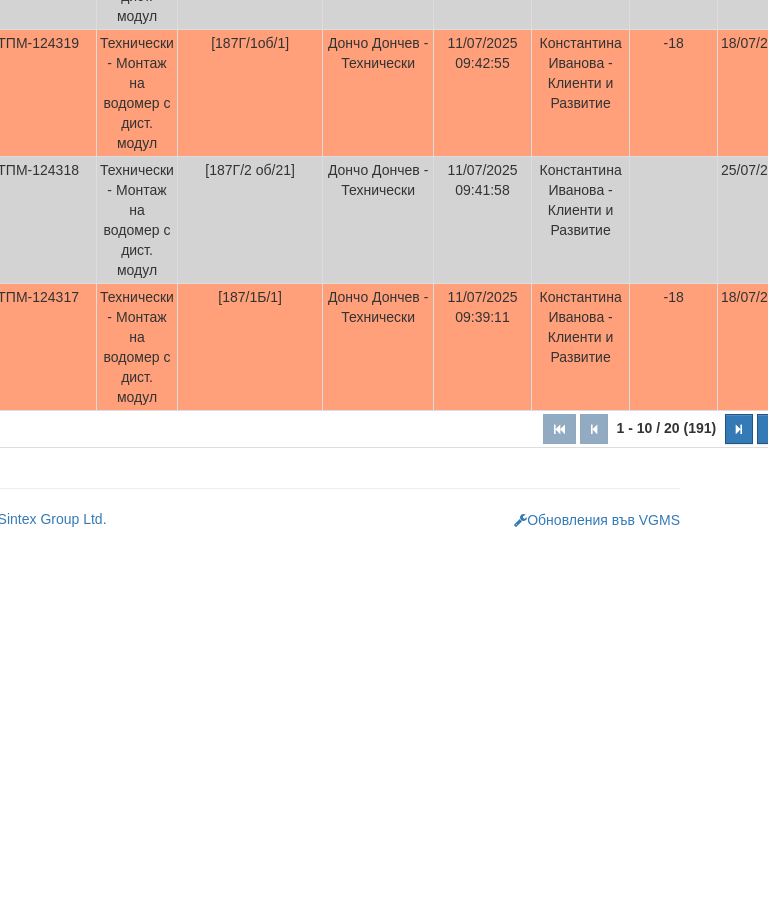 type on "187" 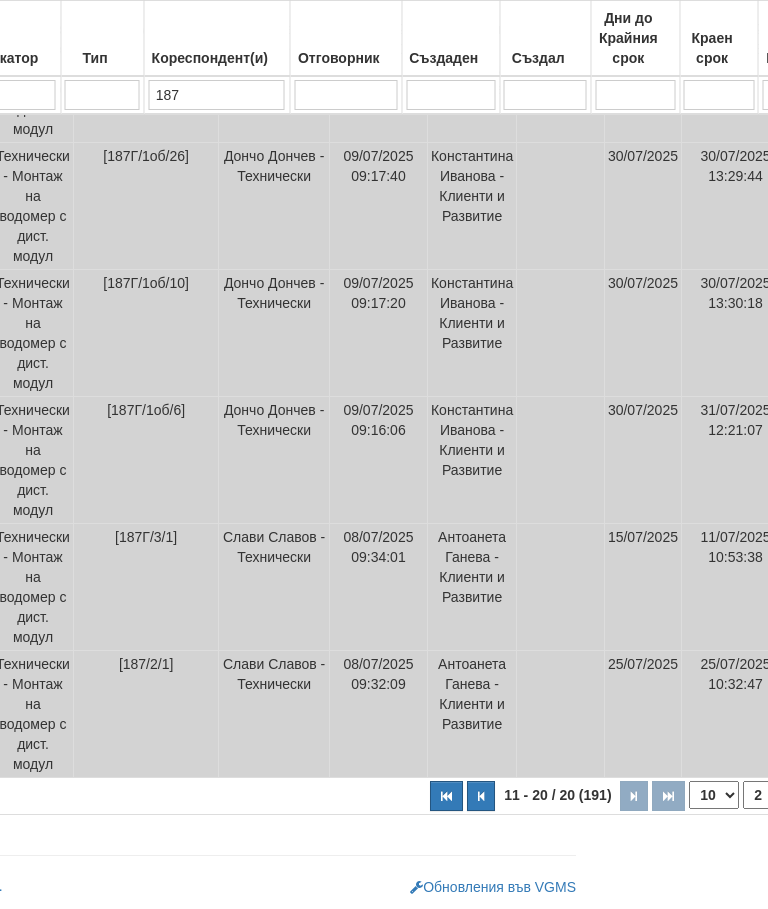 scroll, scrollTop: 1128, scrollLeft: 0, axis: vertical 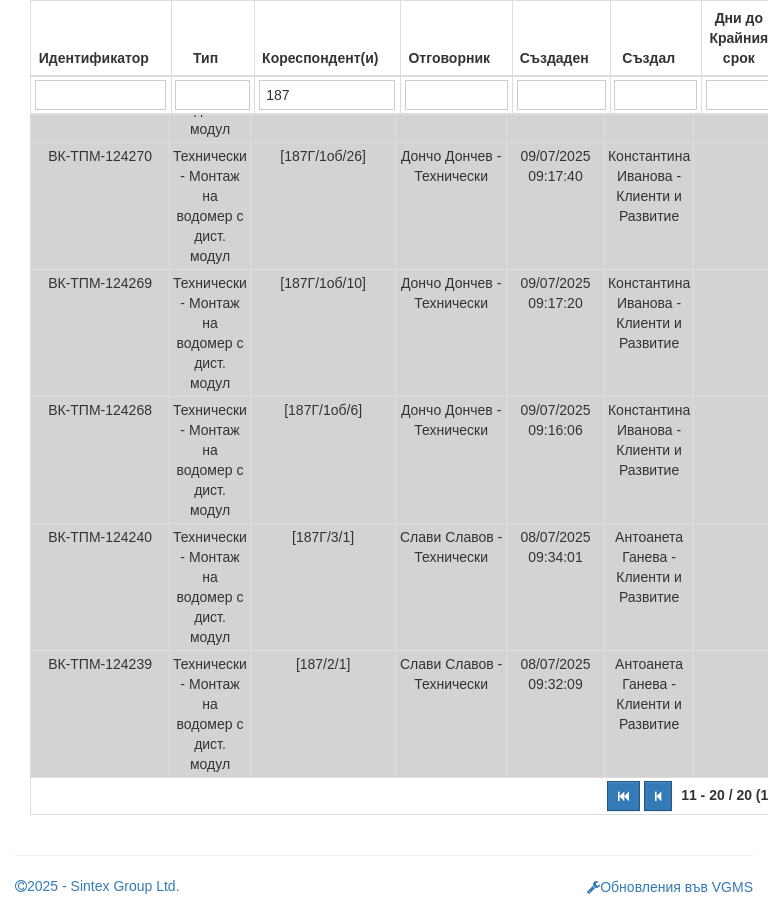 click at bounding box center (658, 796) 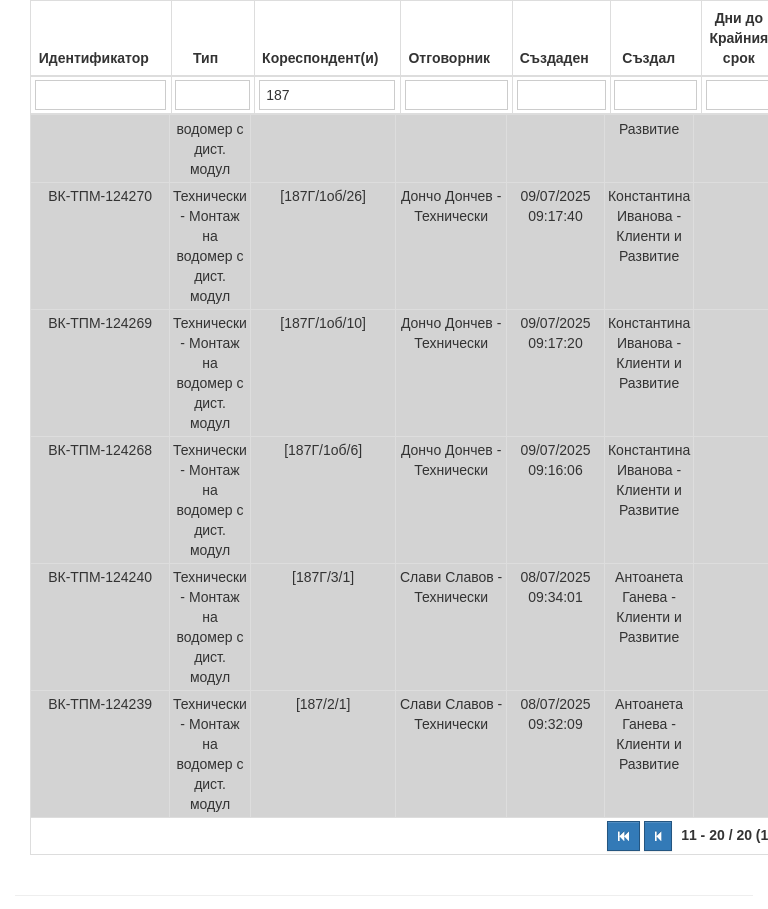 select on "1" 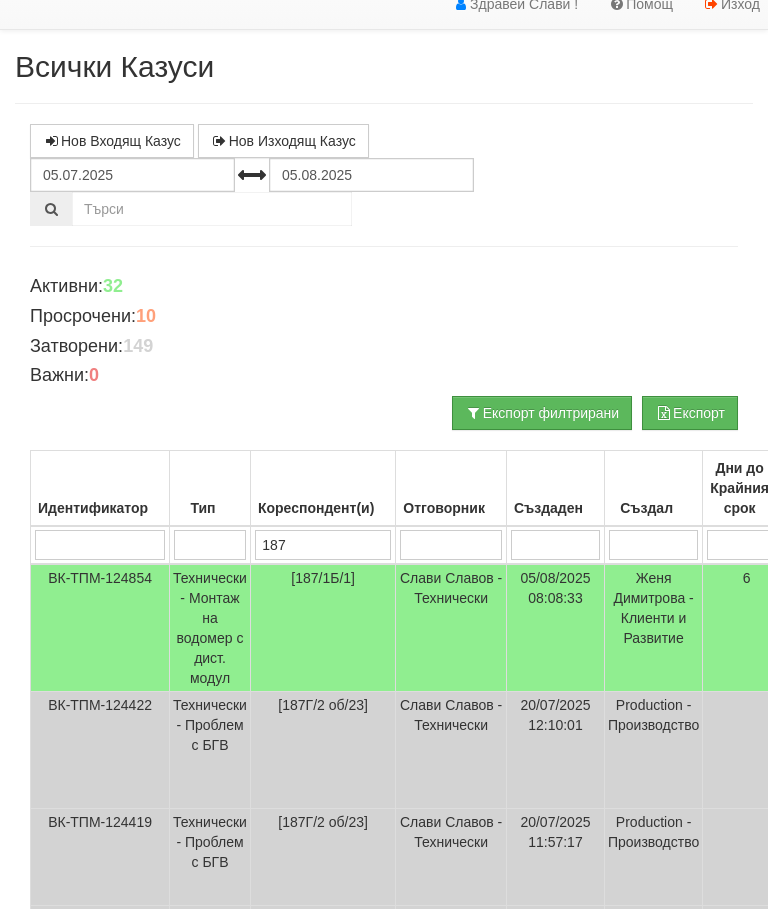 scroll, scrollTop: 0, scrollLeft: 0, axis: both 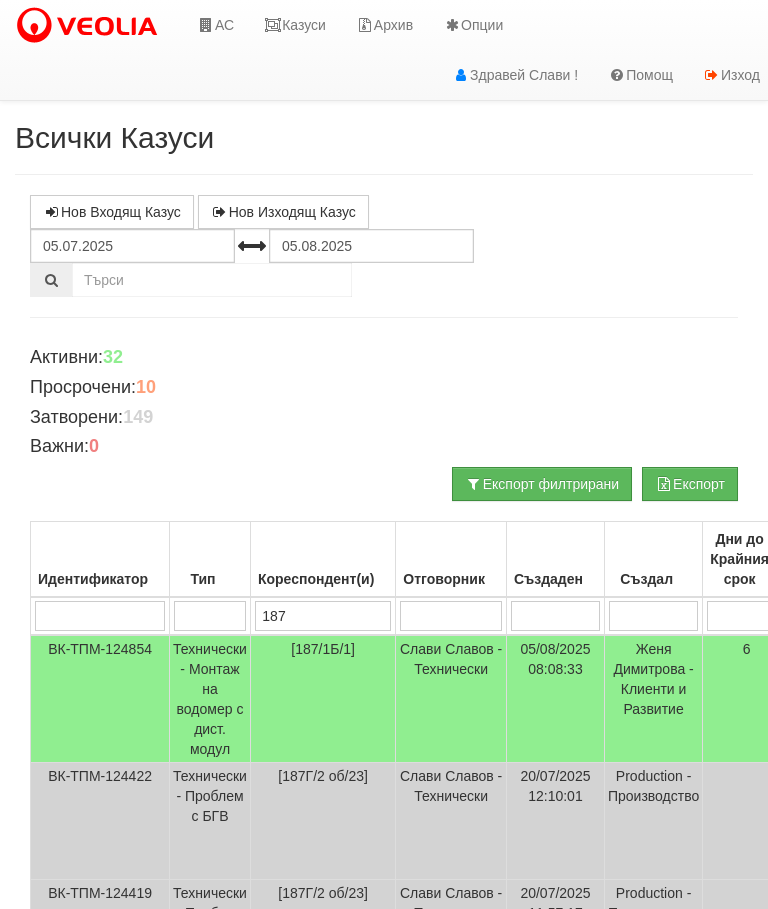 click on "Казуси" at bounding box center [295, 25] 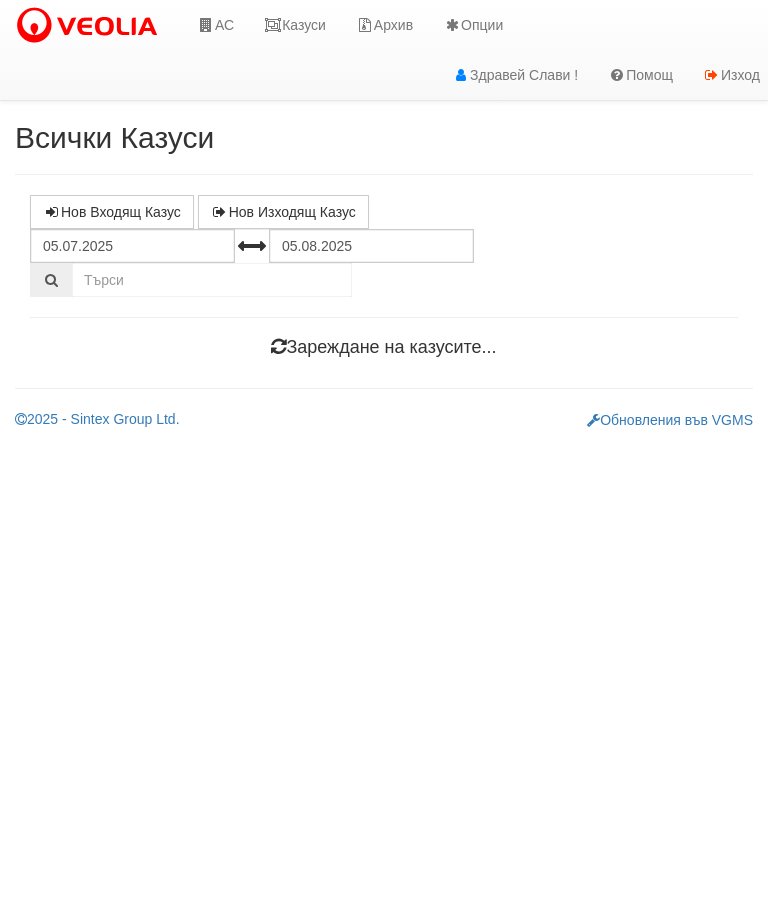 scroll, scrollTop: 0, scrollLeft: 0, axis: both 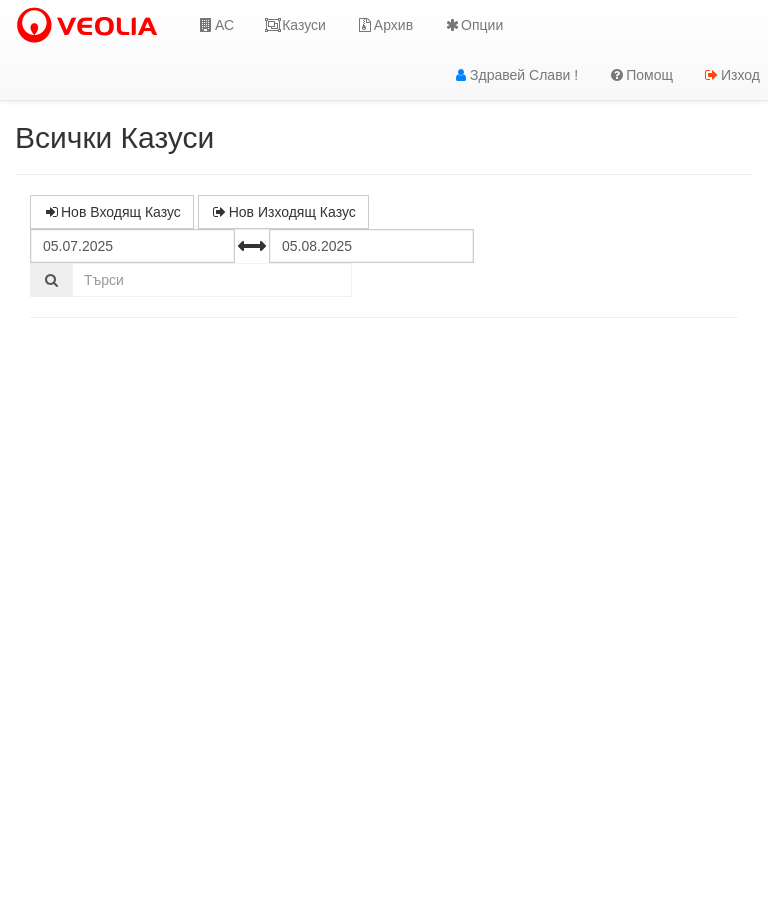 select on "10" 